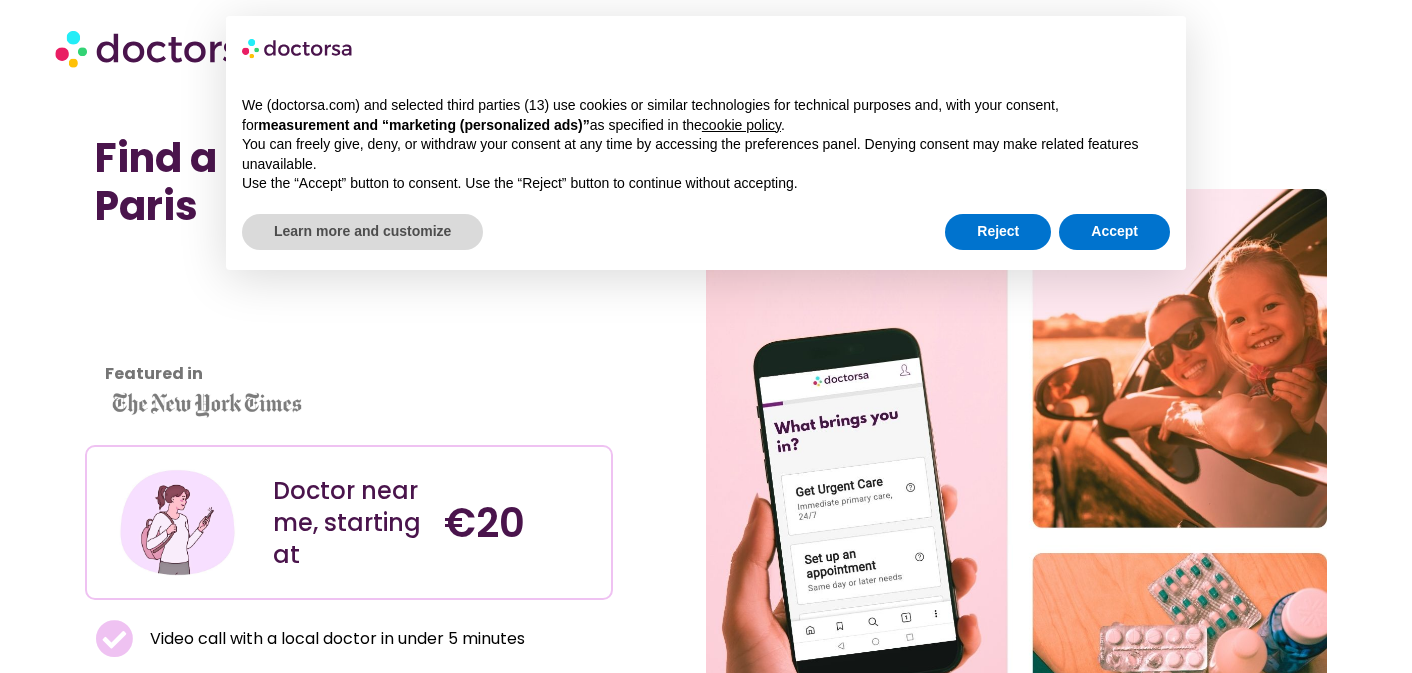 scroll, scrollTop: 0, scrollLeft: 0, axis: both 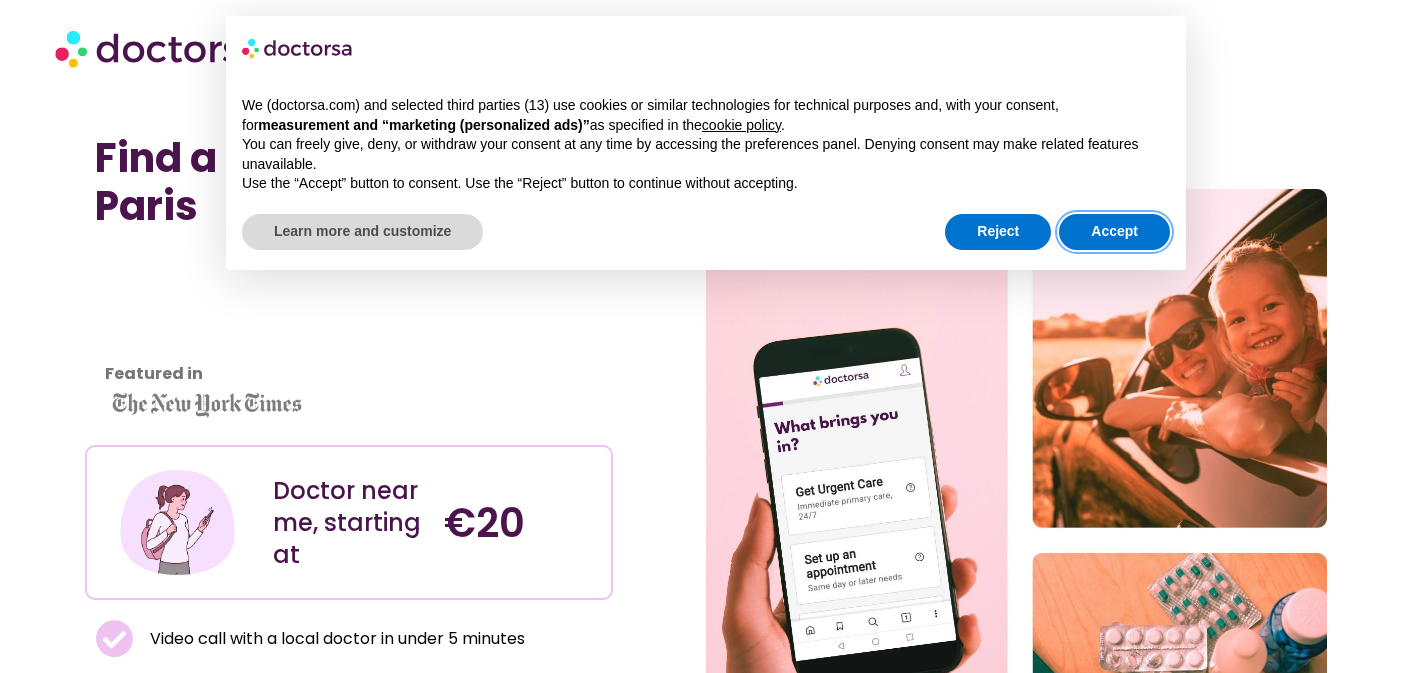 click on "Accept" at bounding box center (1114, 232) 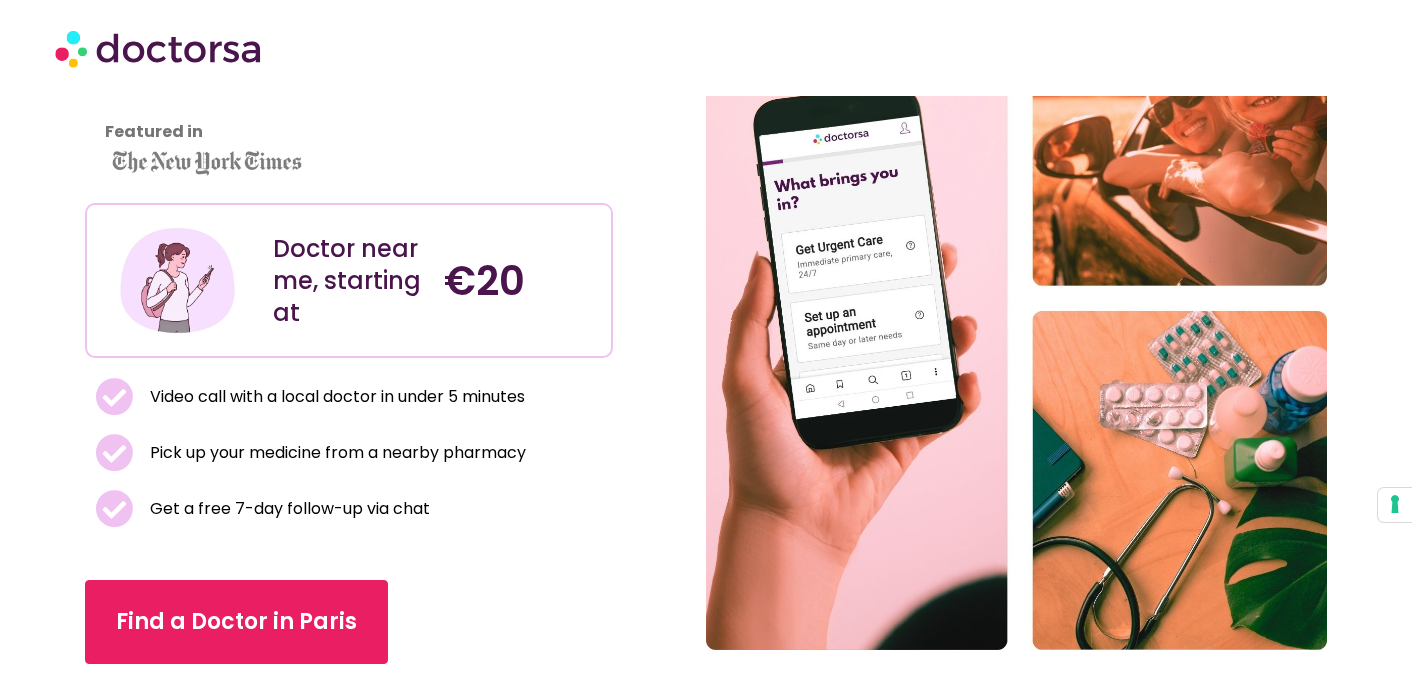 scroll, scrollTop: 410, scrollLeft: 0, axis: vertical 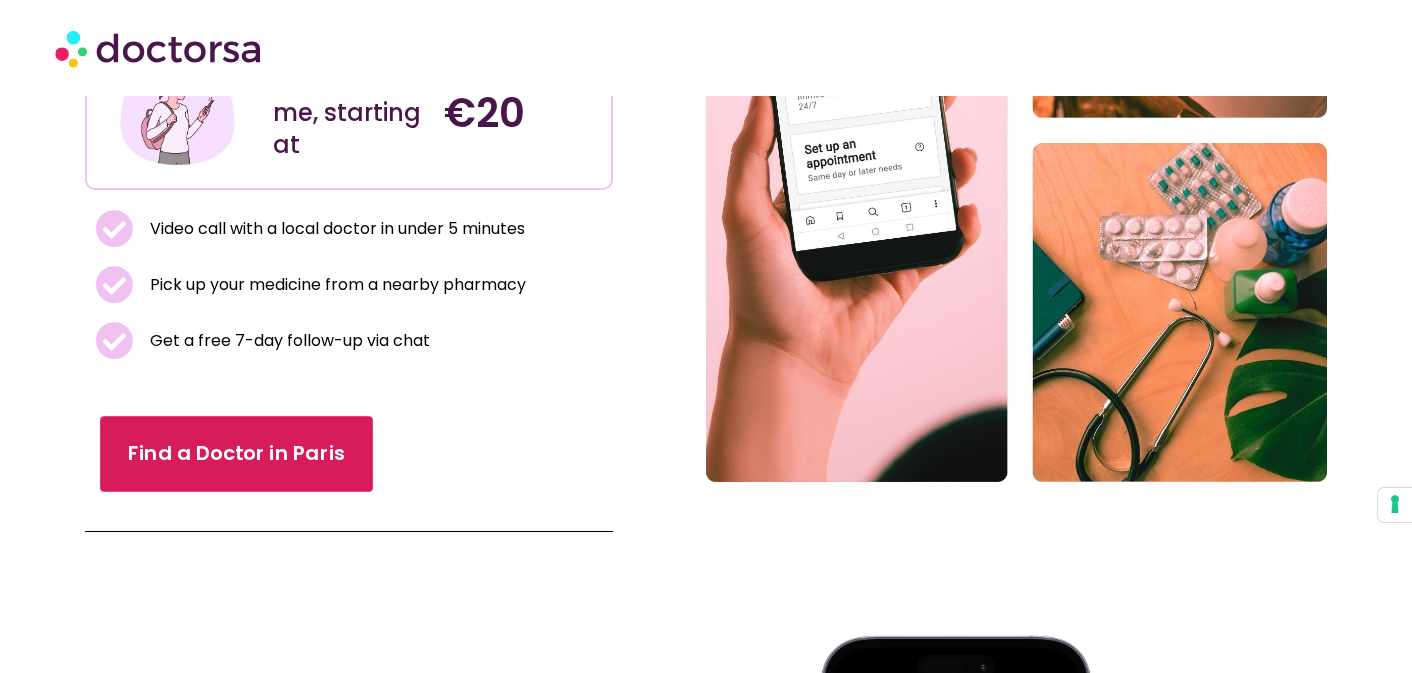 click on "Find a Doctor in Paris" at bounding box center [236, 454] 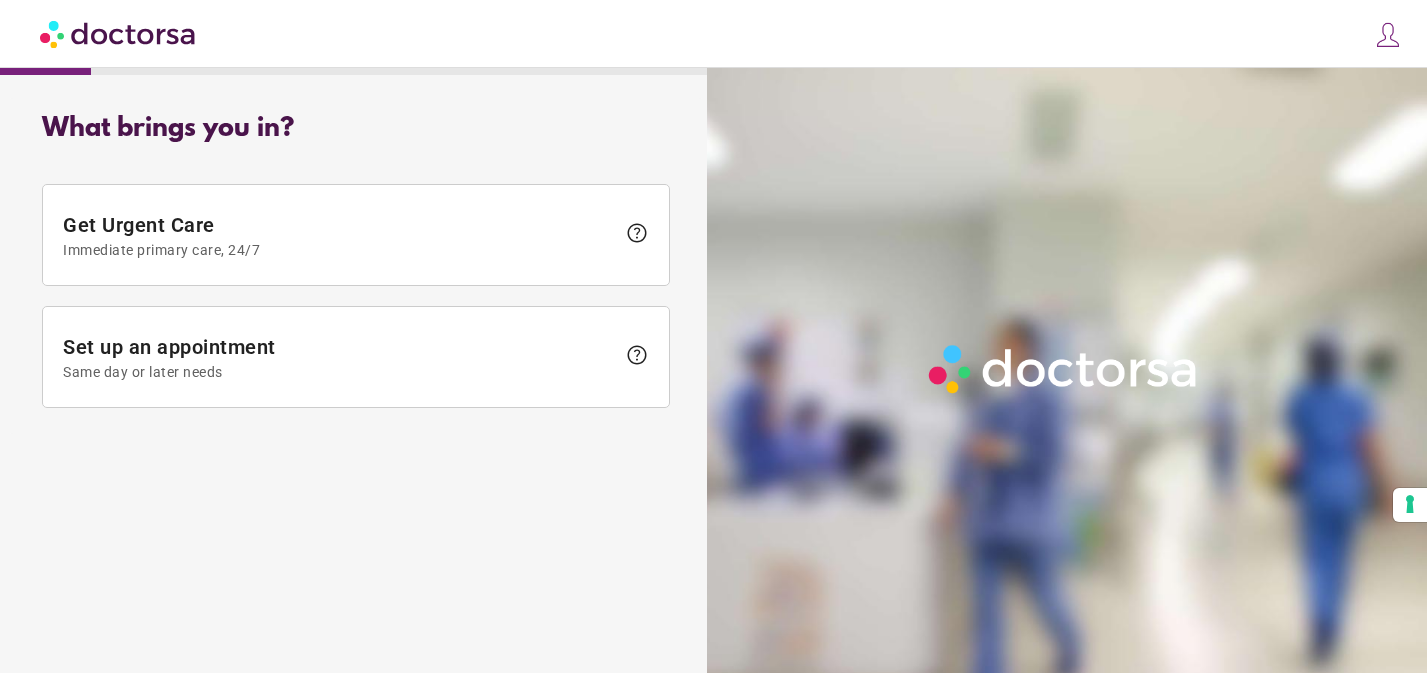 scroll, scrollTop: 0, scrollLeft: 0, axis: both 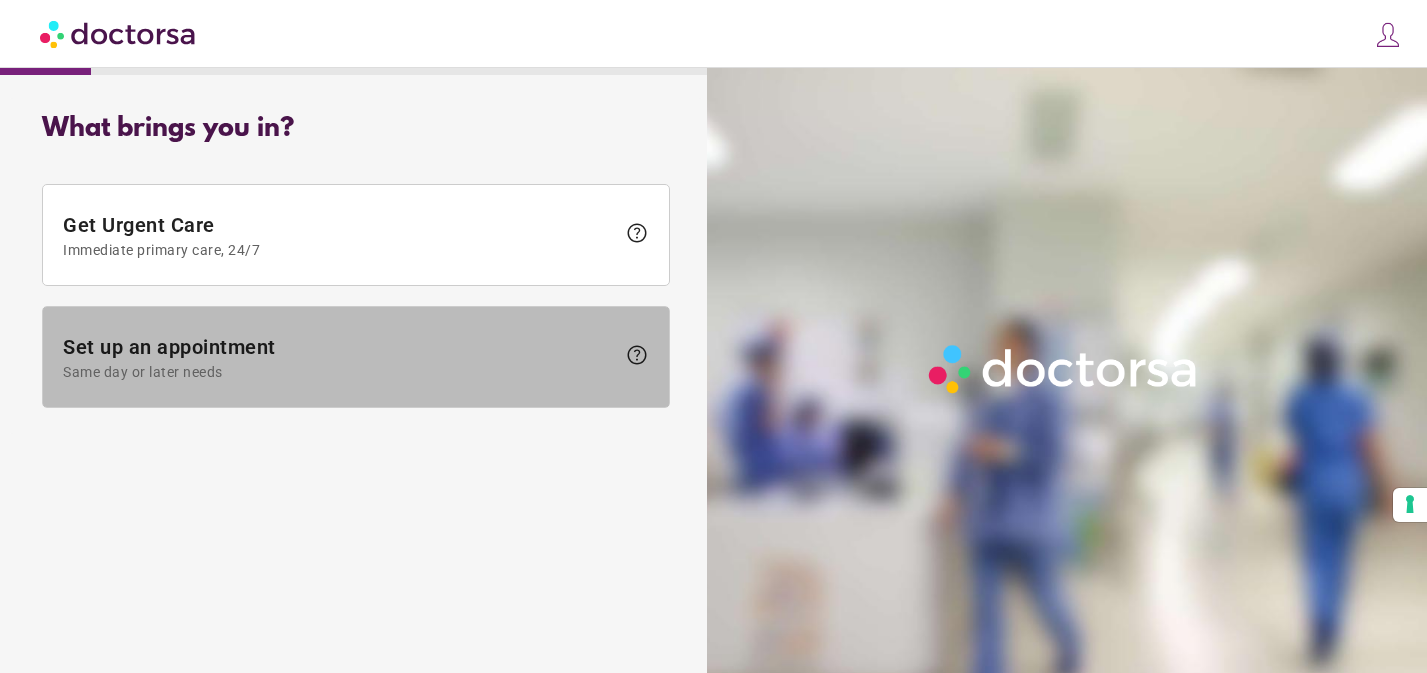 click at bounding box center (356, 357) 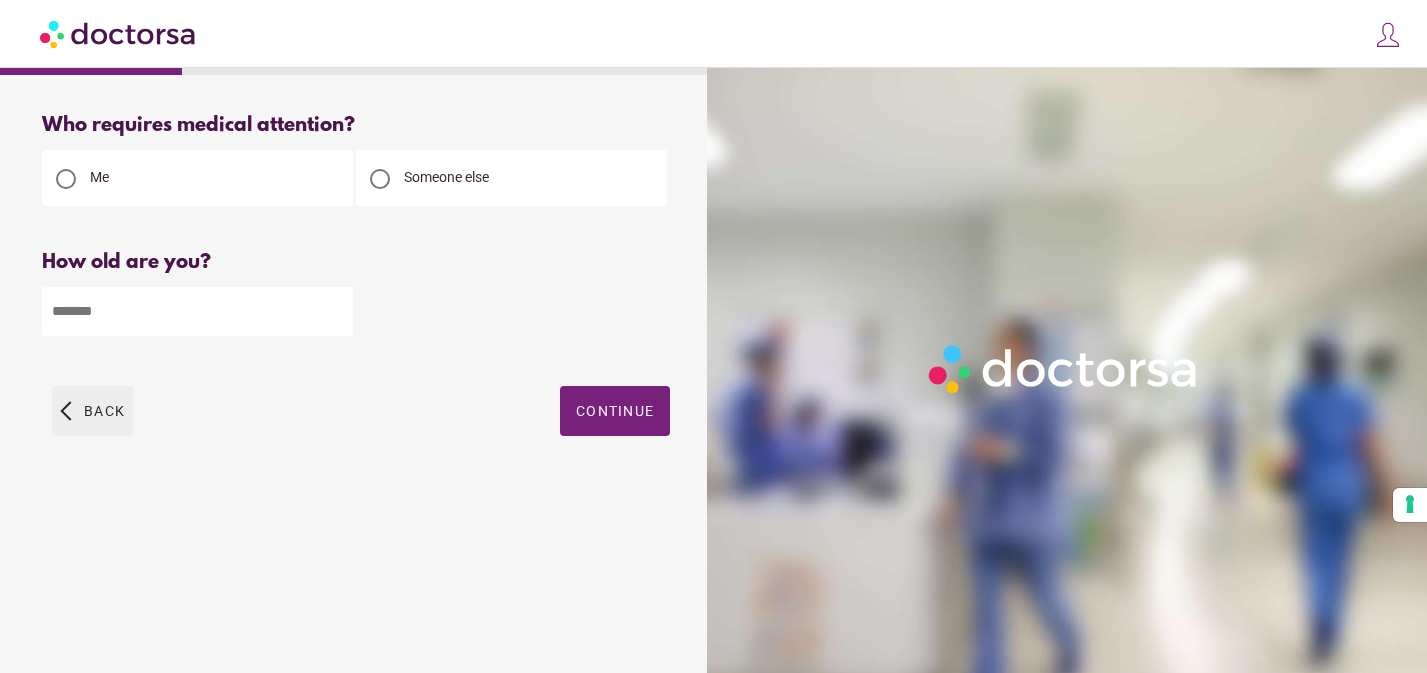 click at bounding box center [92, 411] 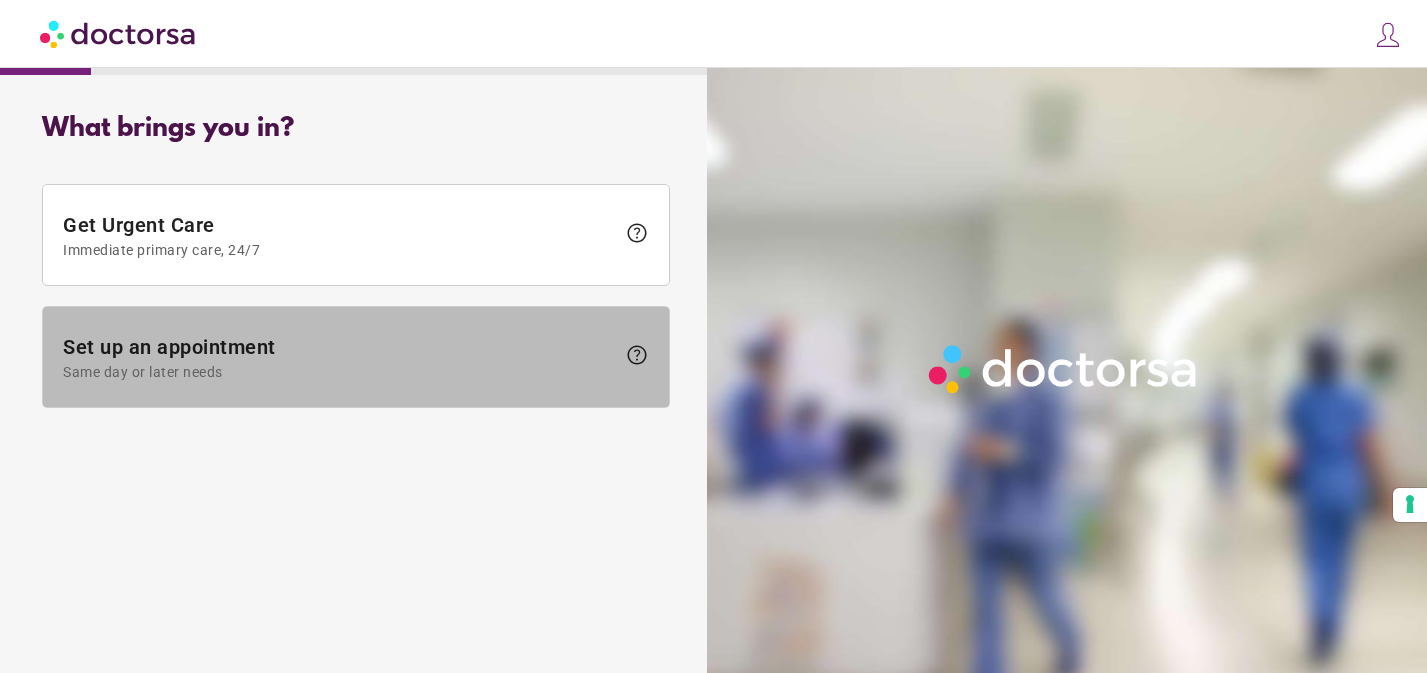 click on "Set up an appointment
Same day or later needs" at bounding box center [339, 357] 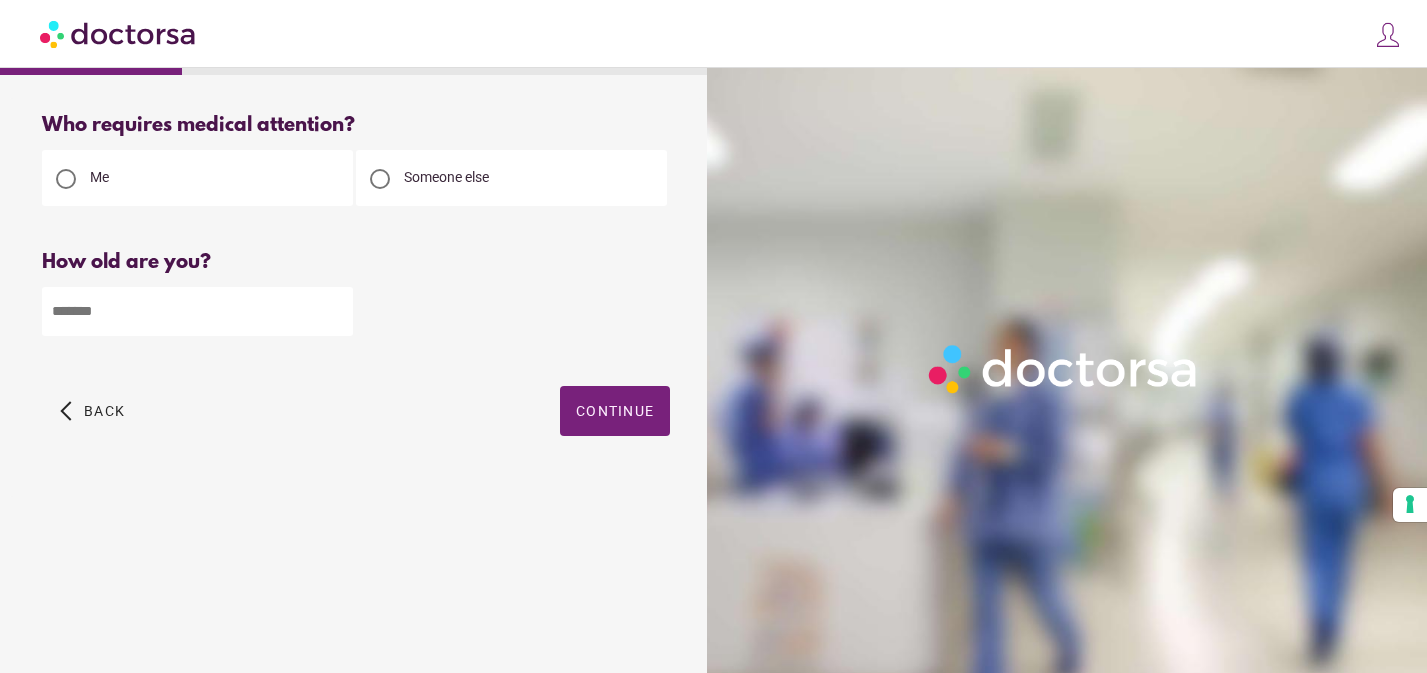 click at bounding box center [197, 311] 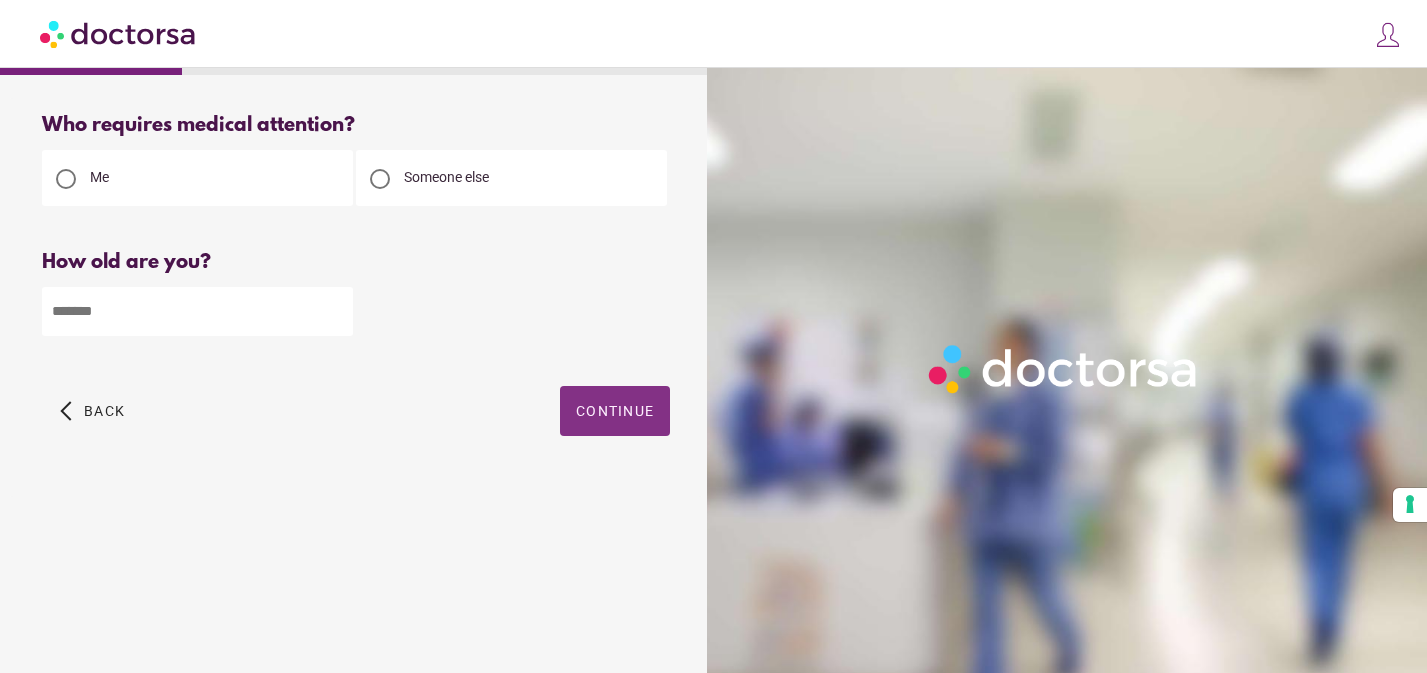 type on "**" 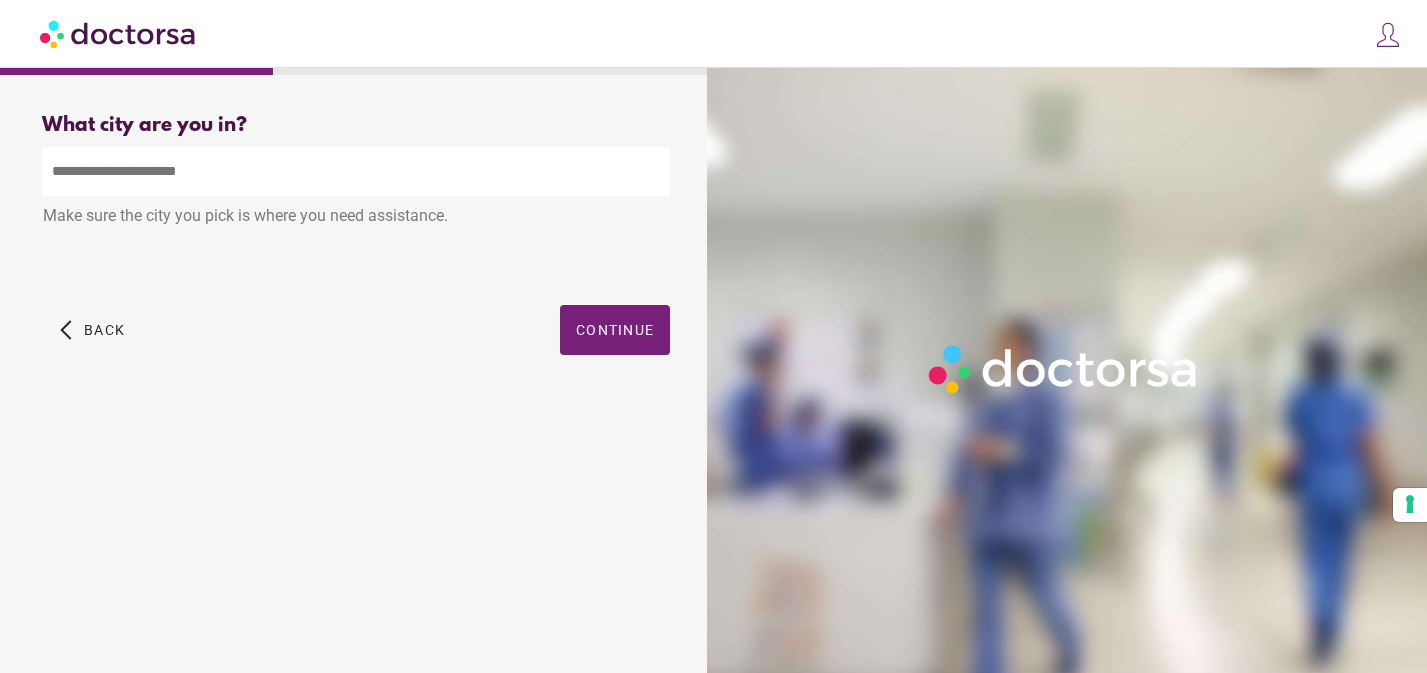 click at bounding box center (356, 171) 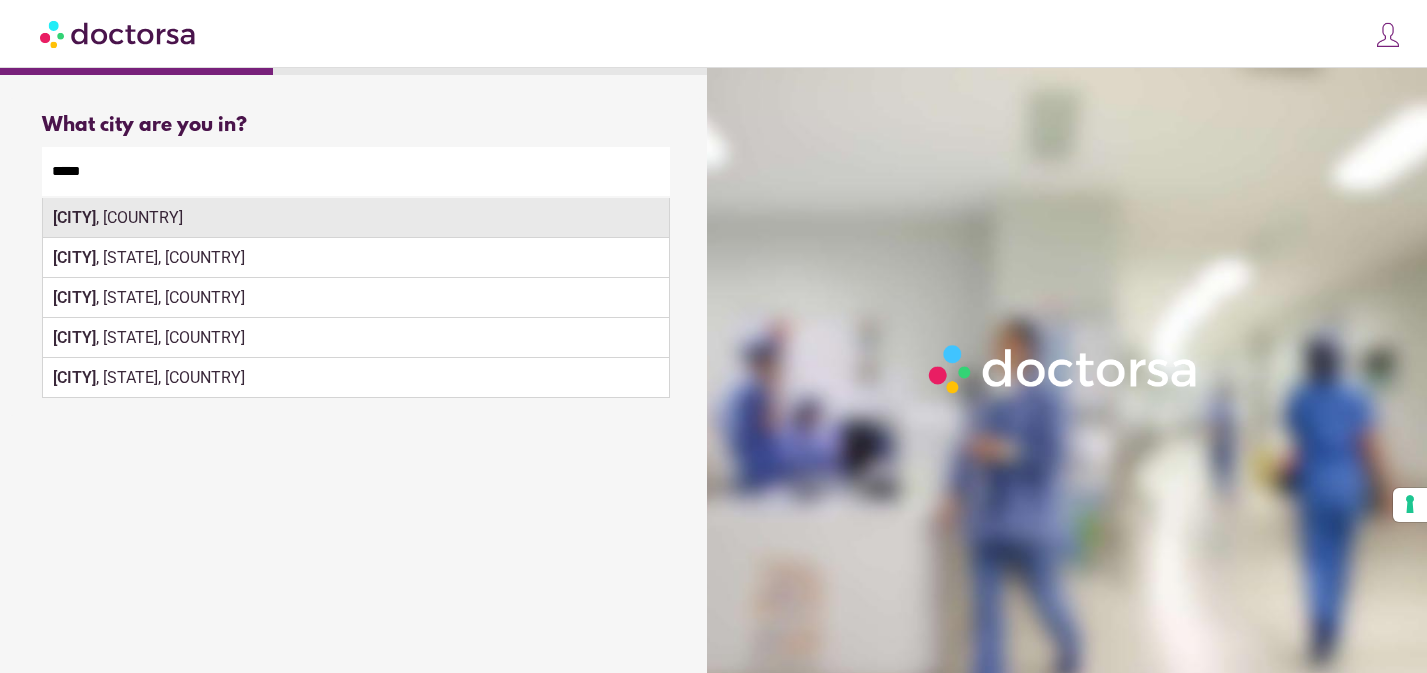 type on "*****" 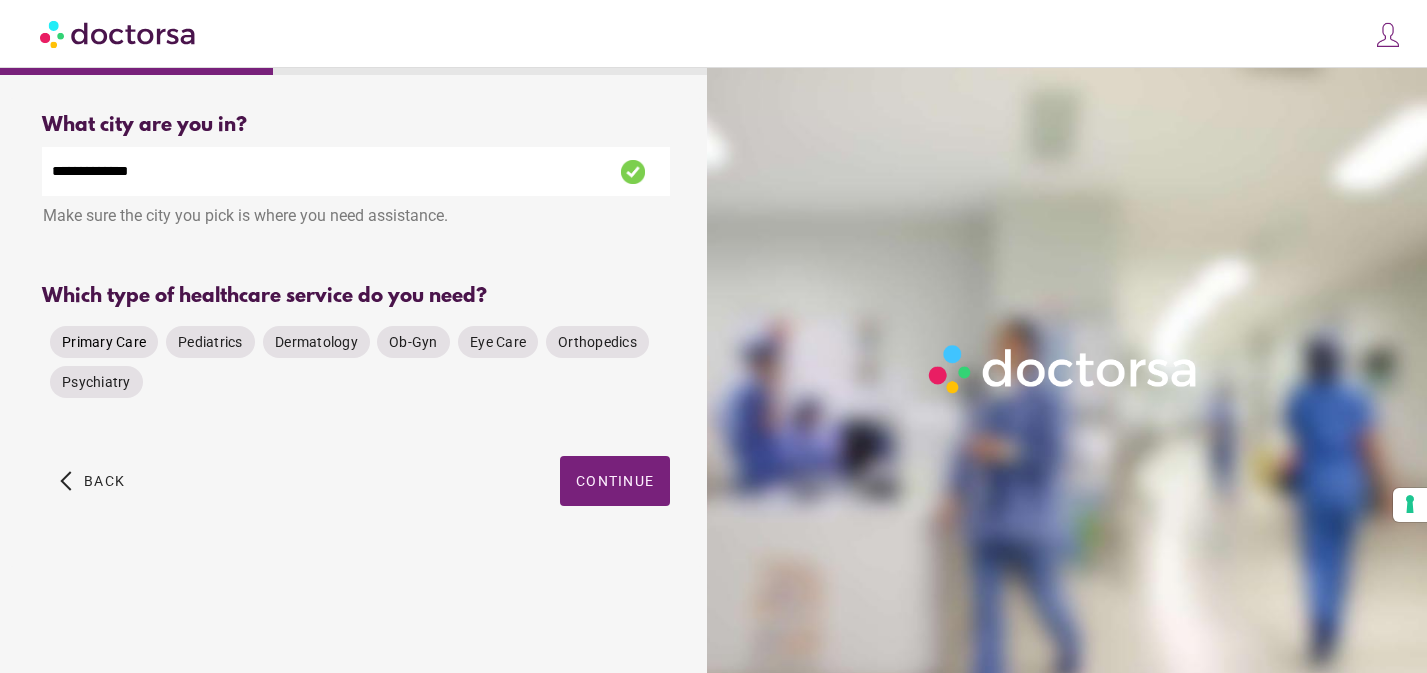 click on "Primary Care" at bounding box center (104, 342) 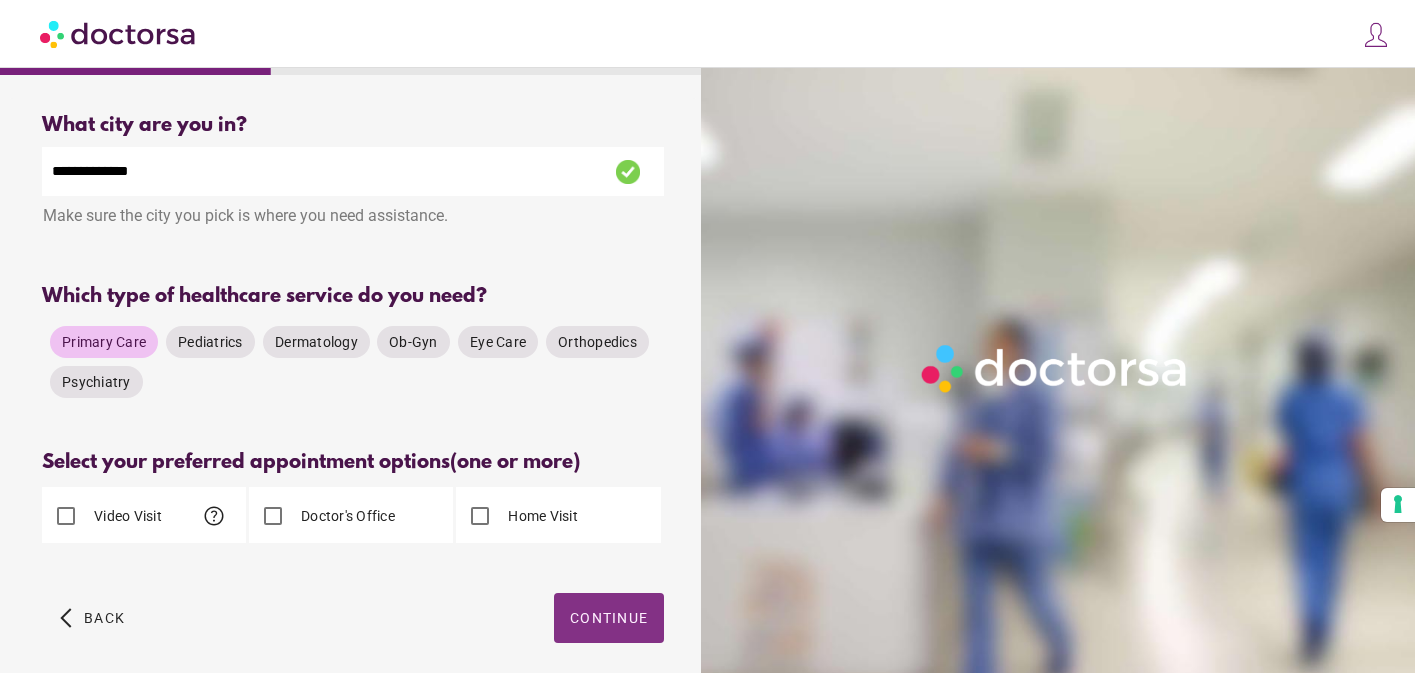click on "Continue" at bounding box center [609, 618] 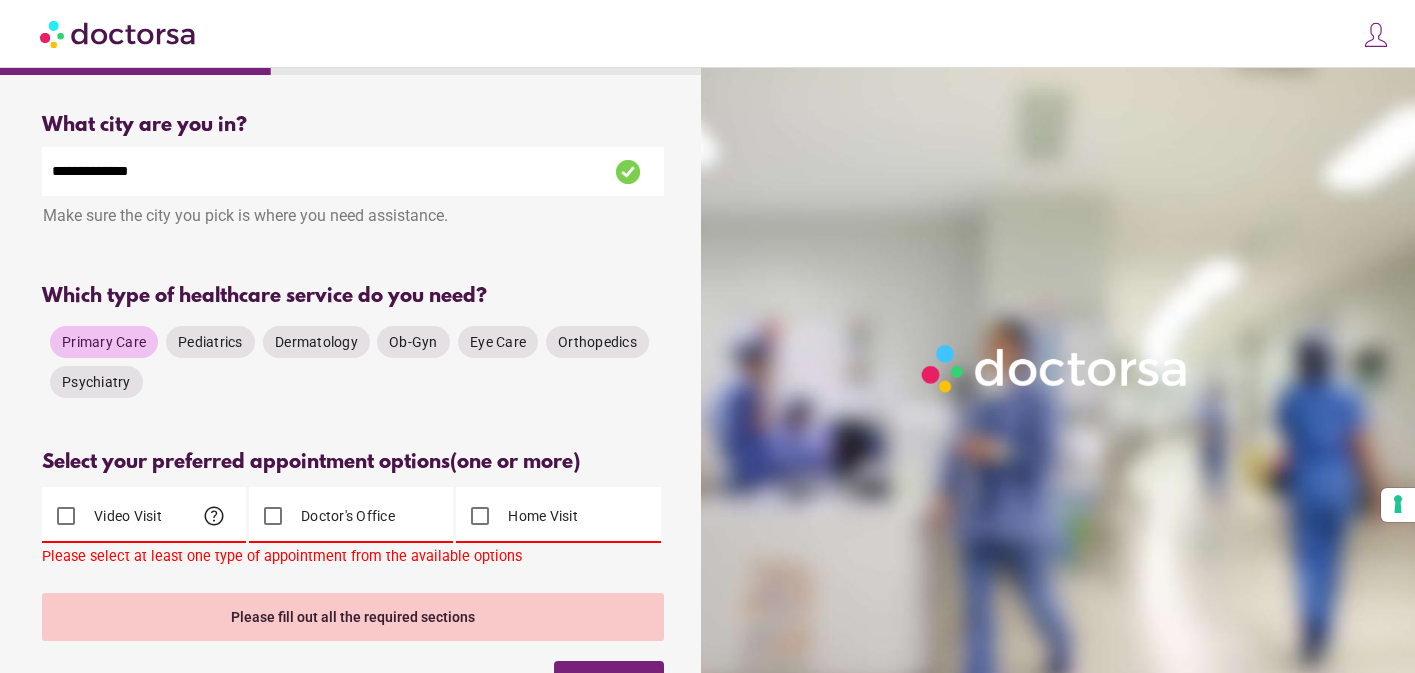 click on "Video Visit" at bounding box center [126, 516] 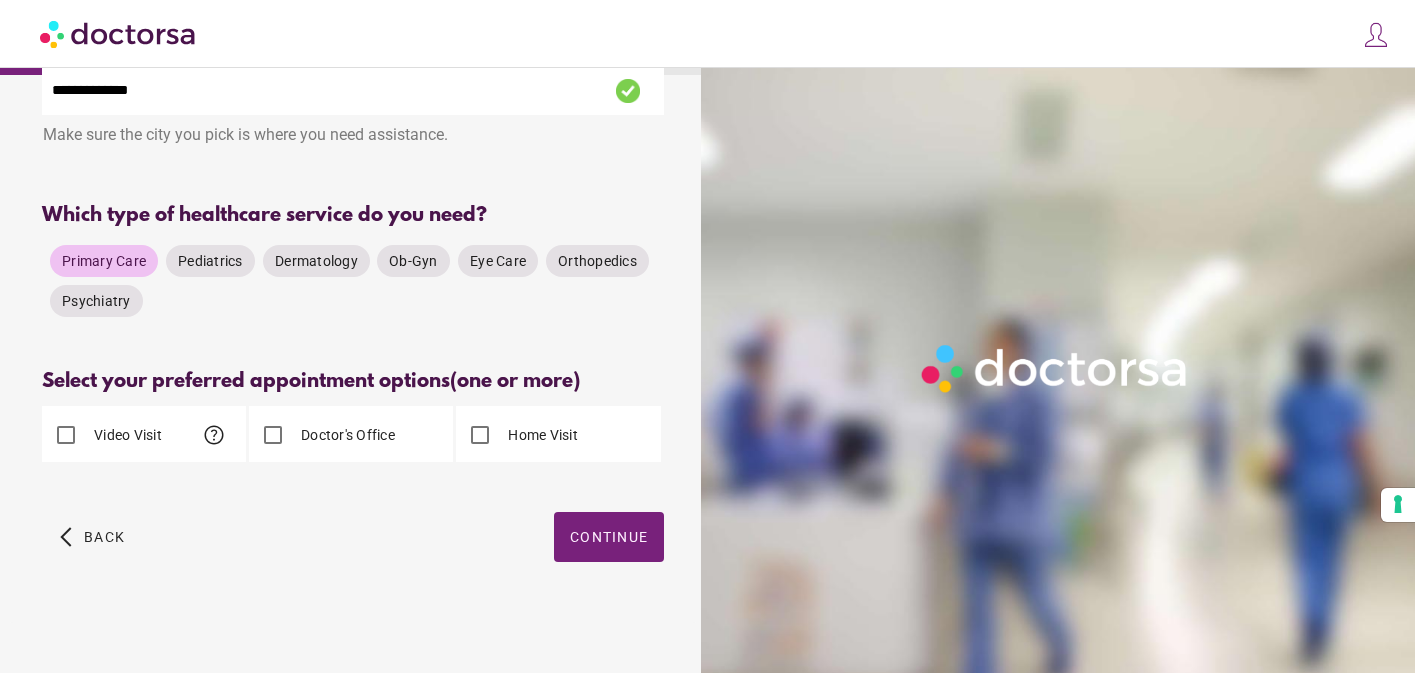 scroll, scrollTop: 83, scrollLeft: 0, axis: vertical 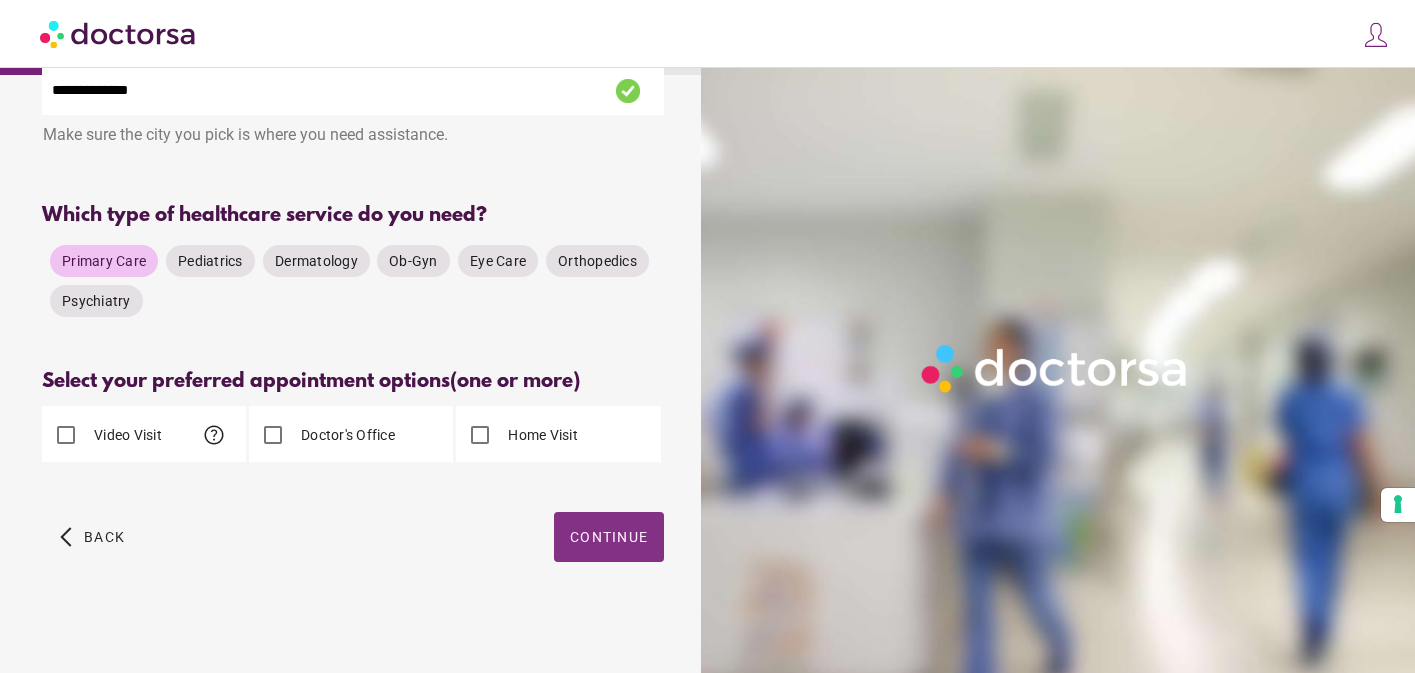 click at bounding box center (609, 537) 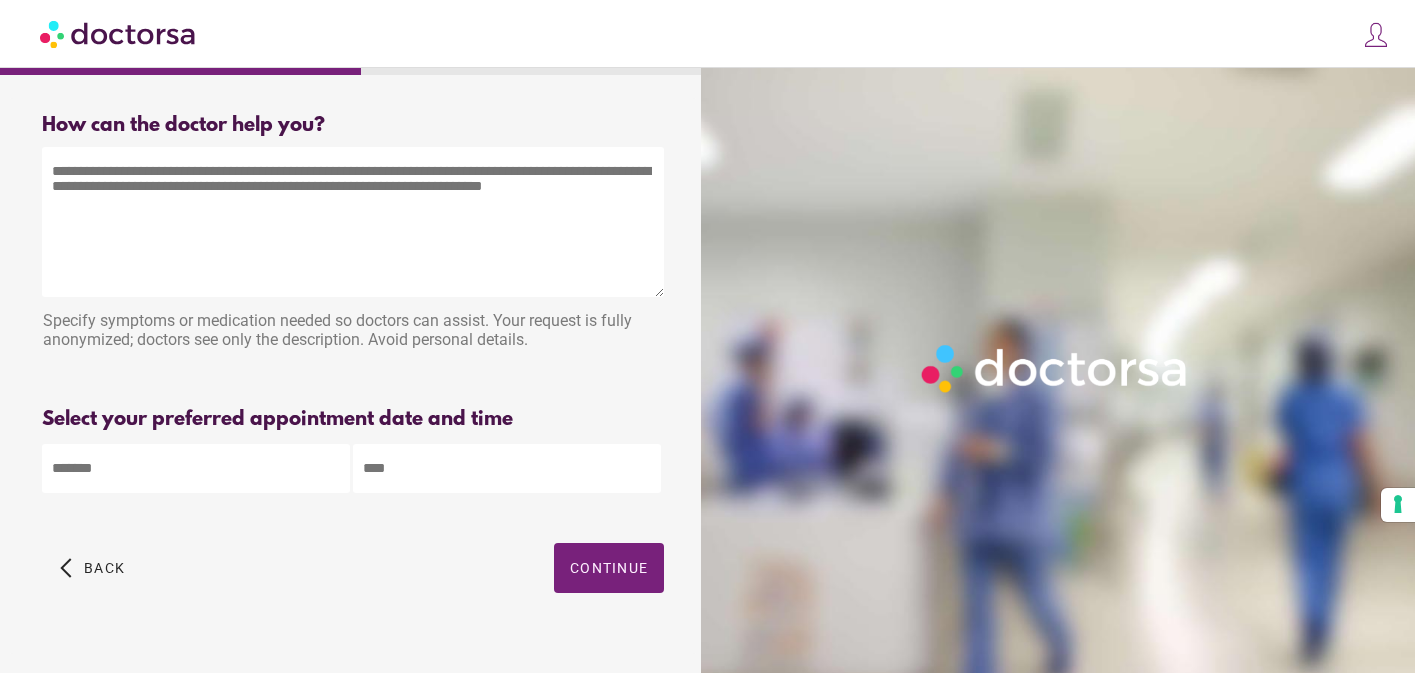 click at bounding box center [353, 222] 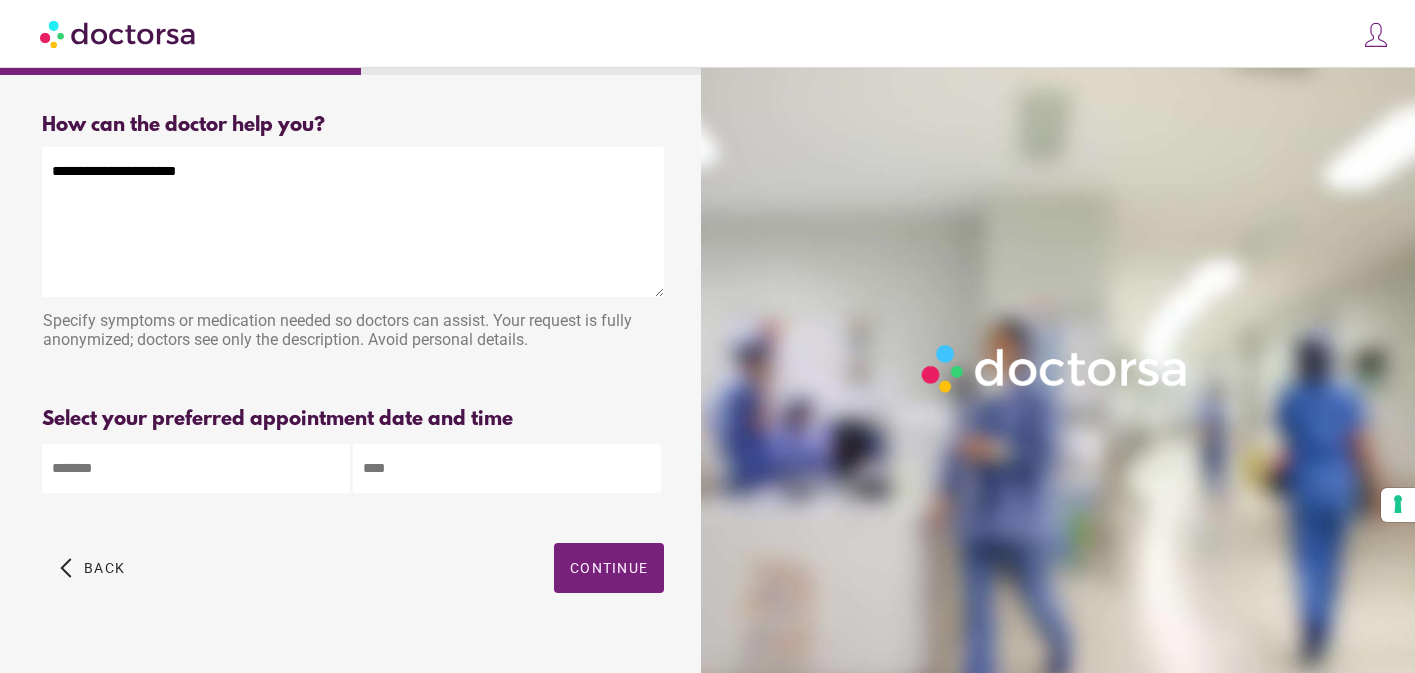 click on "**********" at bounding box center [353, 222] 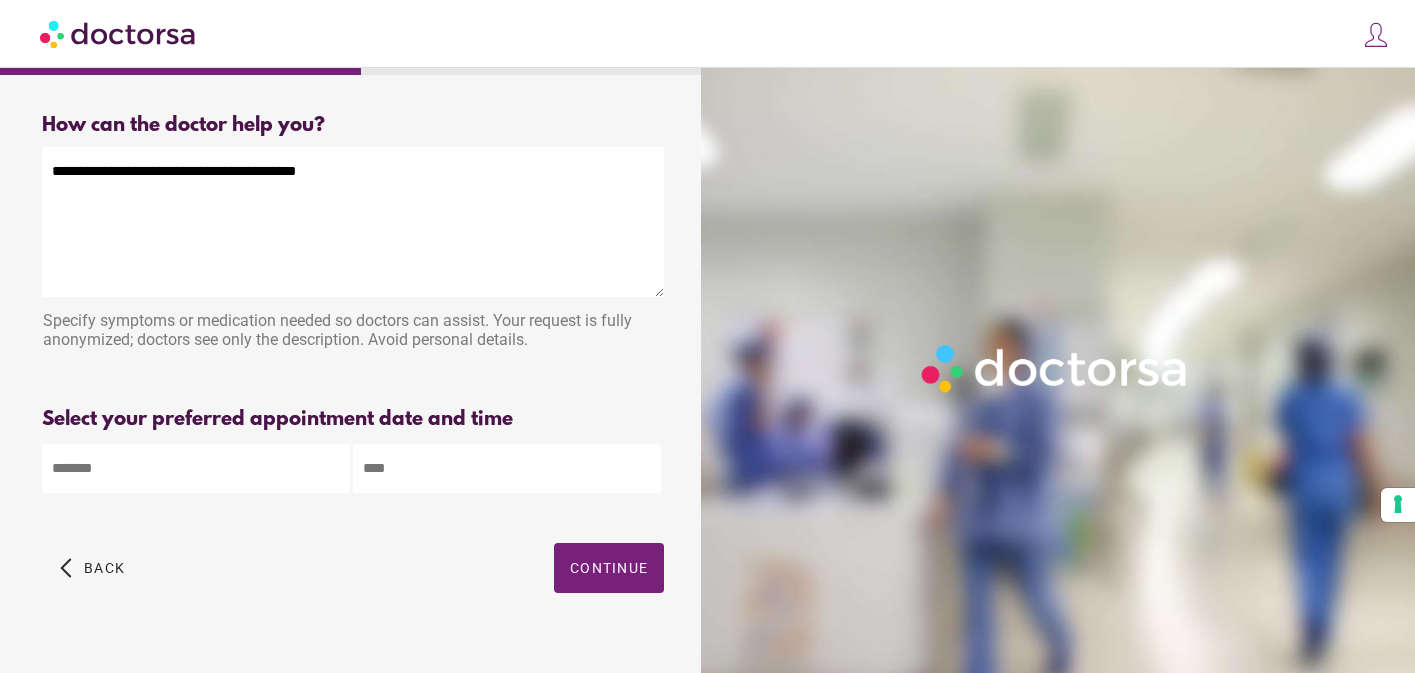 click on "**********" at bounding box center (353, 222) 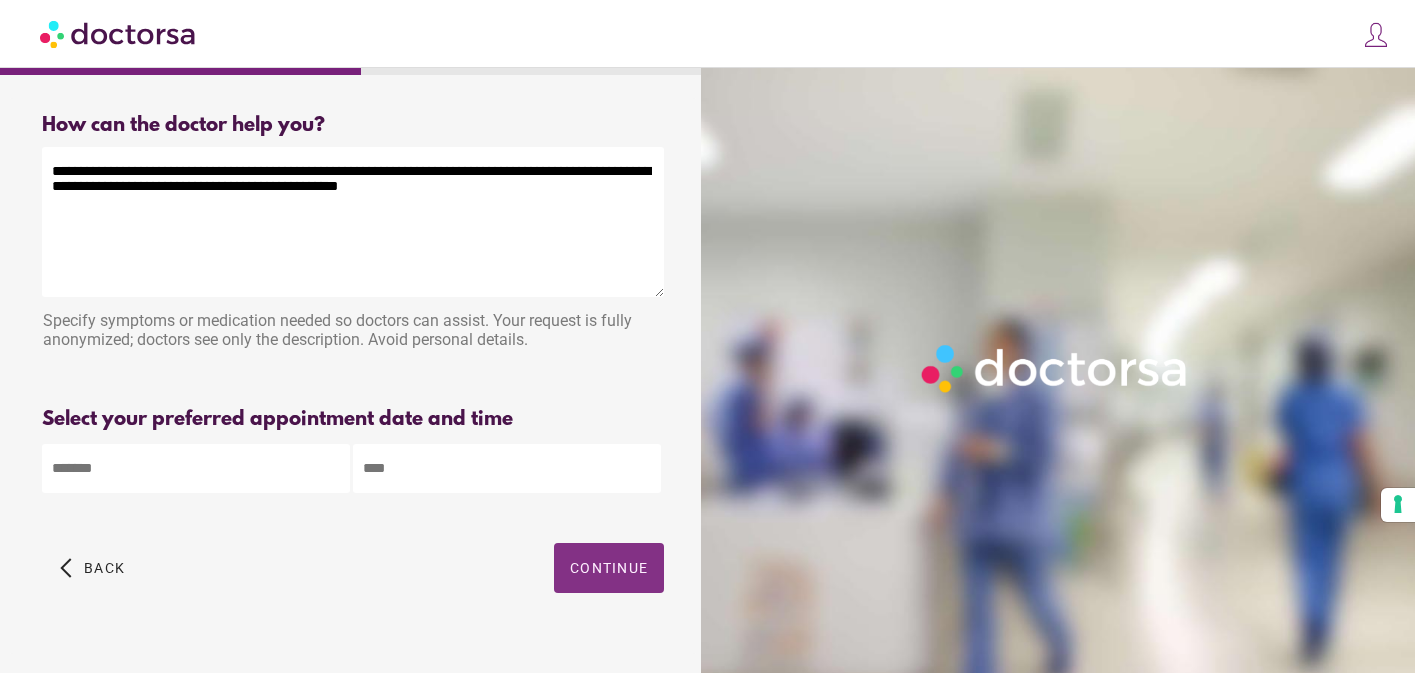 type on "**********" 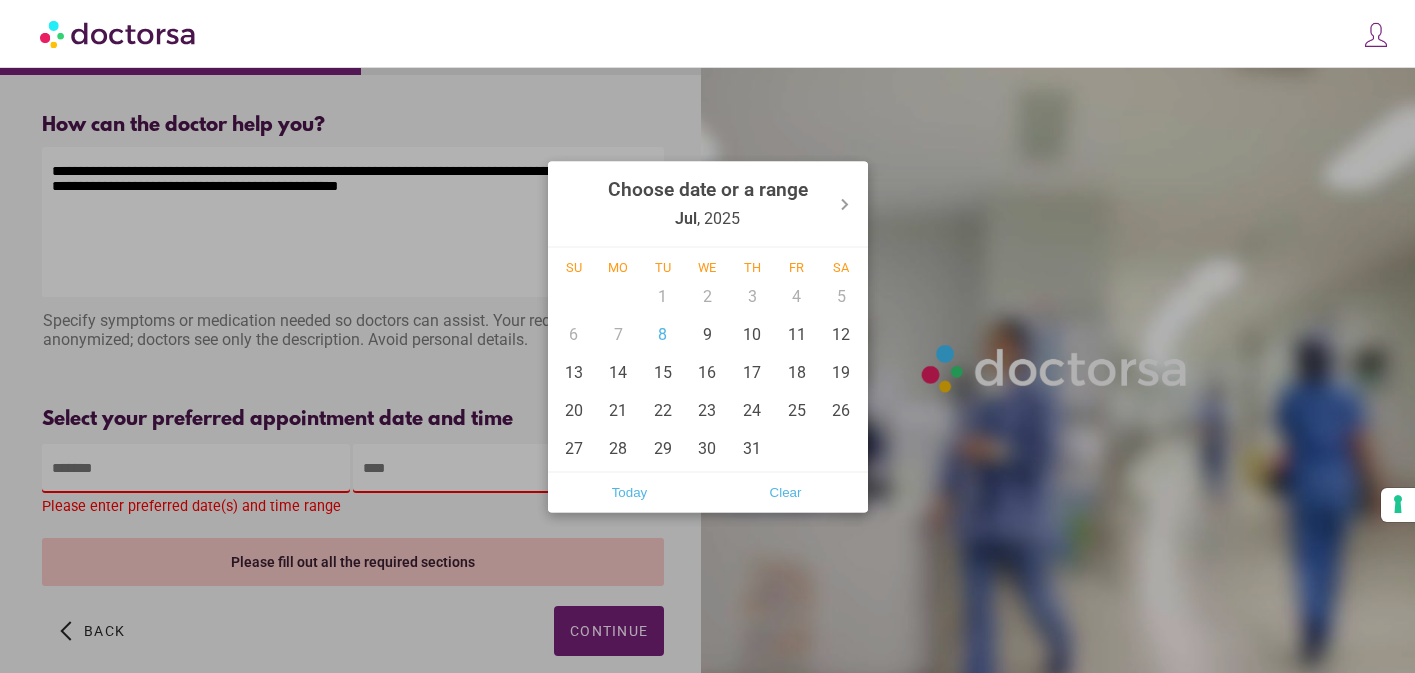 click on "**********" at bounding box center (707, 383) 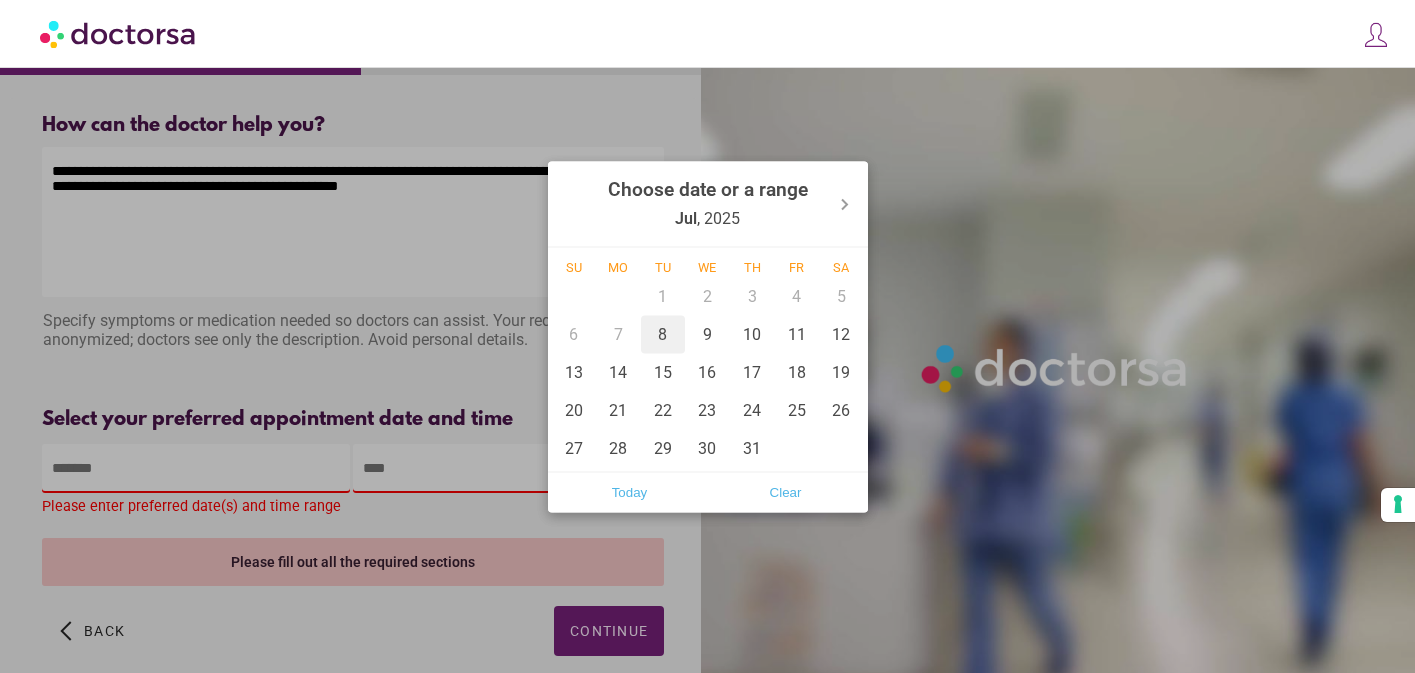 click on "8" at bounding box center (663, 334) 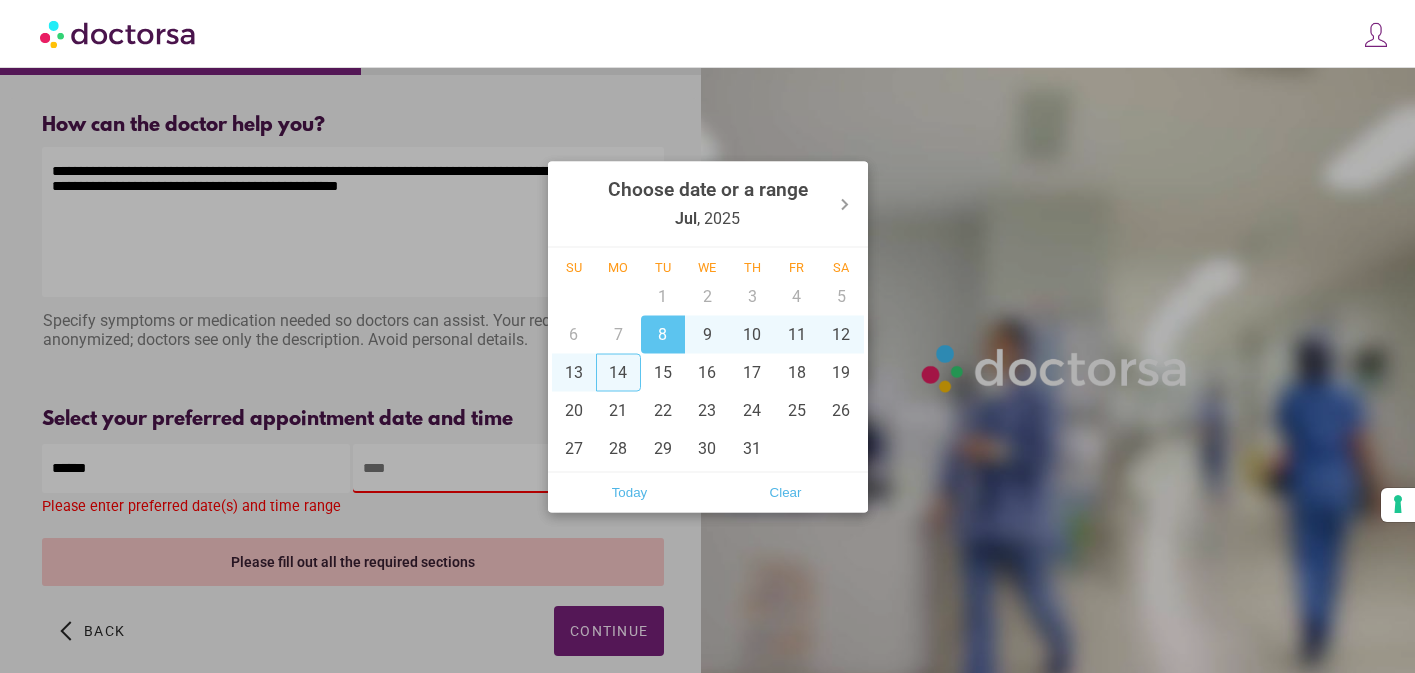 click on "14" at bounding box center [618, 372] 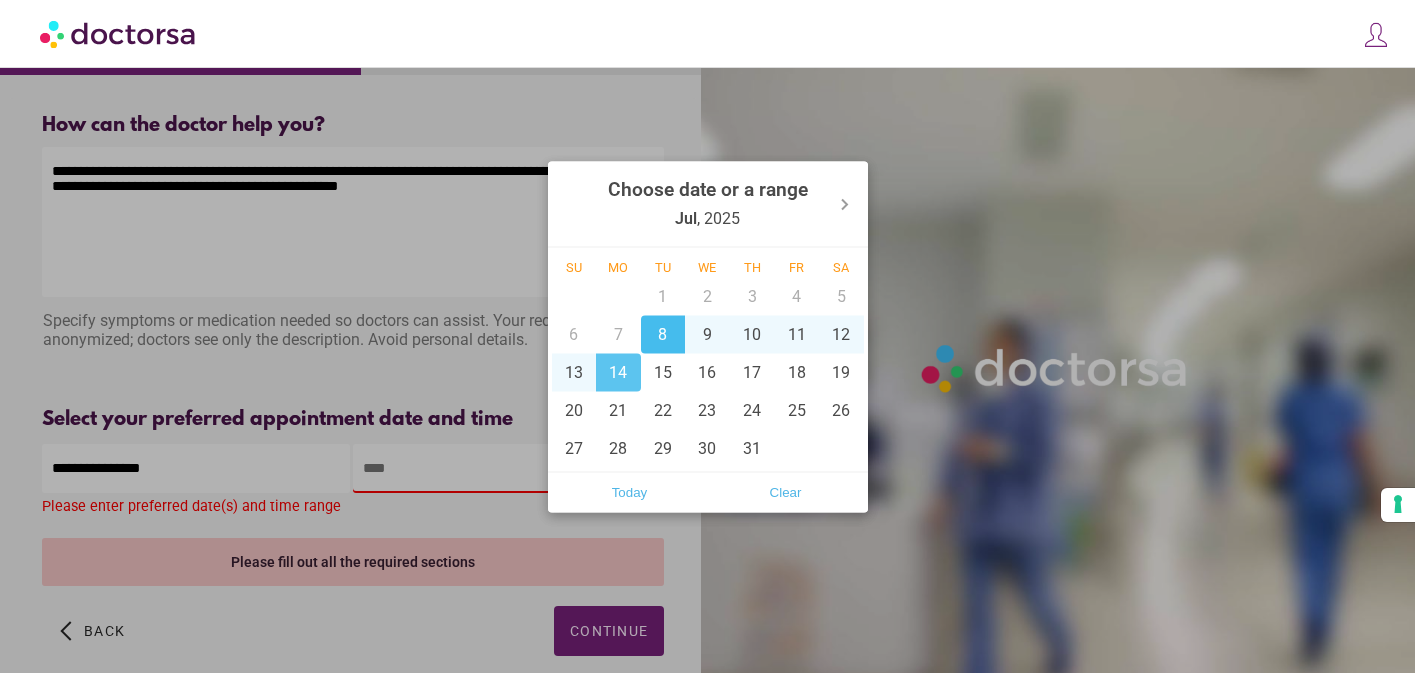 click on "8" at bounding box center (663, 334) 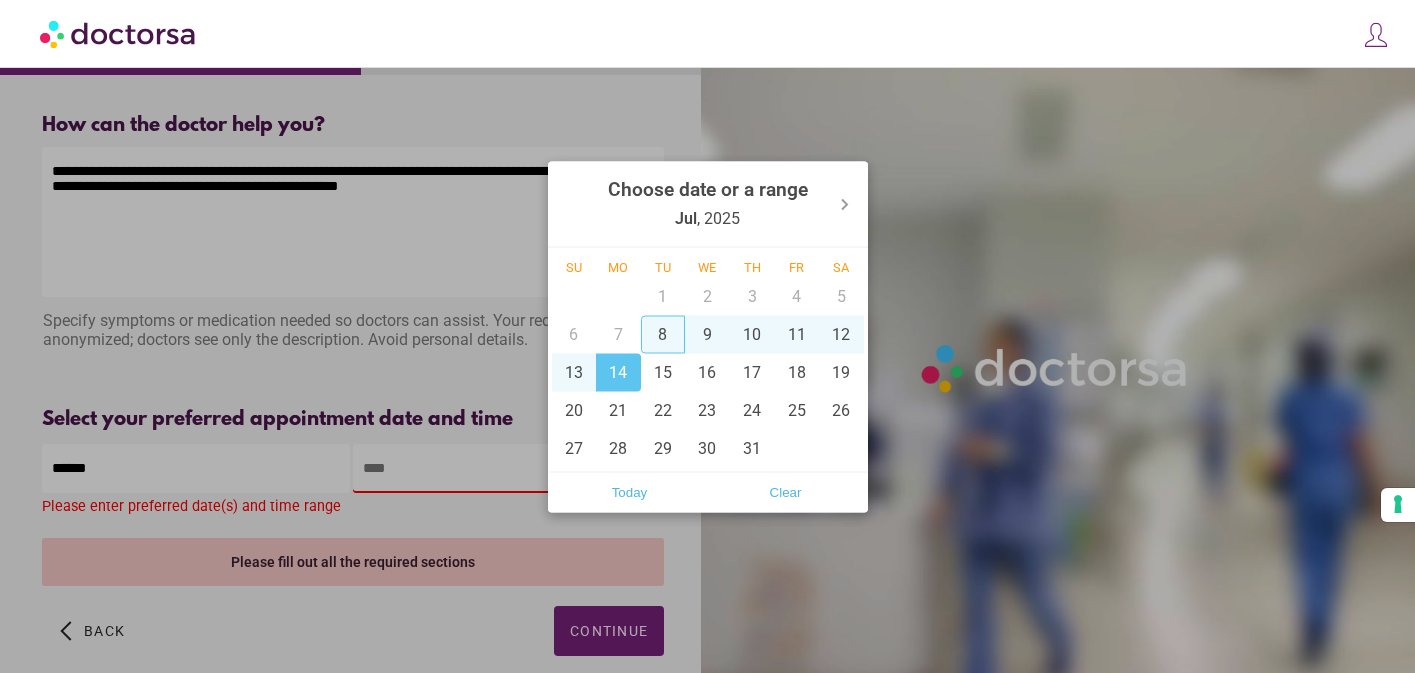 click on "8" at bounding box center [663, 334] 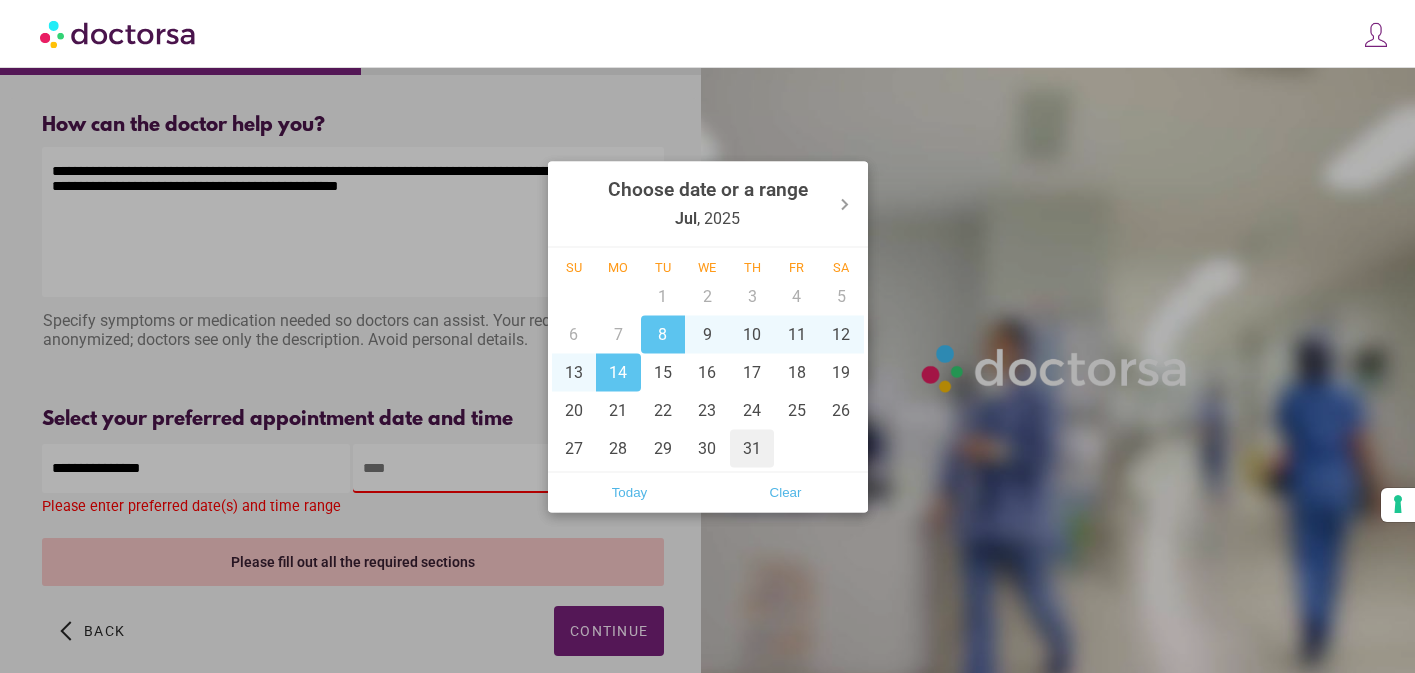 click on "31" at bounding box center (752, 448) 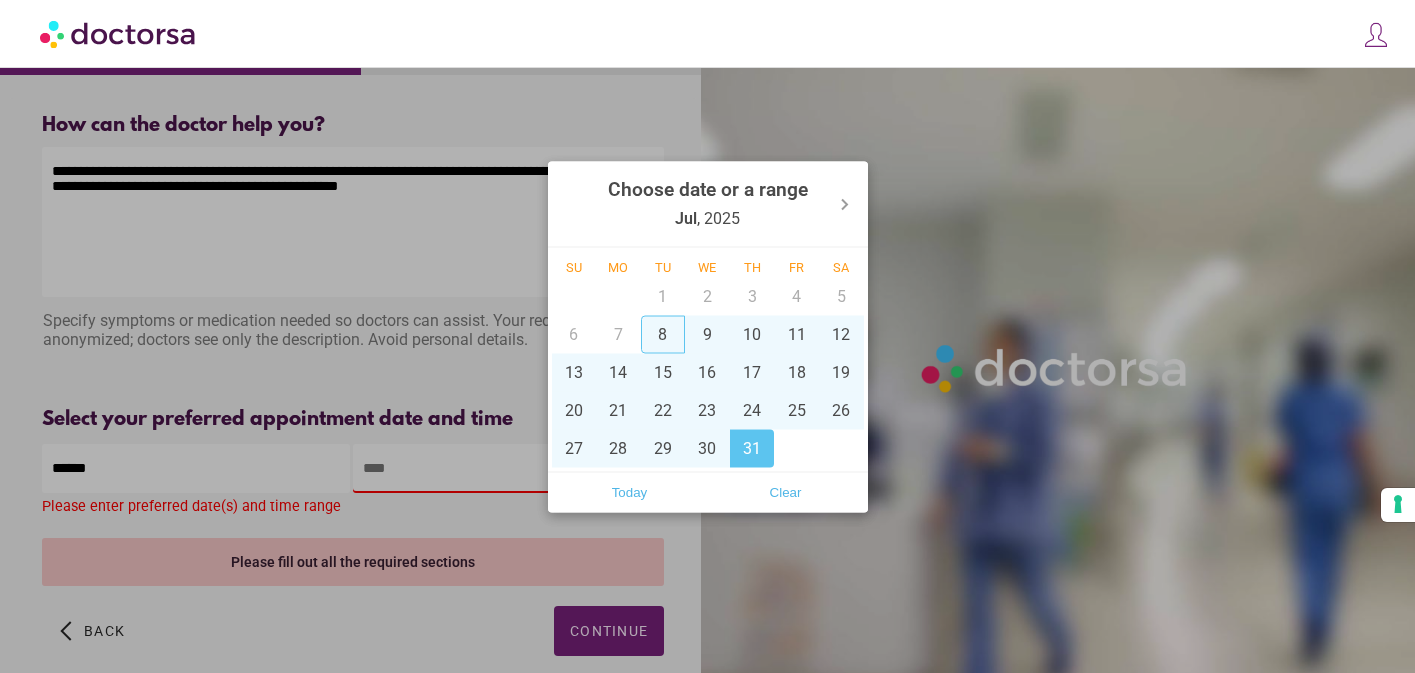 click on "8" at bounding box center [663, 334] 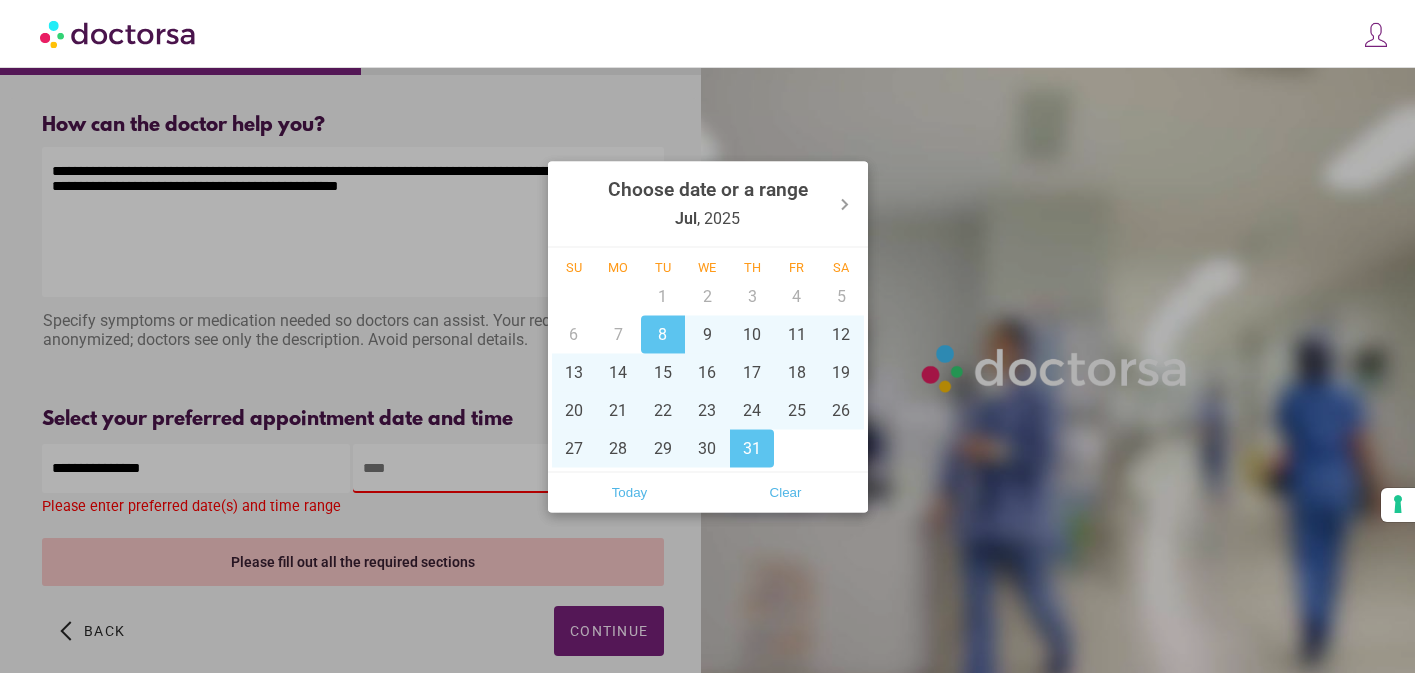 click at bounding box center (707, 336) 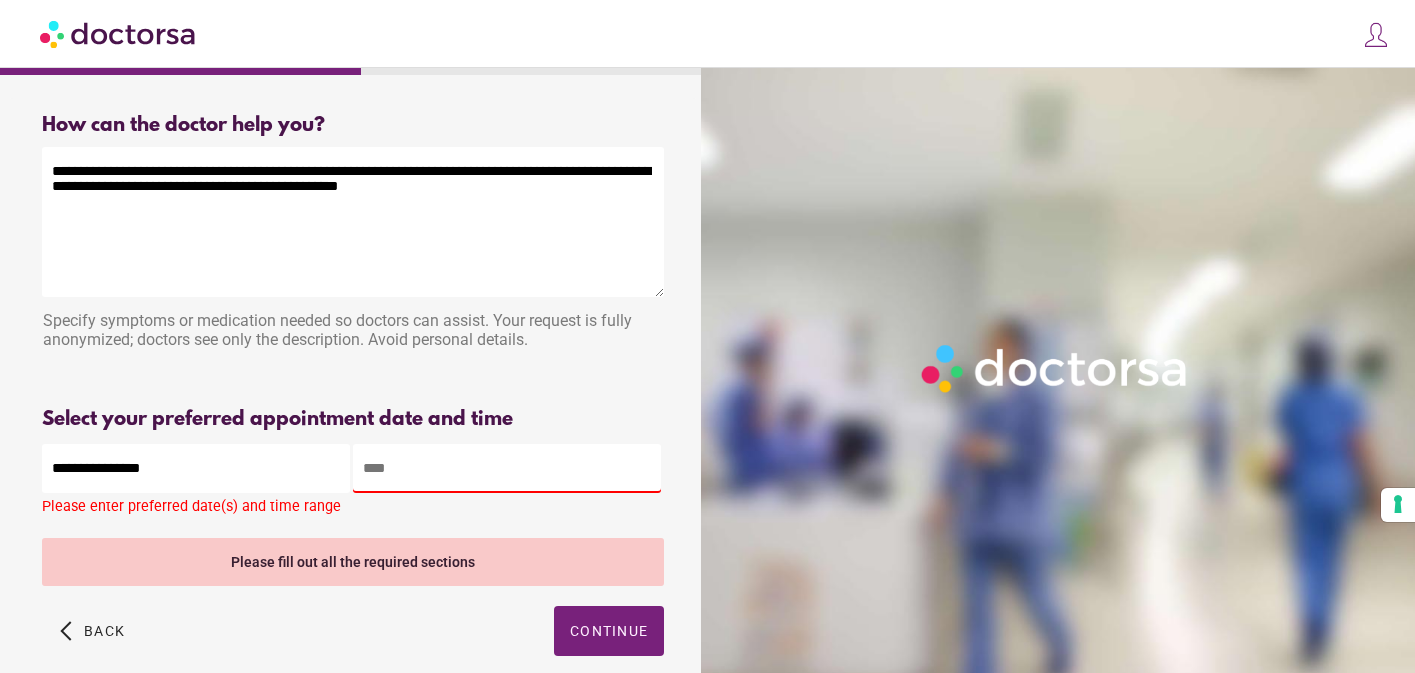 click at bounding box center (507, 468) 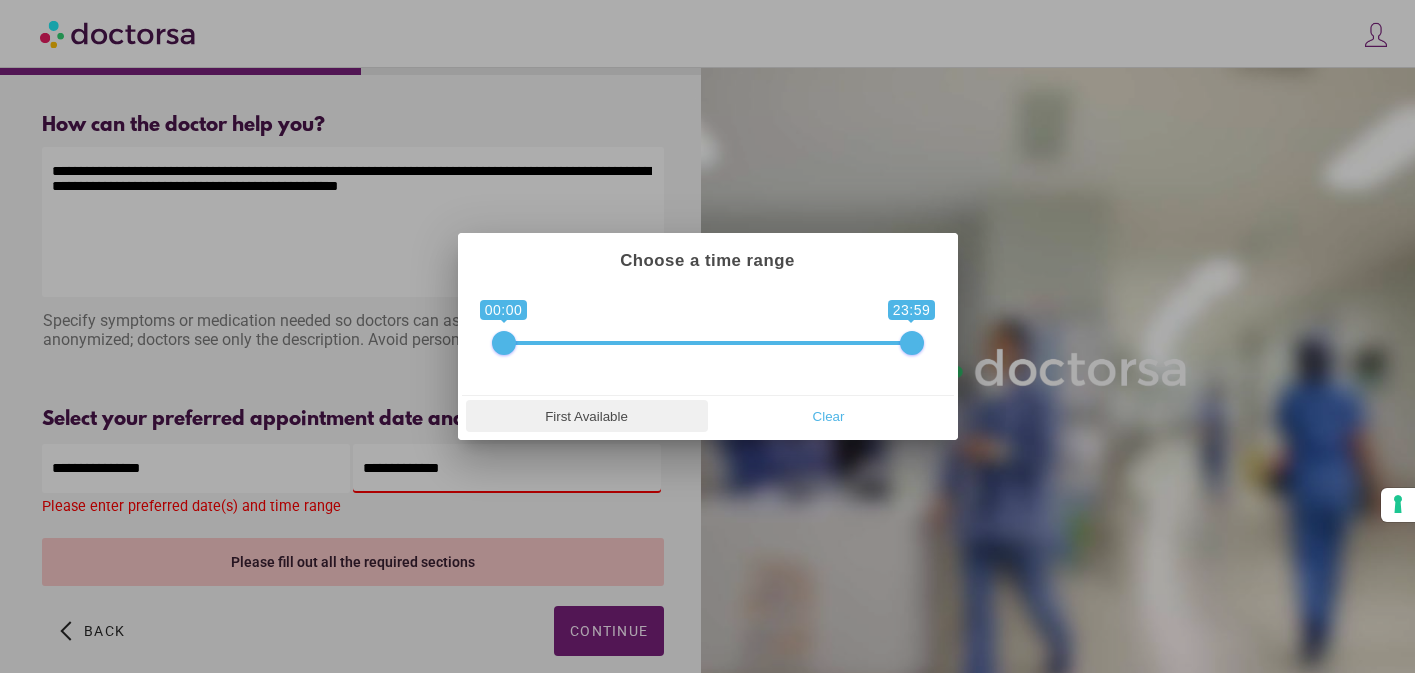 click on "First Available" at bounding box center [587, 416] 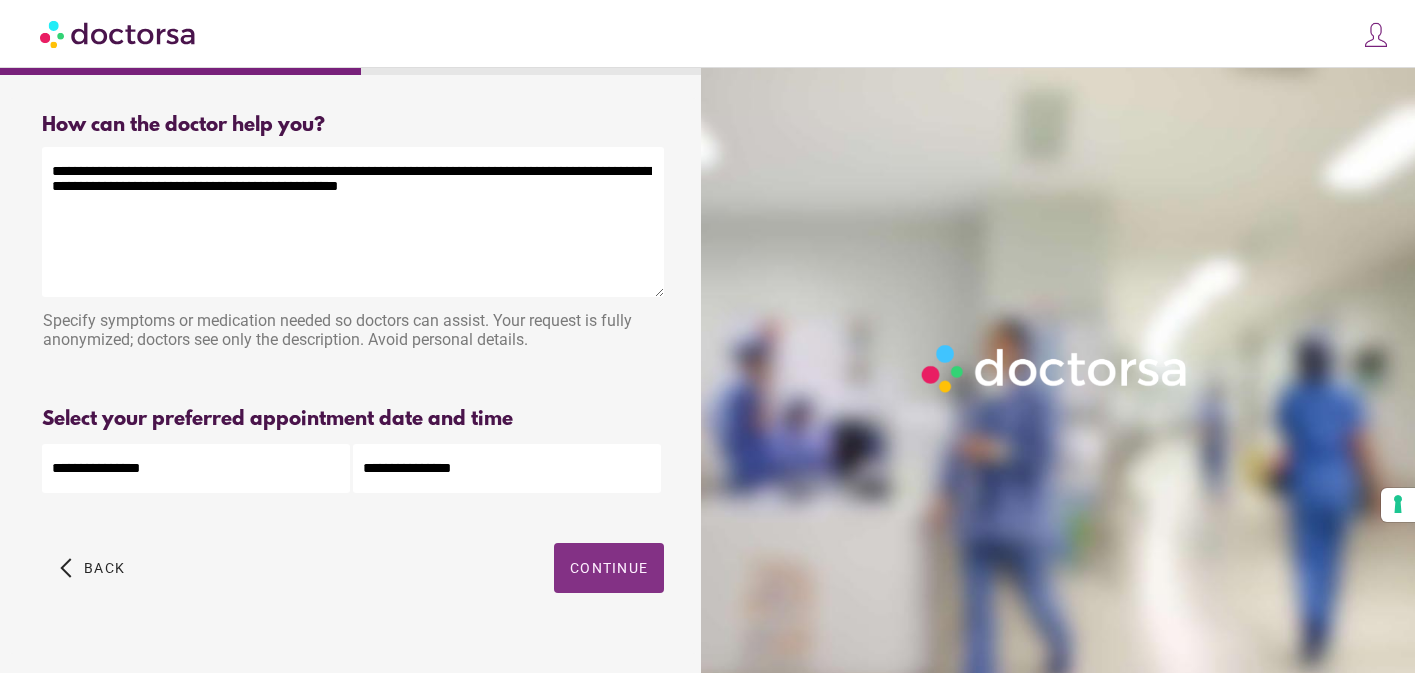 click on "Continue" at bounding box center (609, 568) 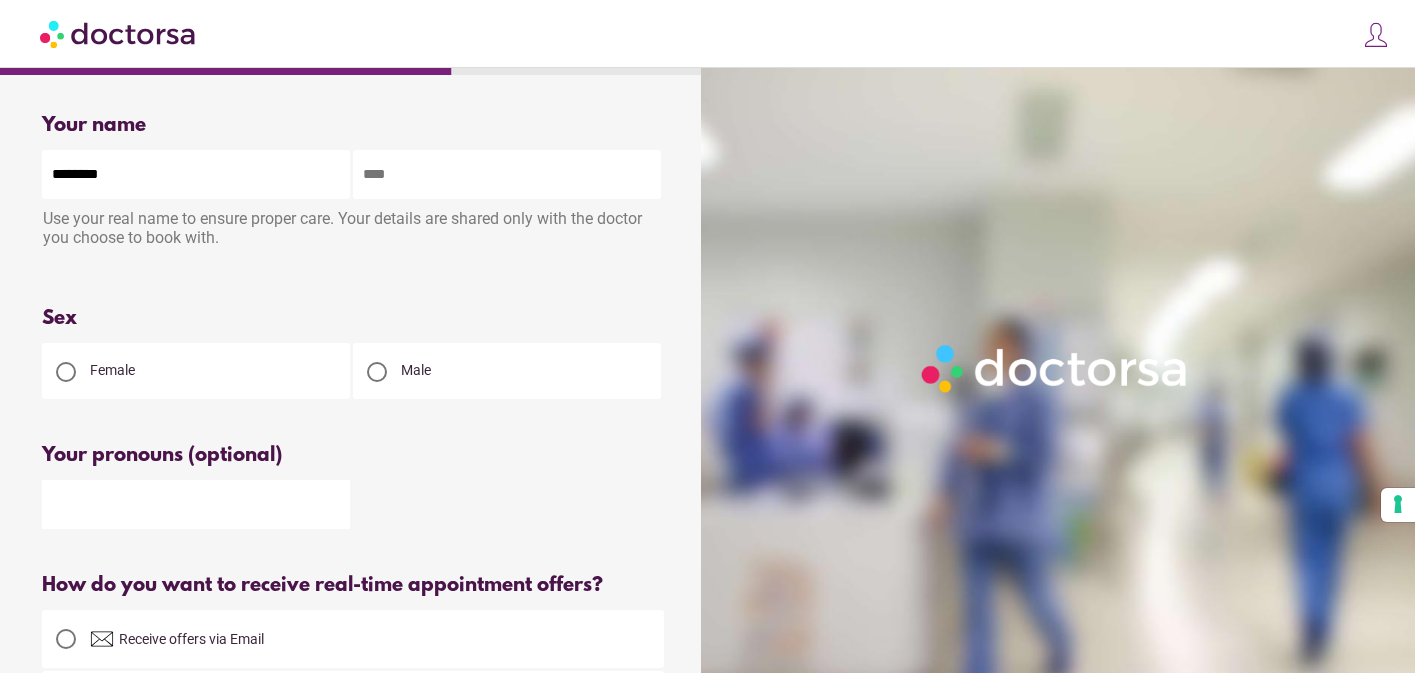 type on "********" 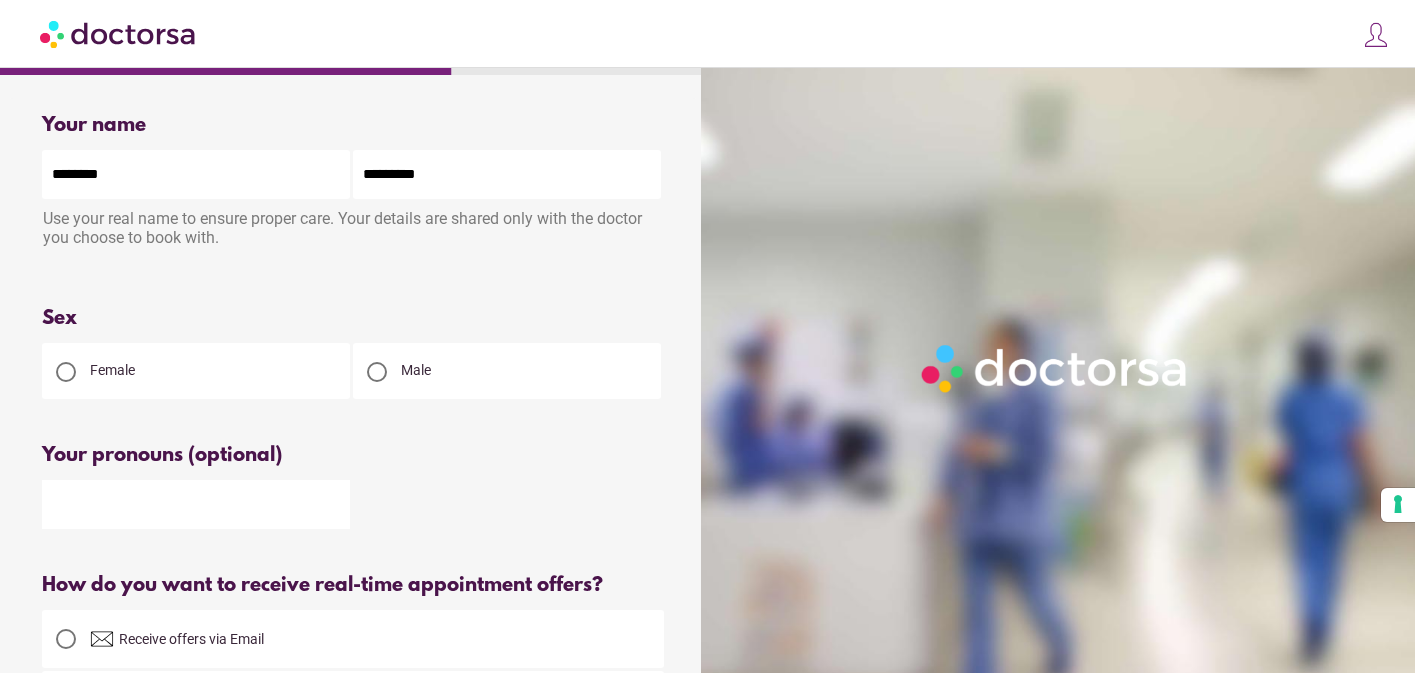type on "*********" 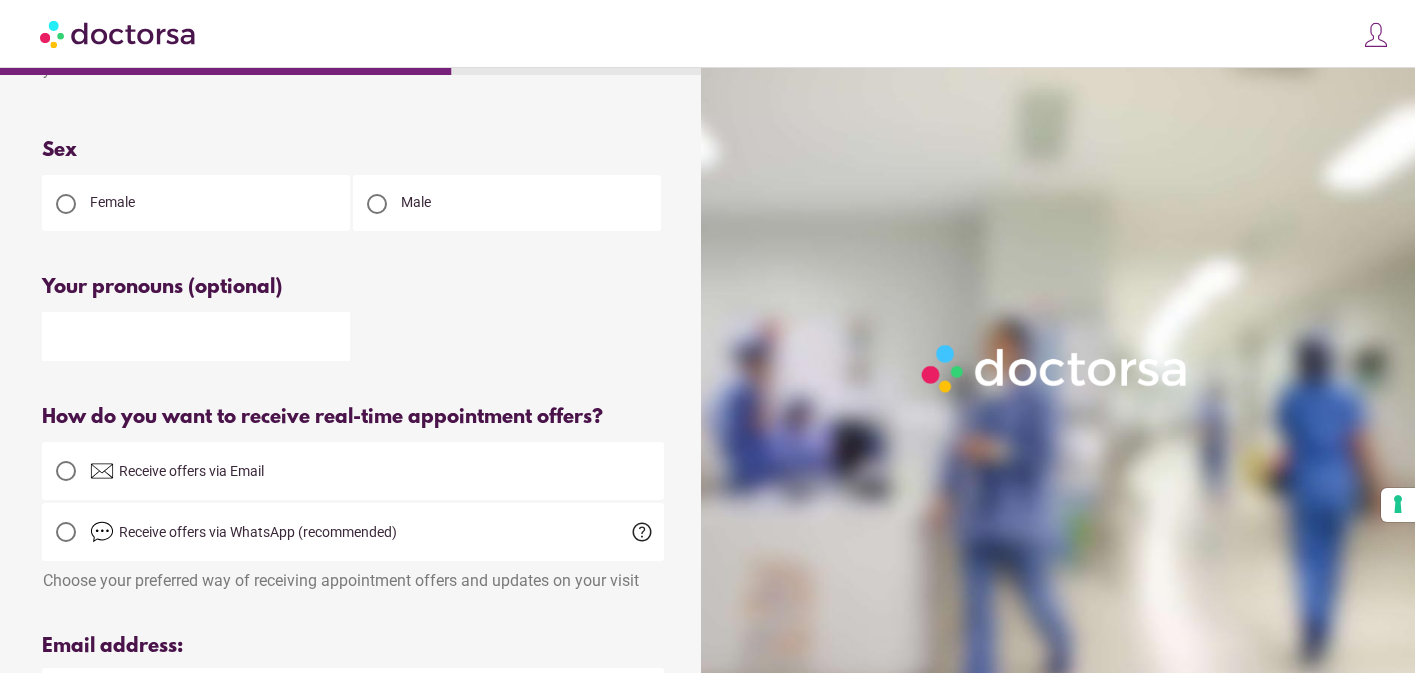 scroll, scrollTop: 164, scrollLeft: 0, axis: vertical 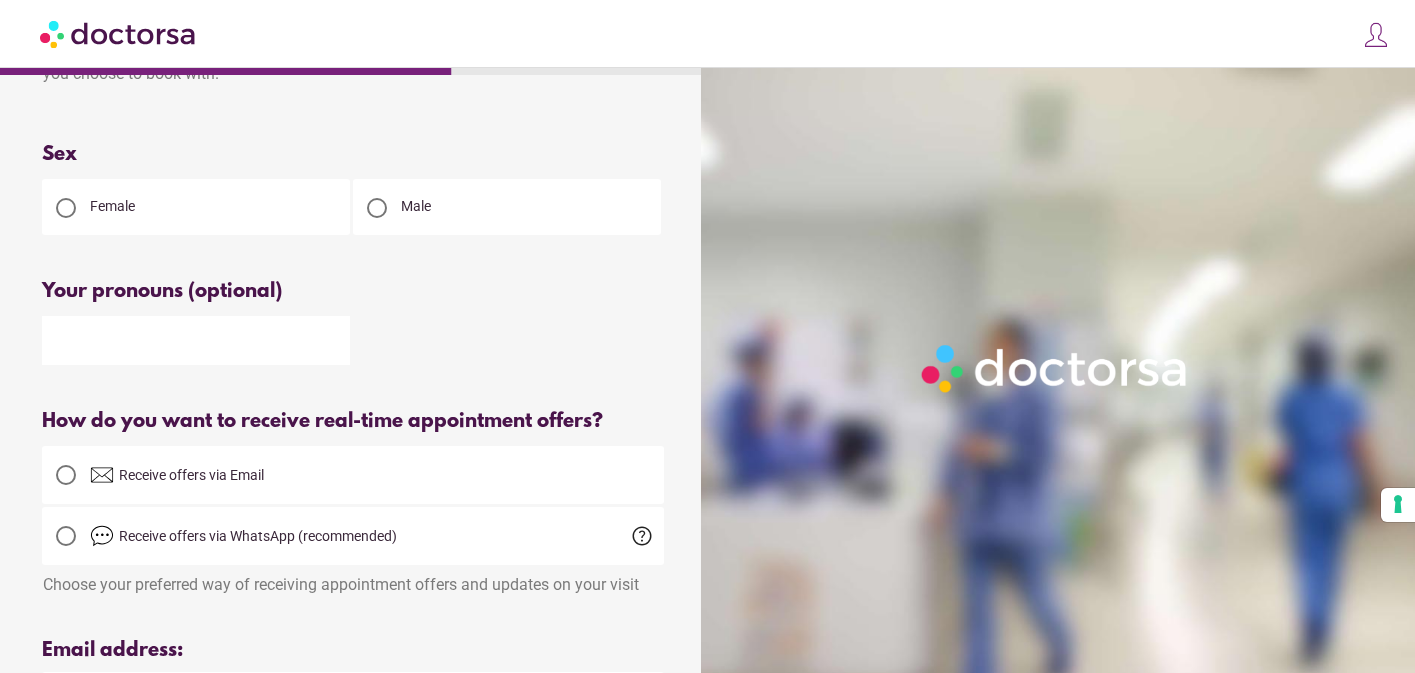 click at bounding box center [66, 475] 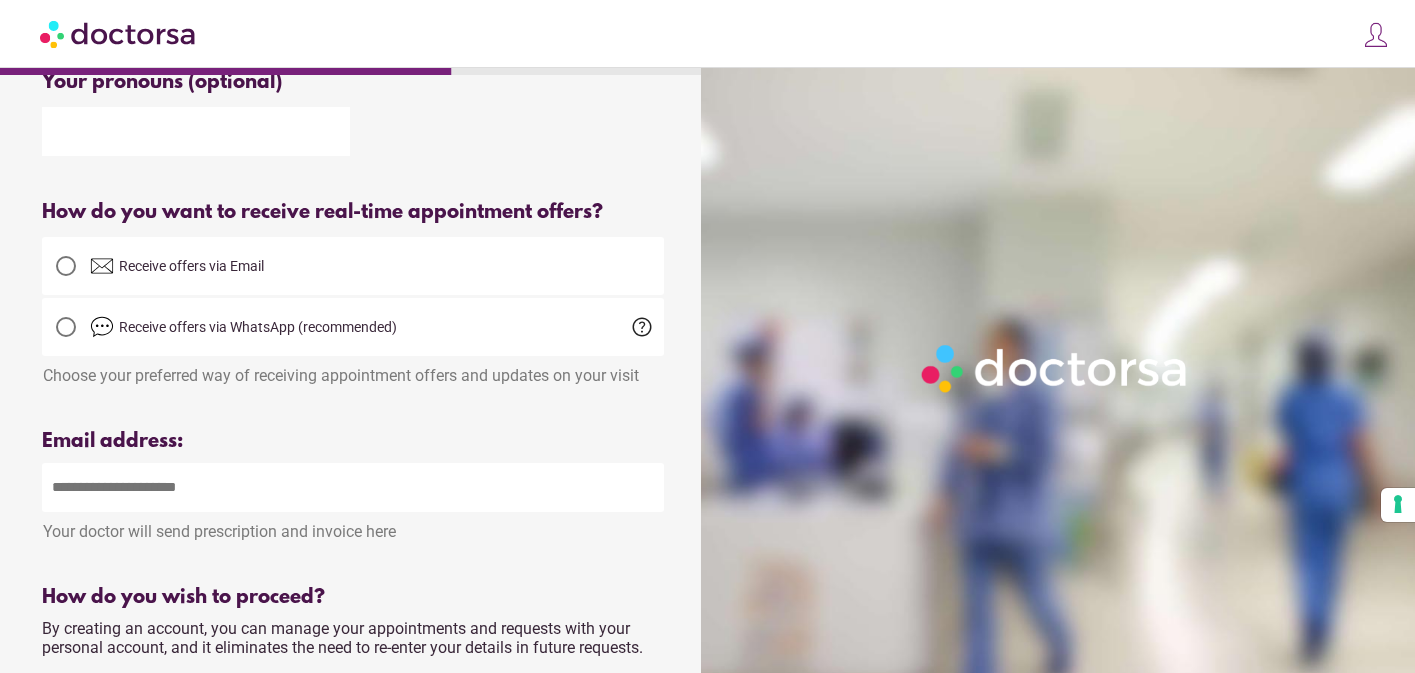 scroll, scrollTop: 371, scrollLeft: 0, axis: vertical 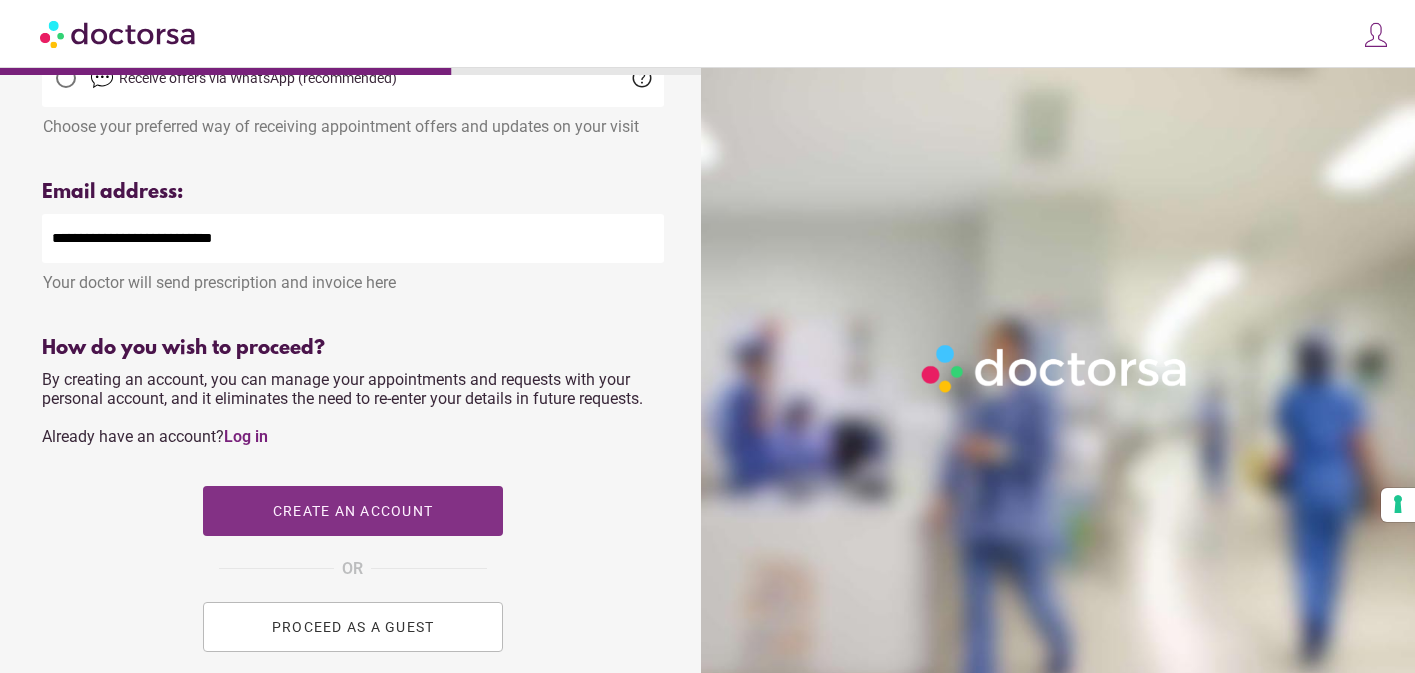 click at bounding box center [353, 511] 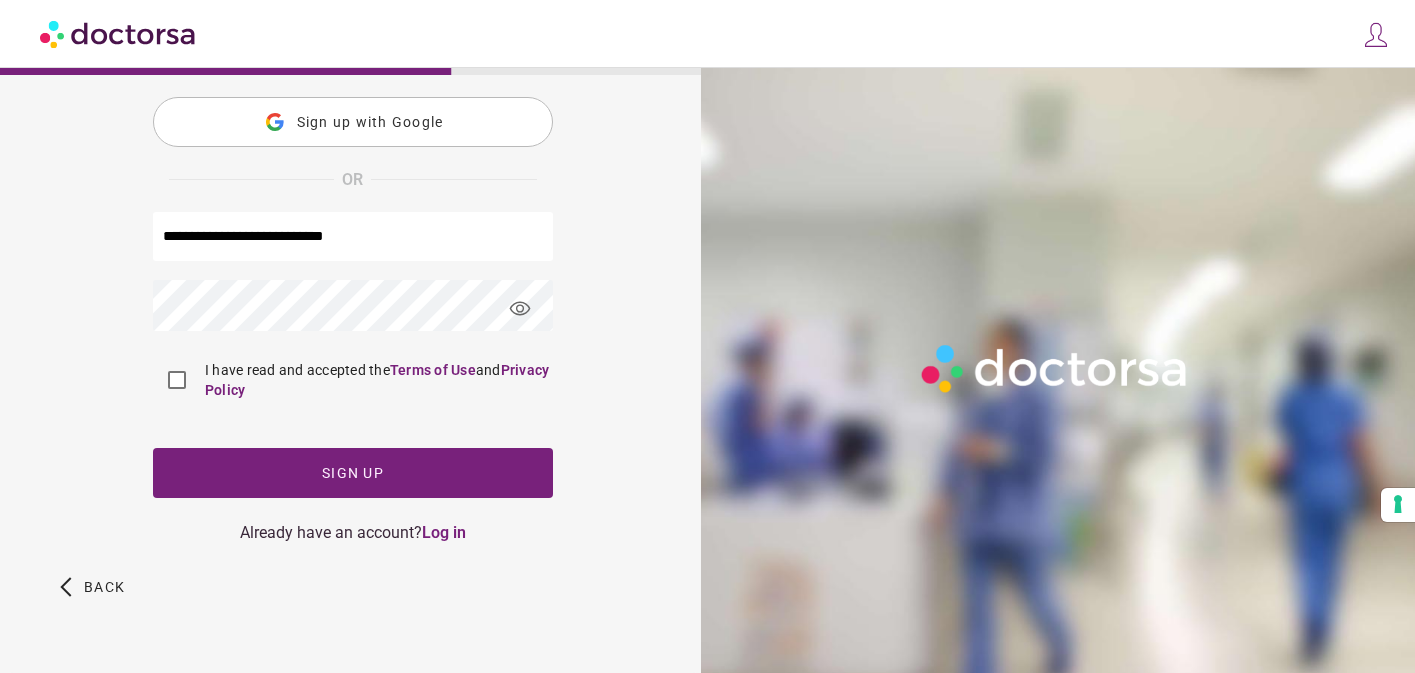 scroll, scrollTop: 0, scrollLeft: 0, axis: both 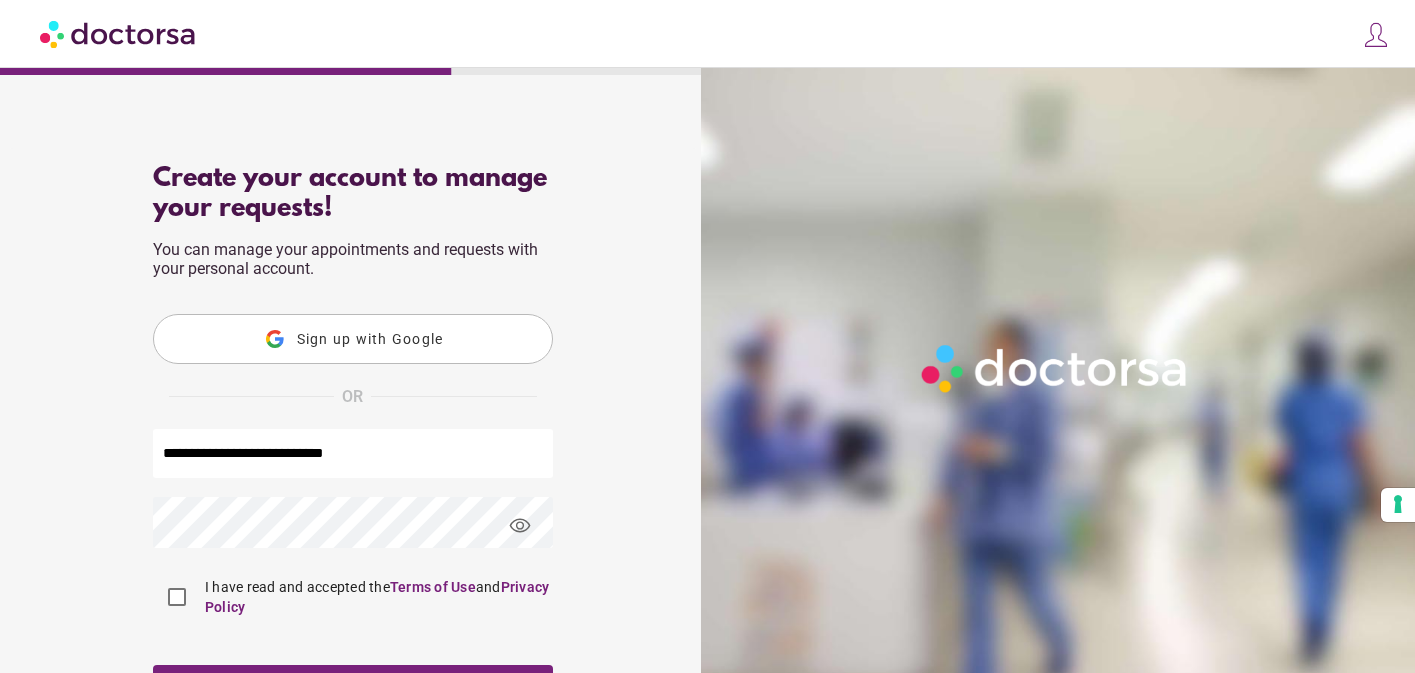 click on "**********" at bounding box center (353, 519) 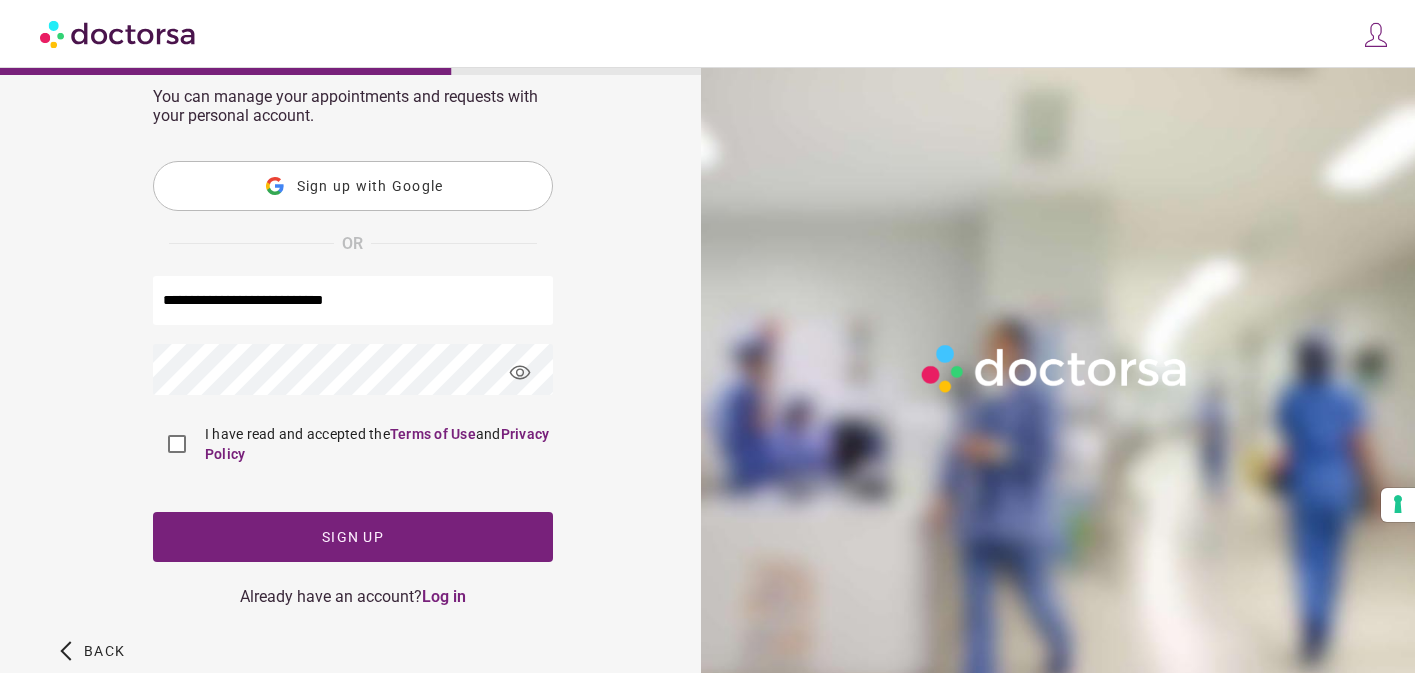 scroll, scrollTop: 151, scrollLeft: 0, axis: vertical 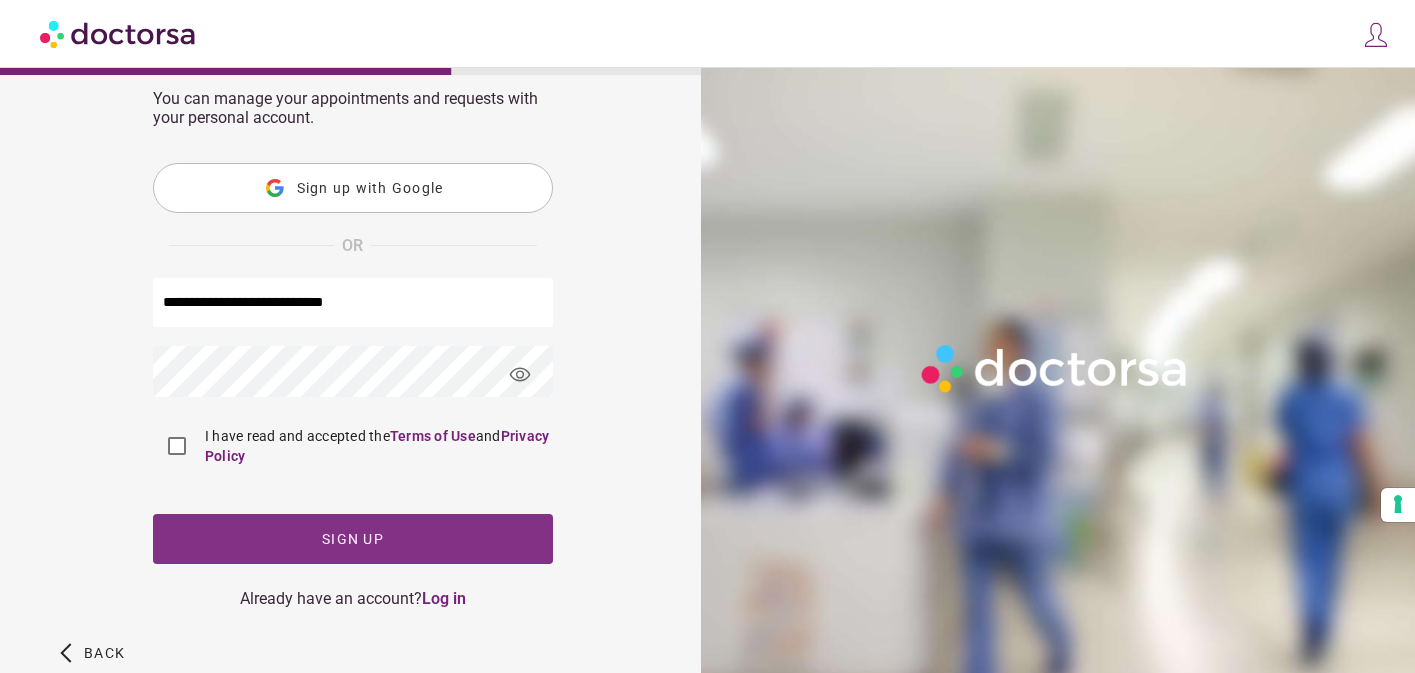 click at bounding box center [353, 539] 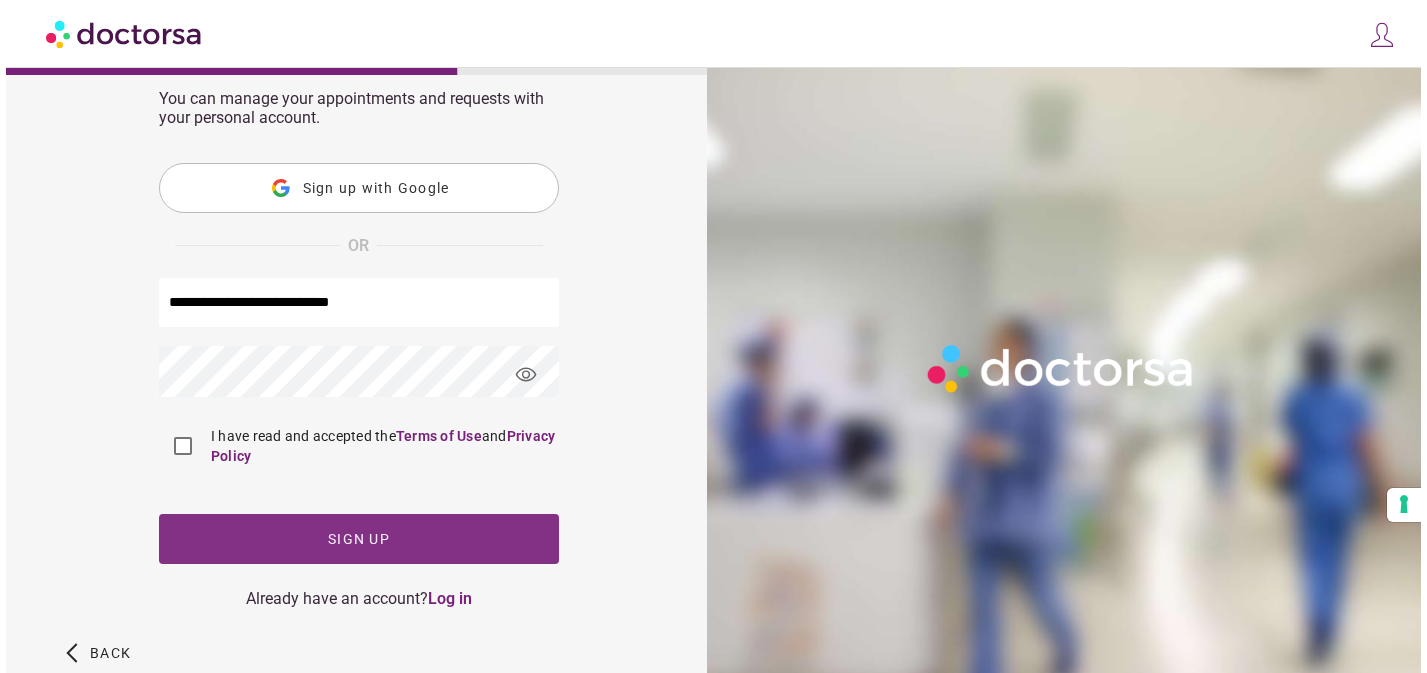 scroll, scrollTop: 0, scrollLeft: 0, axis: both 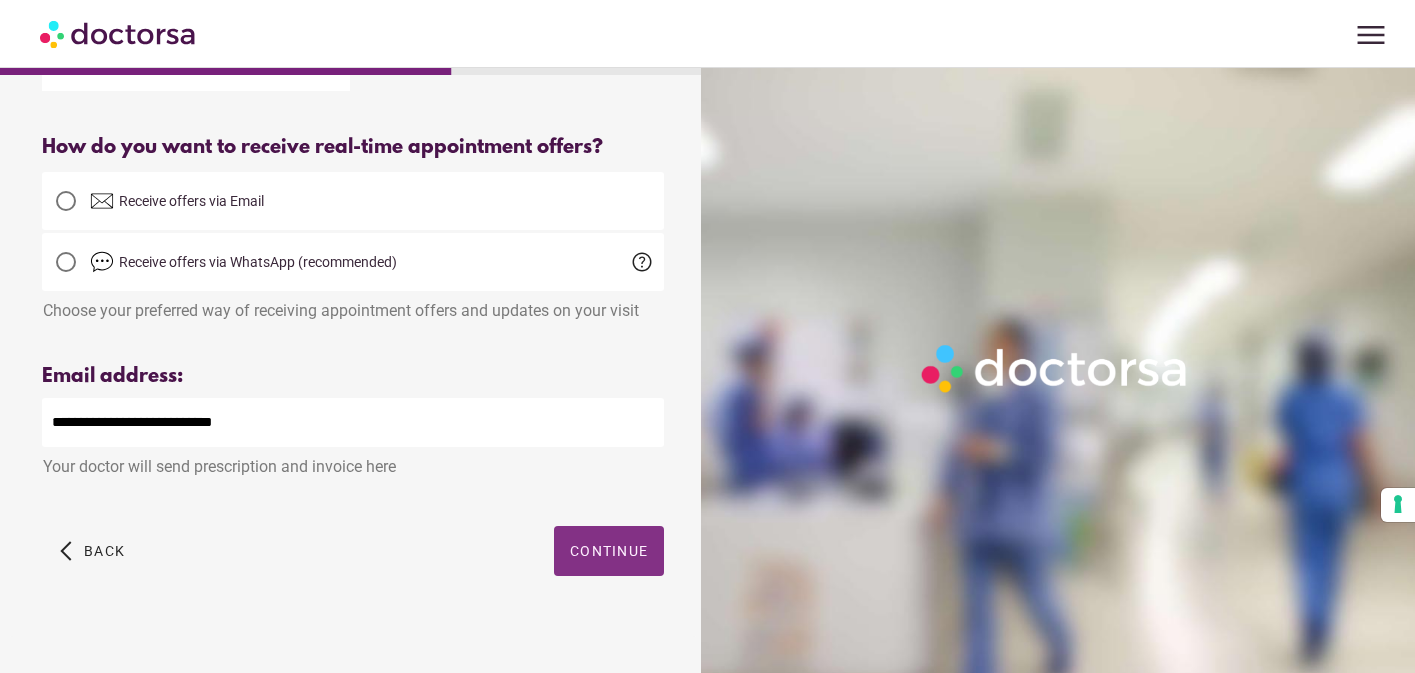 click at bounding box center (609, 551) 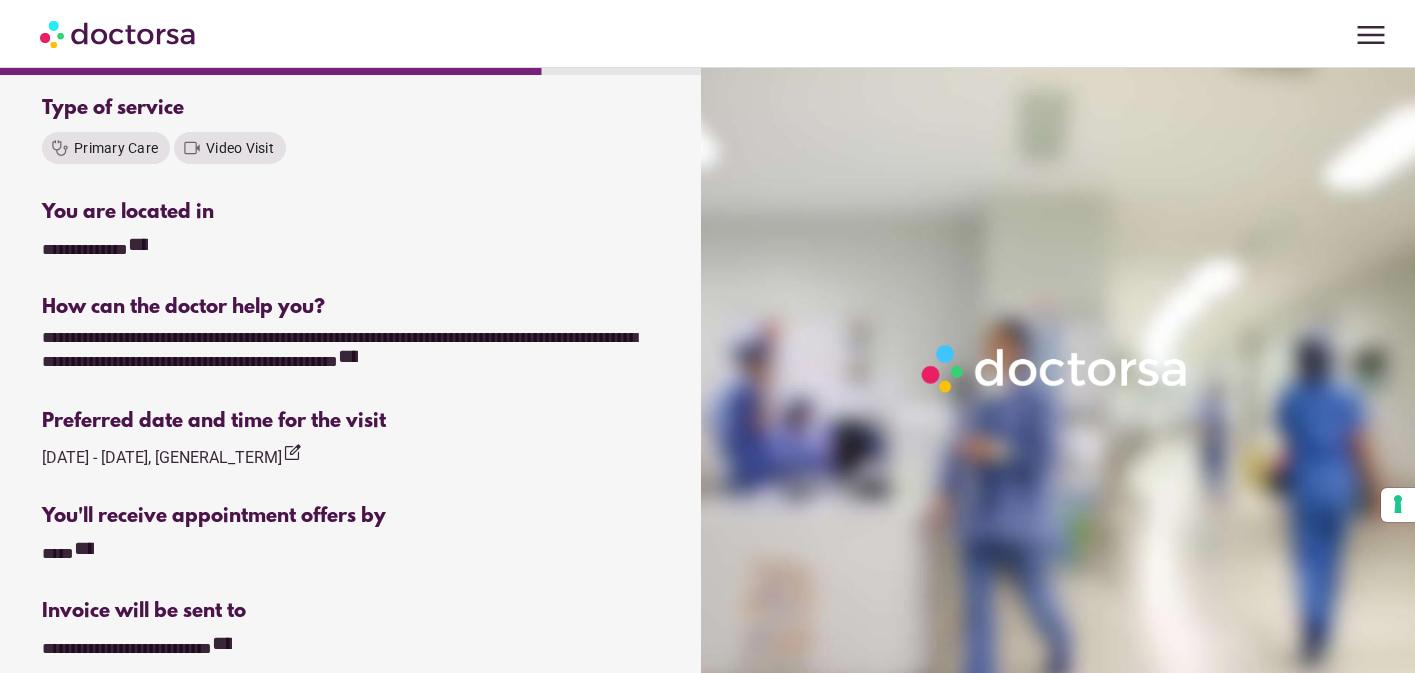 scroll, scrollTop: 361, scrollLeft: 0, axis: vertical 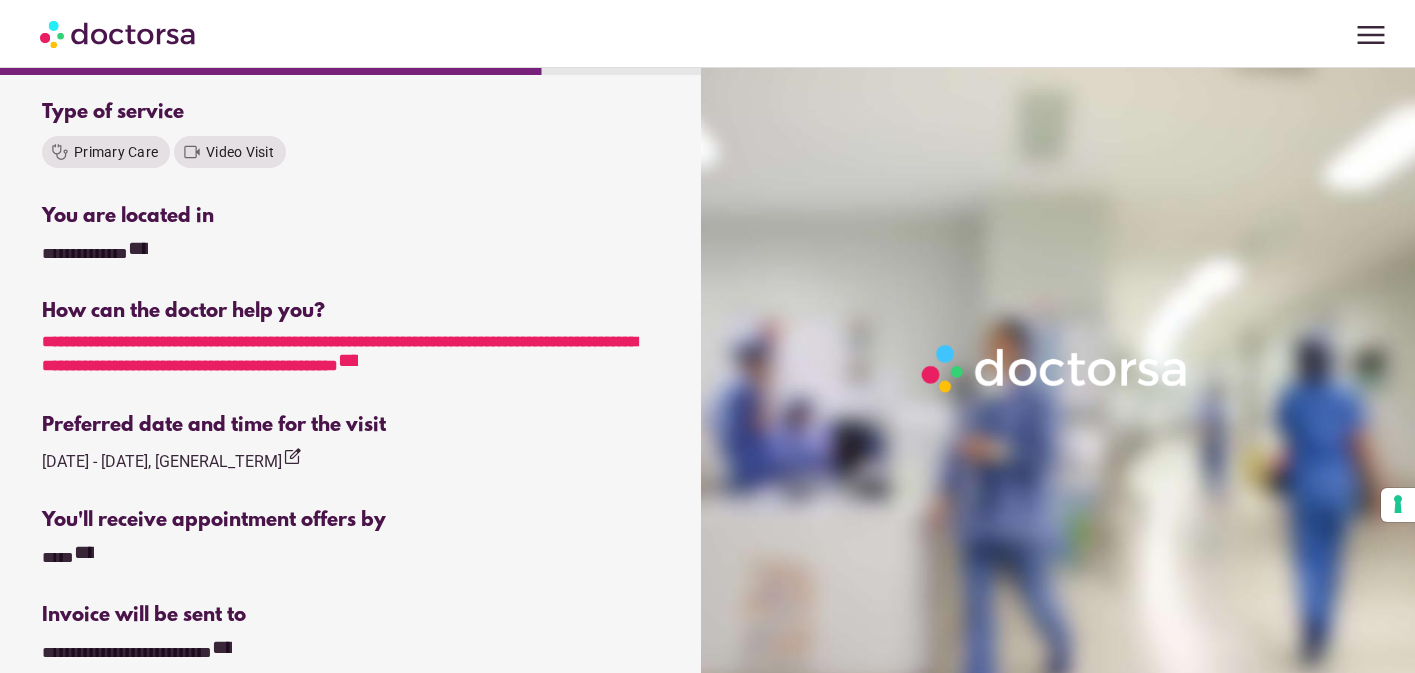 click on "**********" at bounding box center [348, 360] 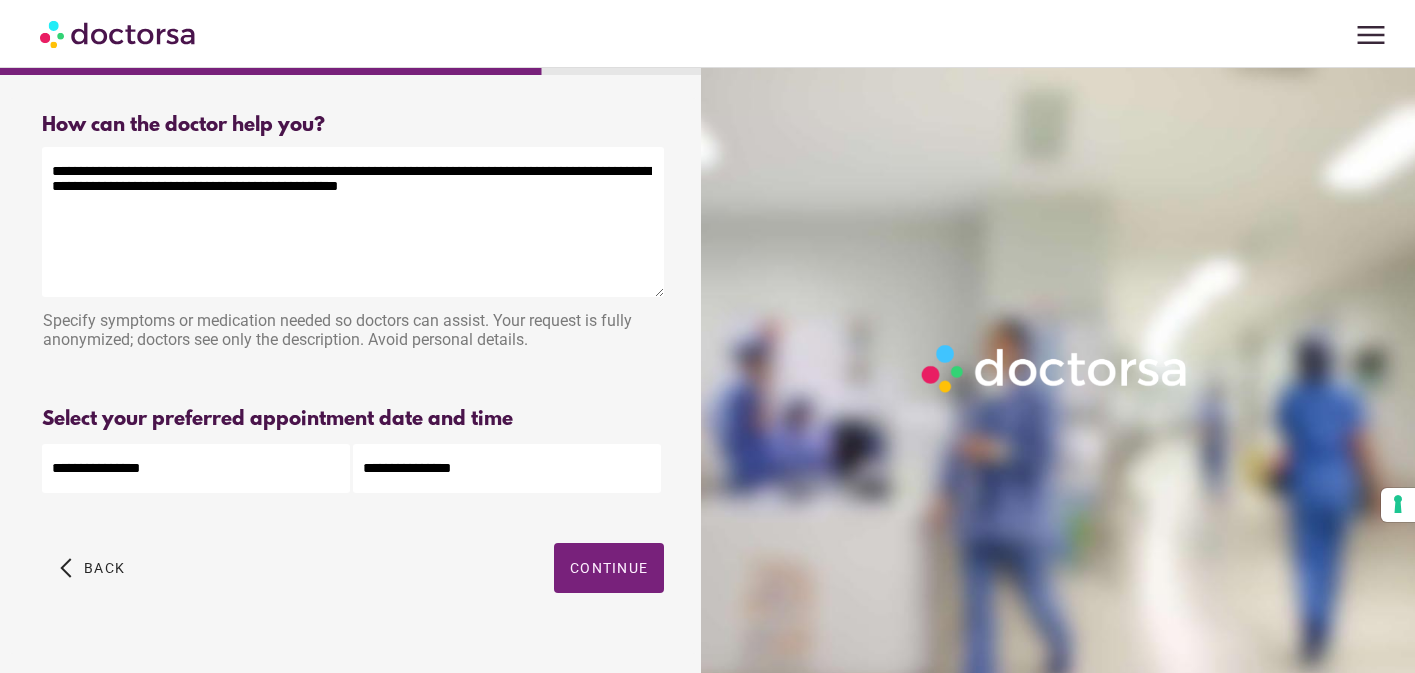 click on "**********" at bounding box center (353, 222) 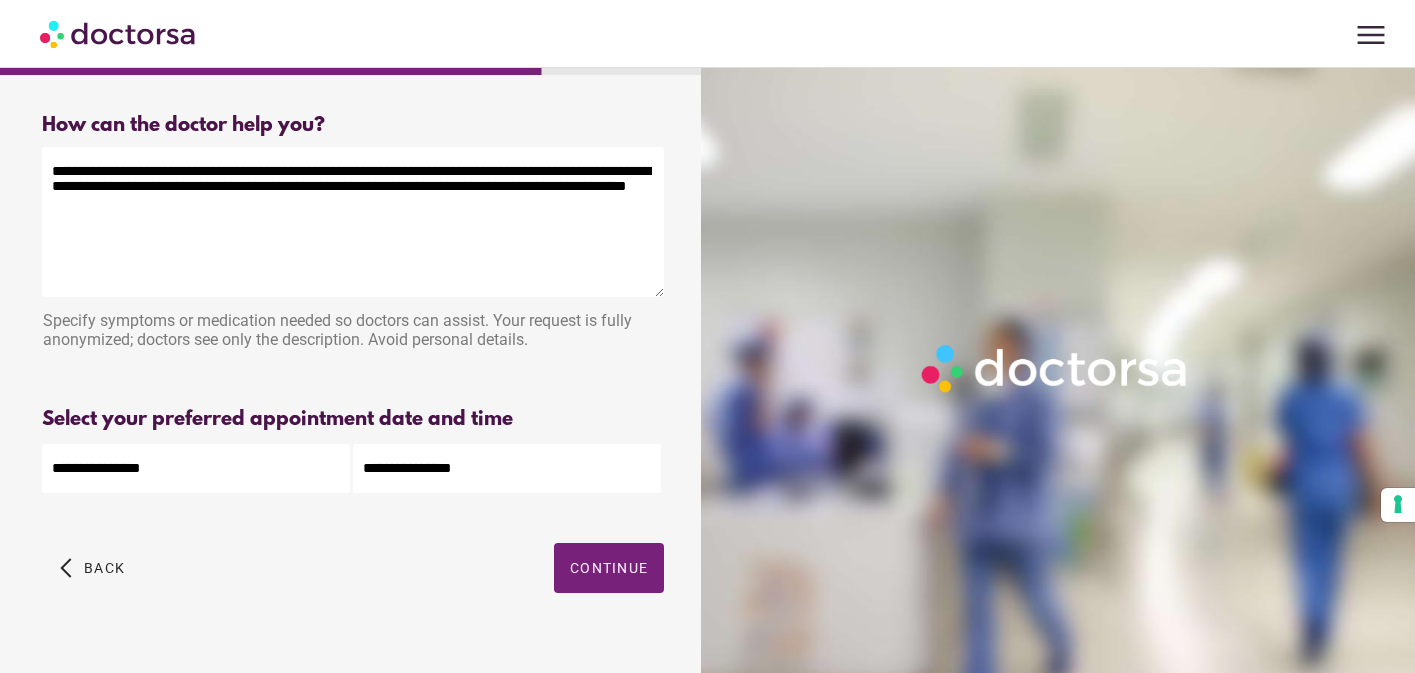 click on "**********" at bounding box center (353, 222) 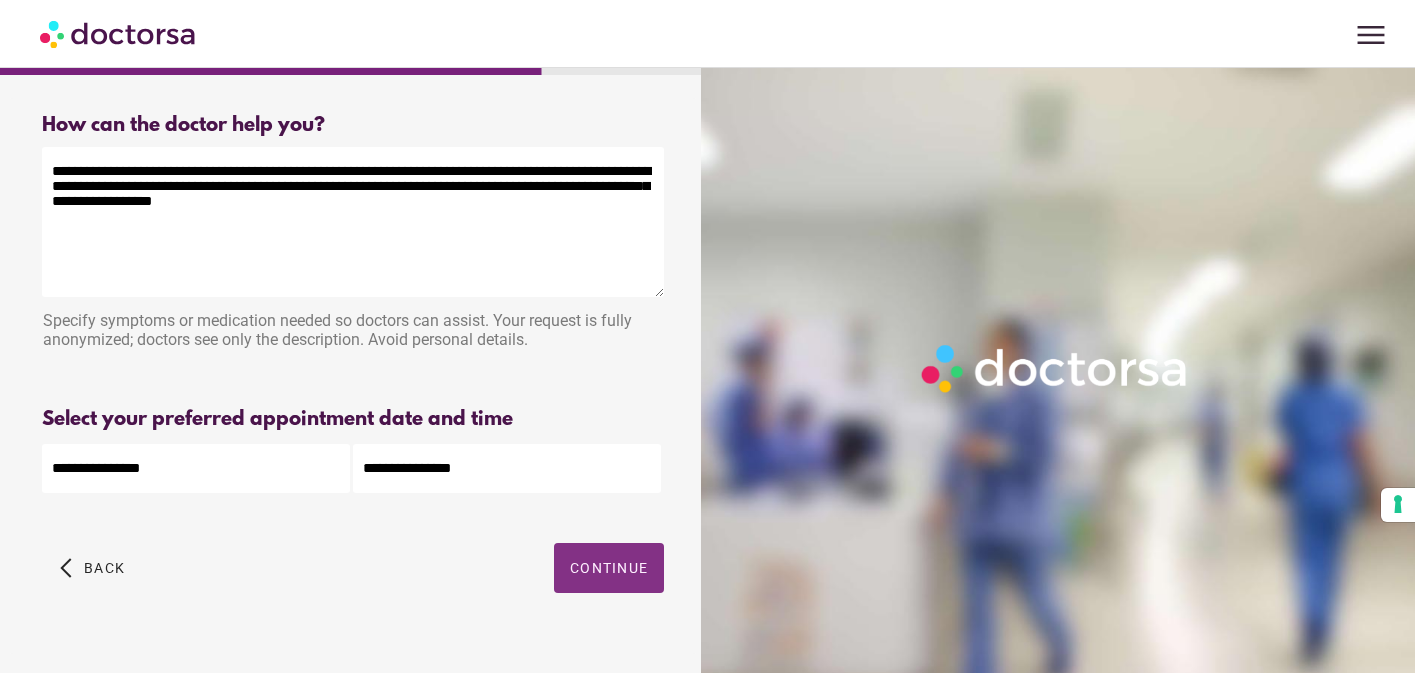 type on "**********" 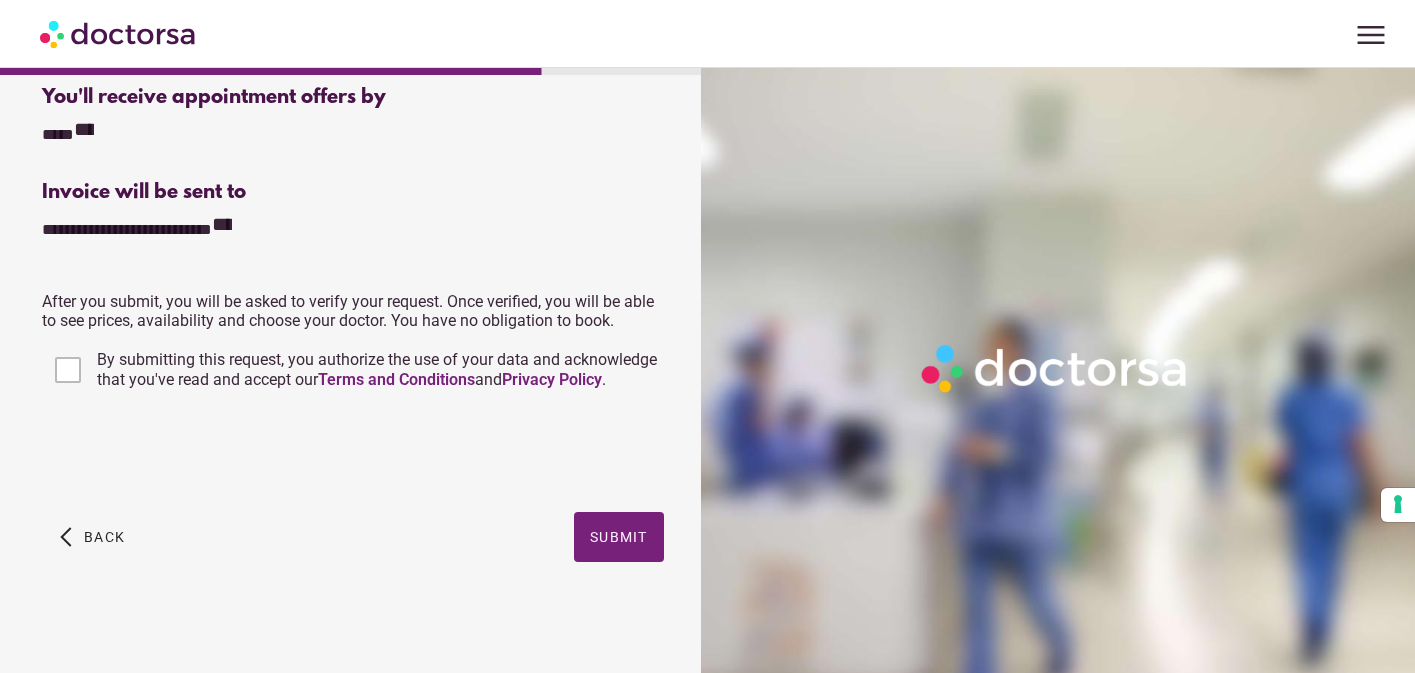 scroll, scrollTop: 815, scrollLeft: 0, axis: vertical 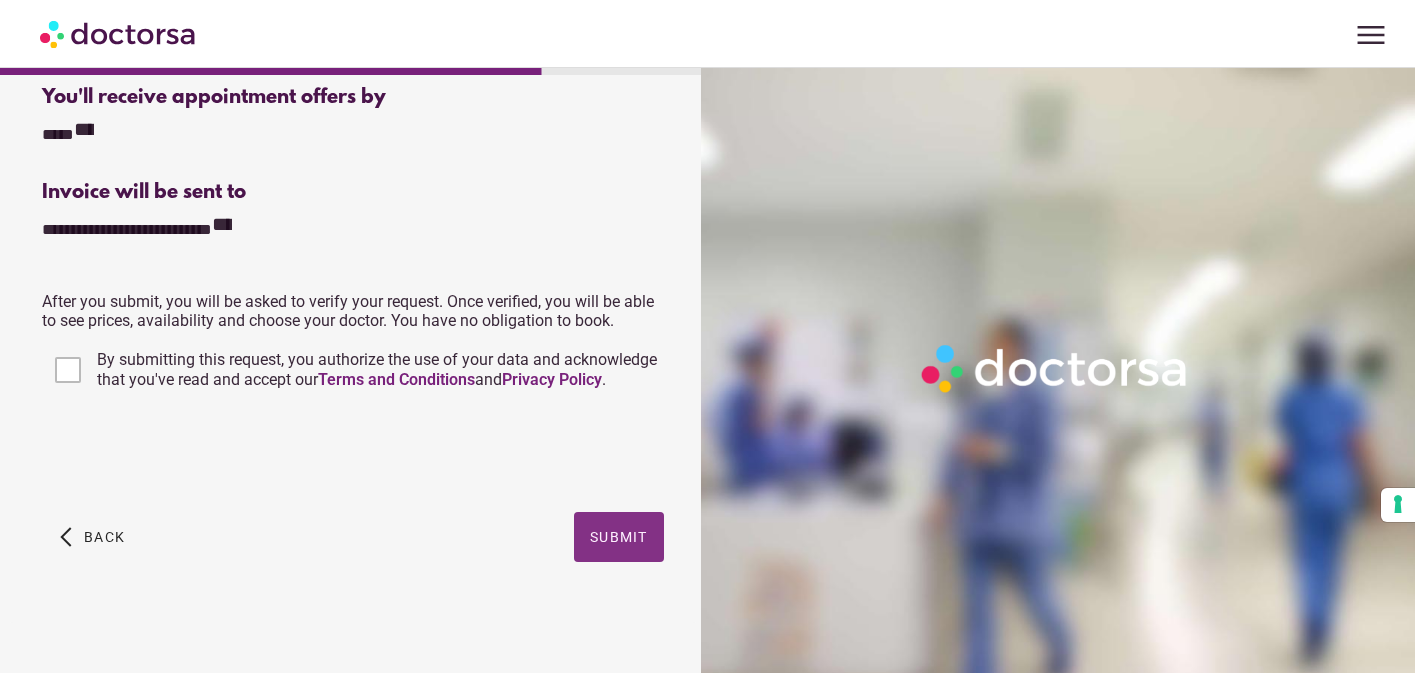 click at bounding box center (619, 537) 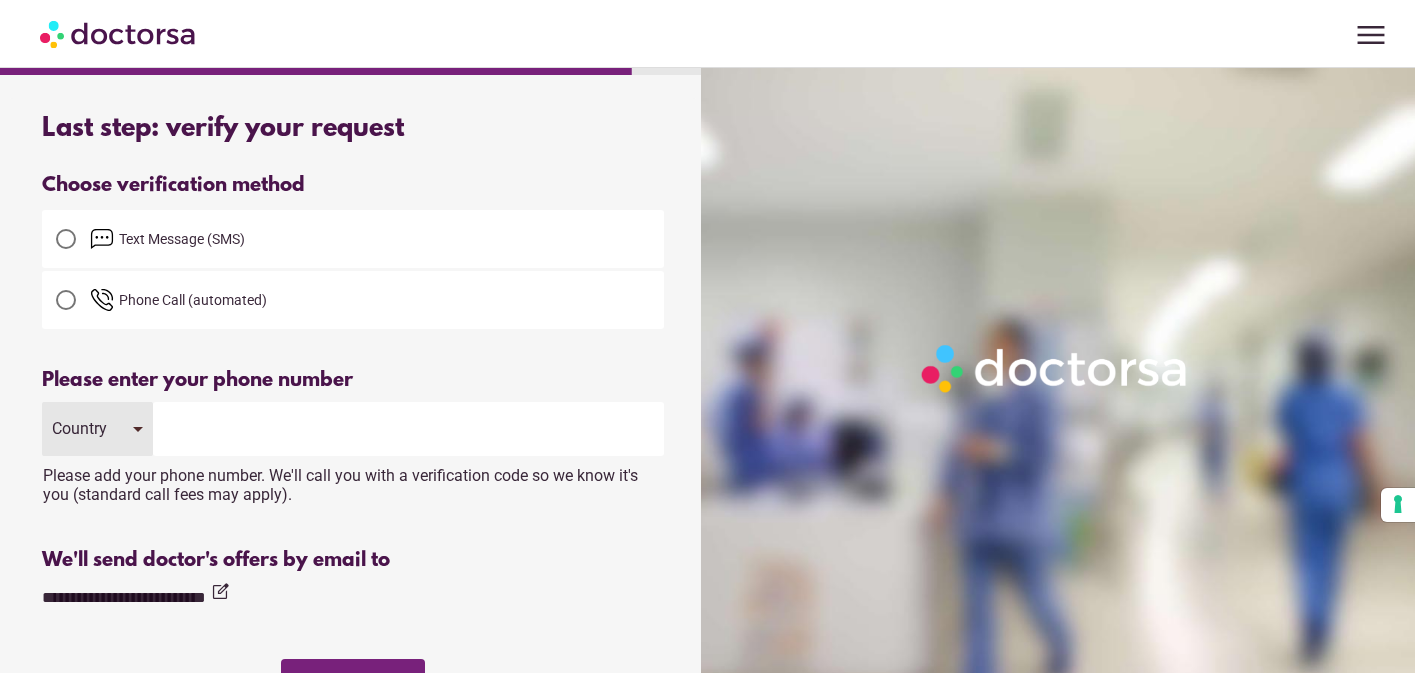 scroll, scrollTop: 0, scrollLeft: 0, axis: both 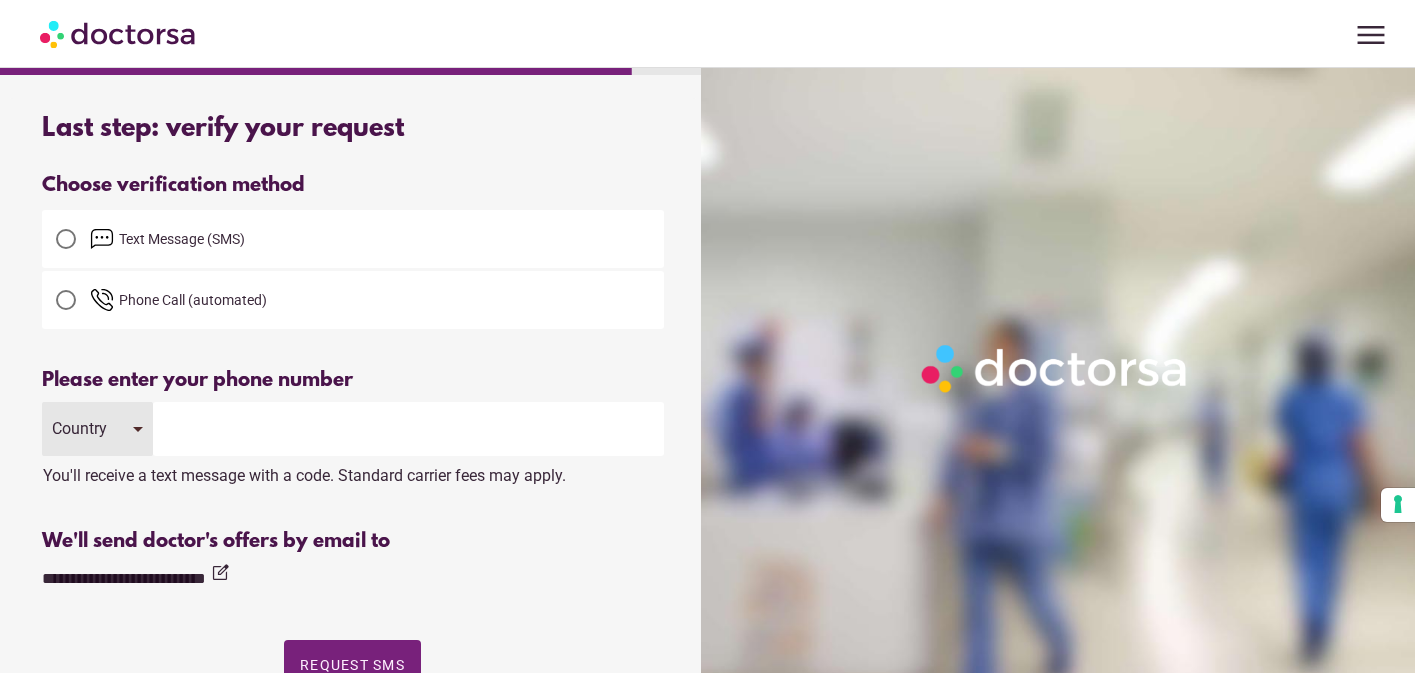click at bounding box center (408, 429) 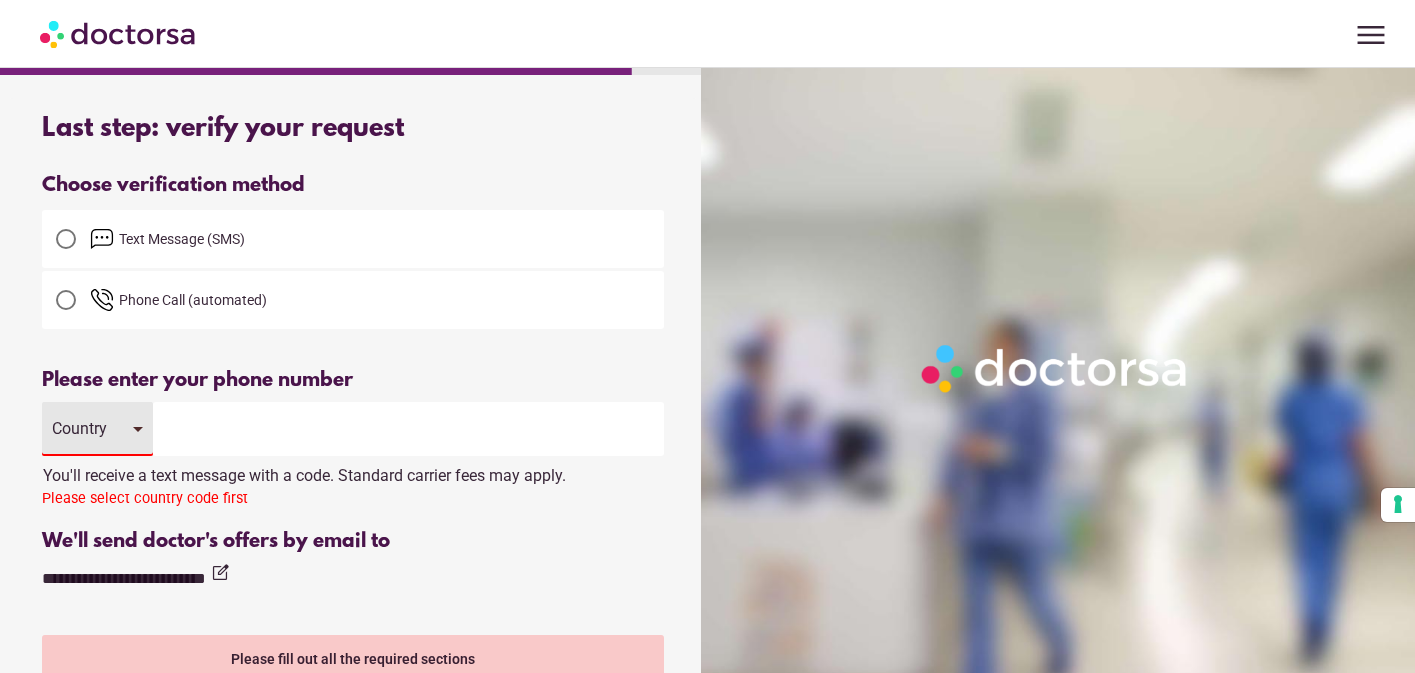 click on "Country" at bounding box center (82, 428) 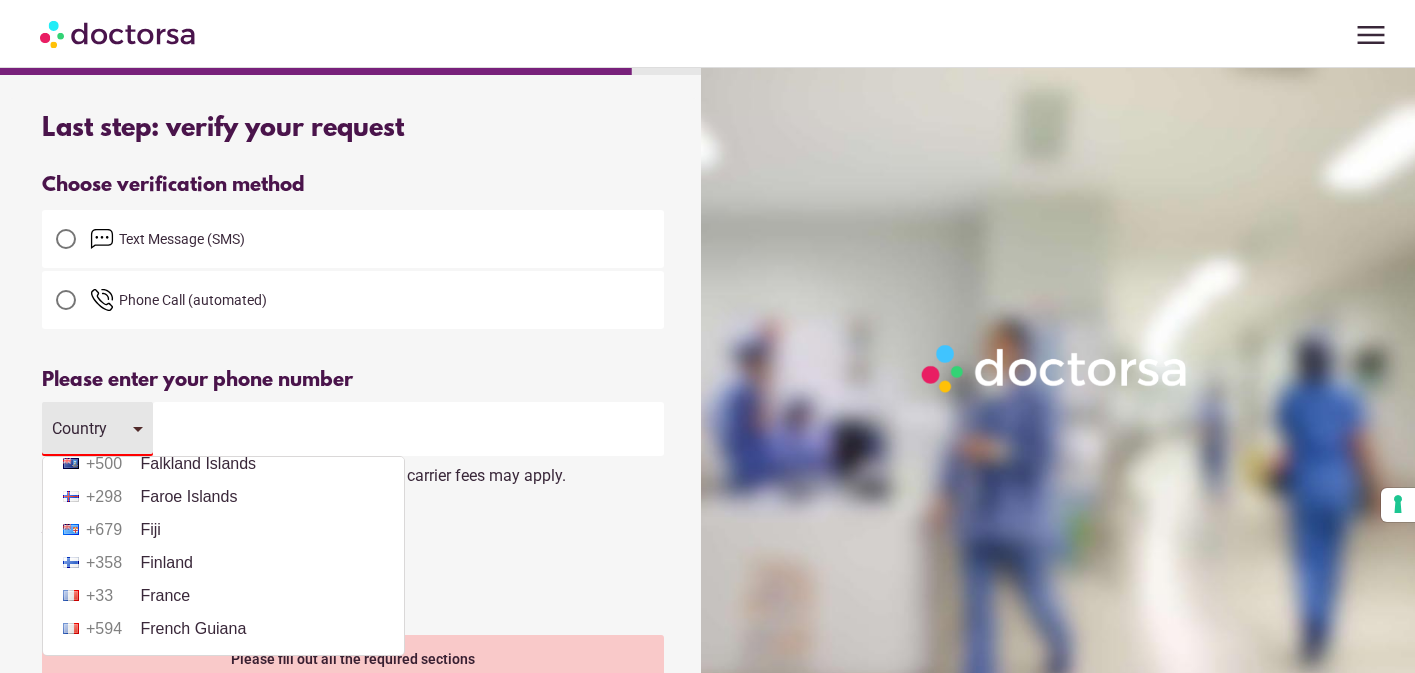 scroll, scrollTop: 2442, scrollLeft: 0, axis: vertical 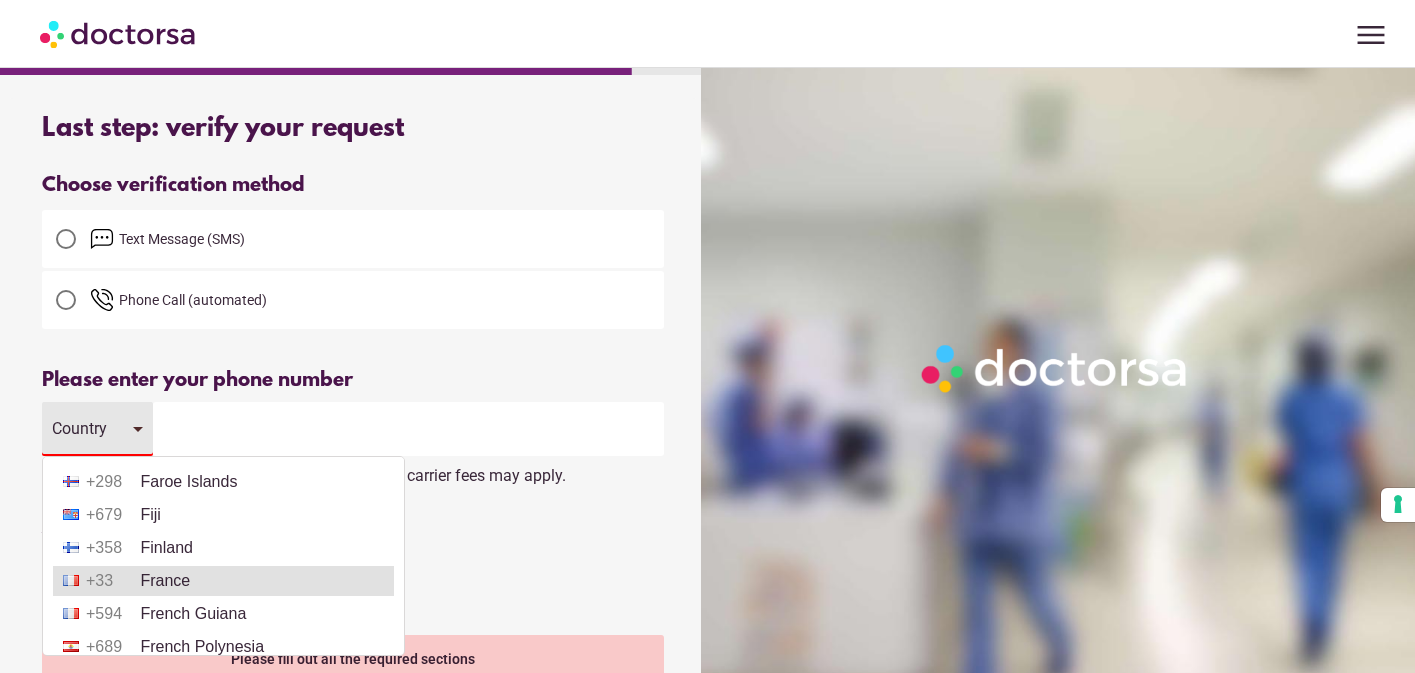 click on "+33   France" at bounding box center [223, 581] 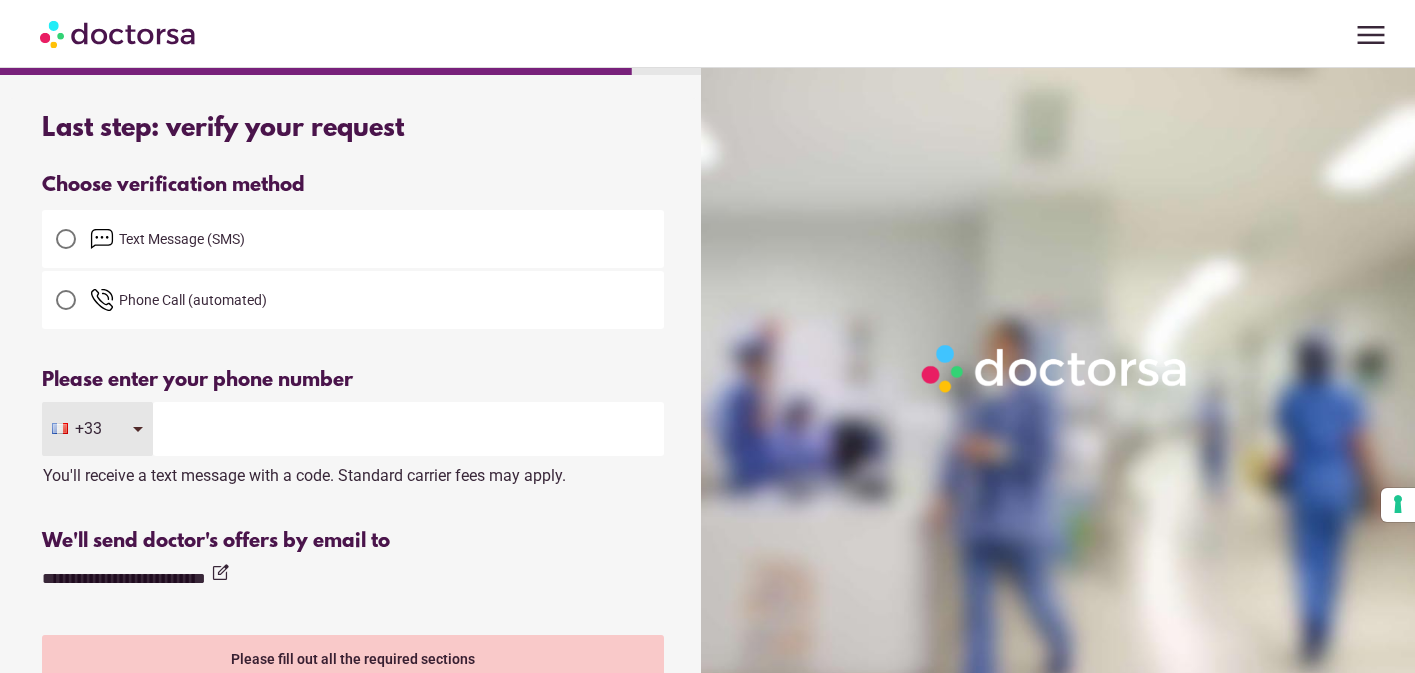 click at bounding box center (408, 429) 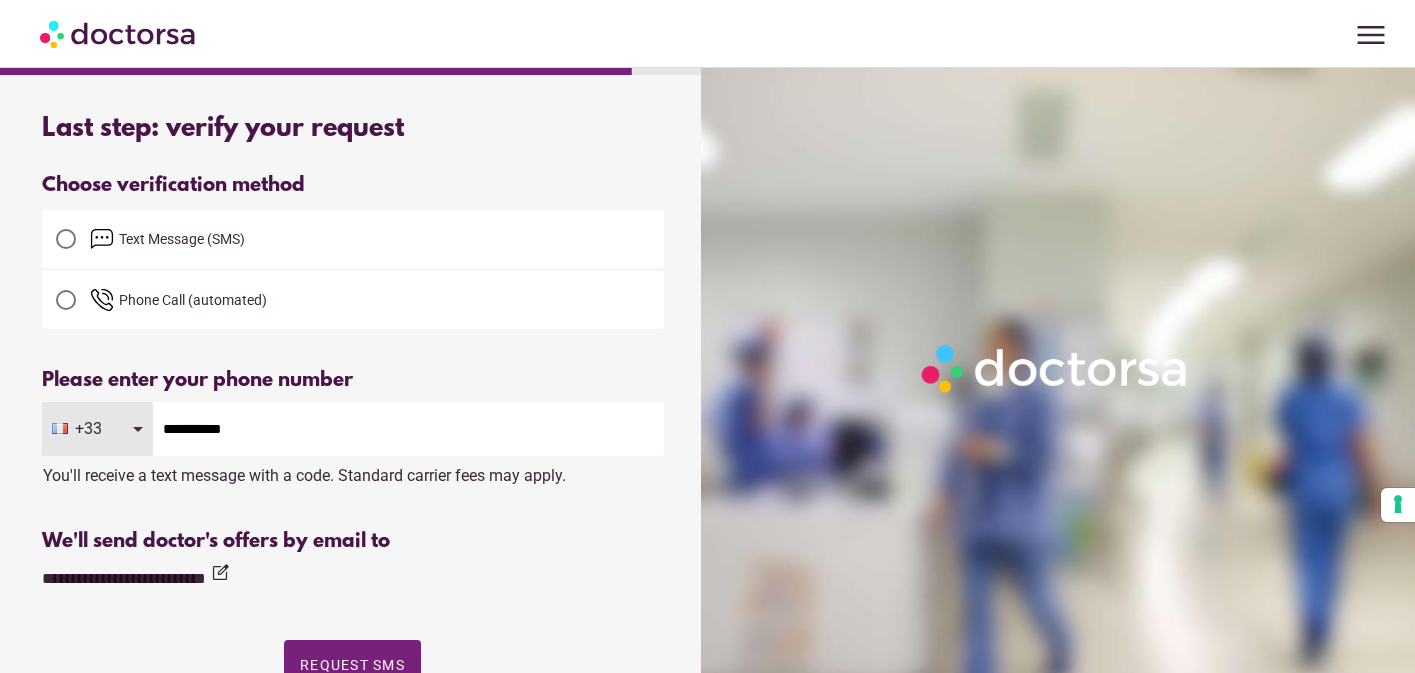 type on "**********" 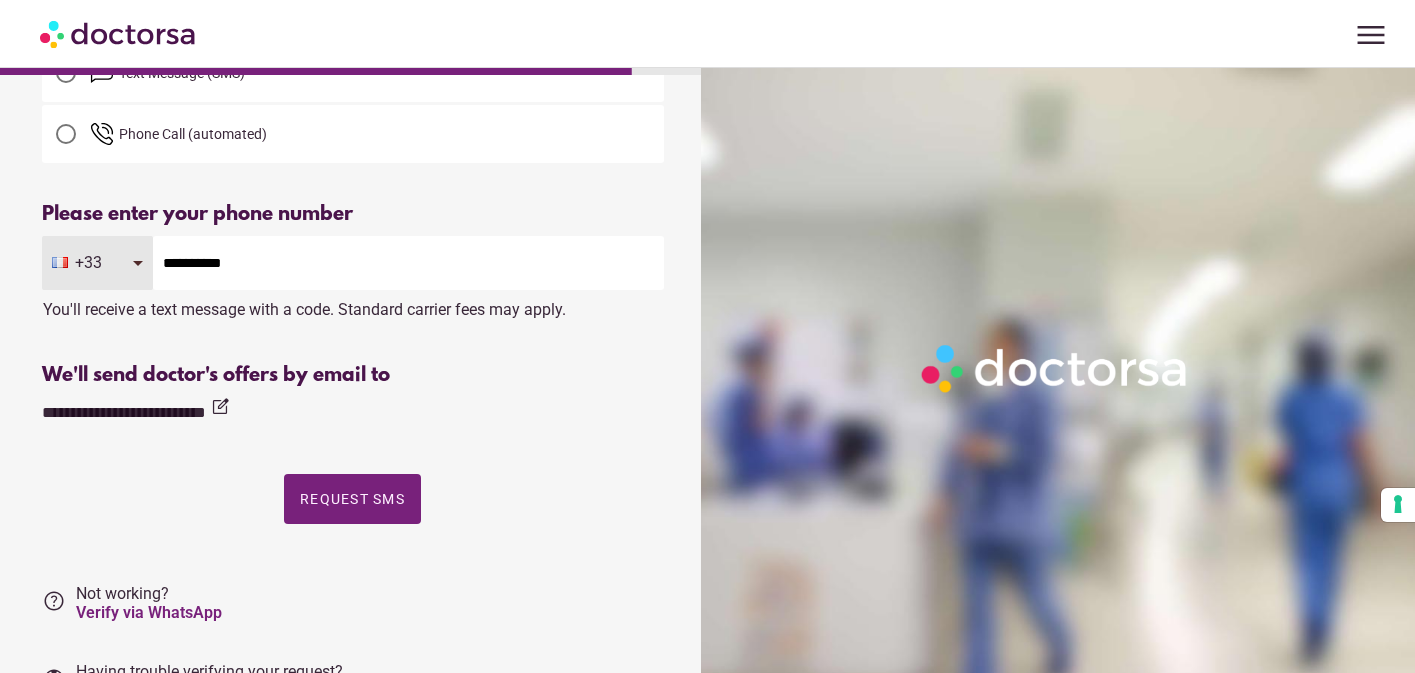 scroll, scrollTop: 164, scrollLeft: 0, axis: vertical 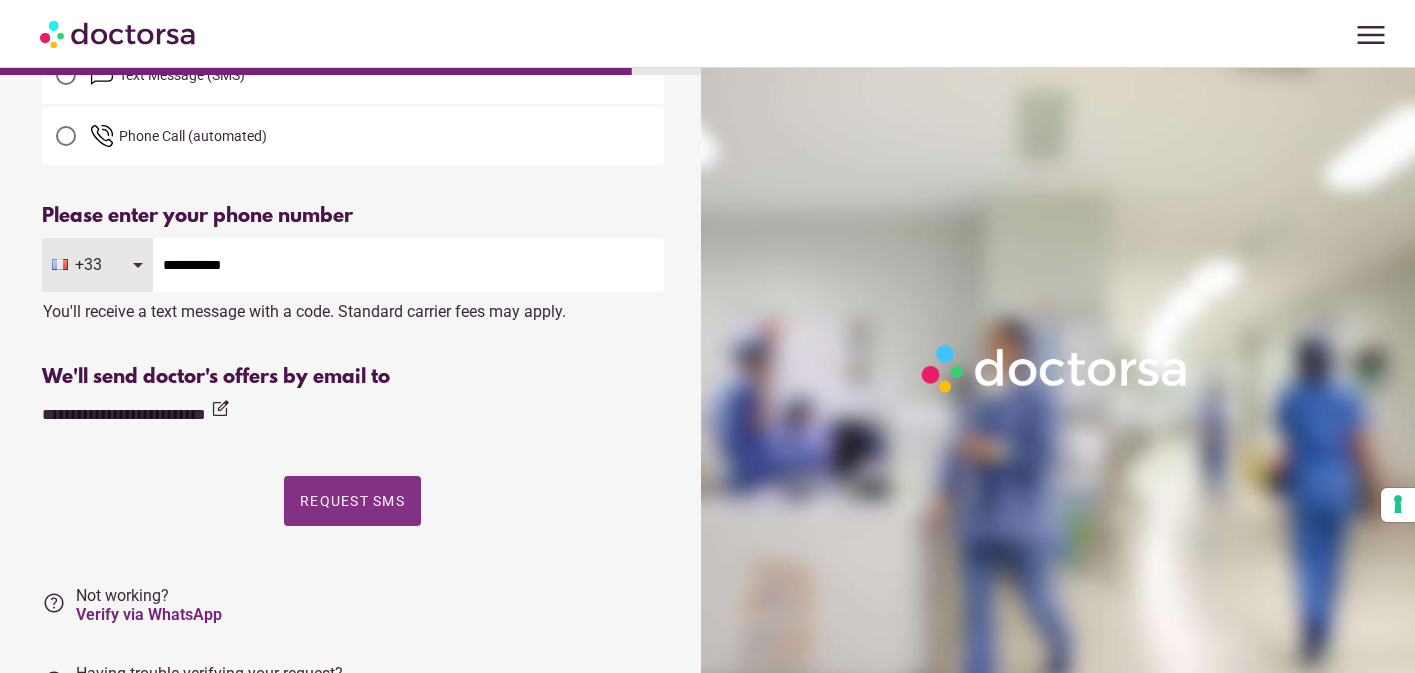 click on "Request SMS" at bounding box center [352, 501] 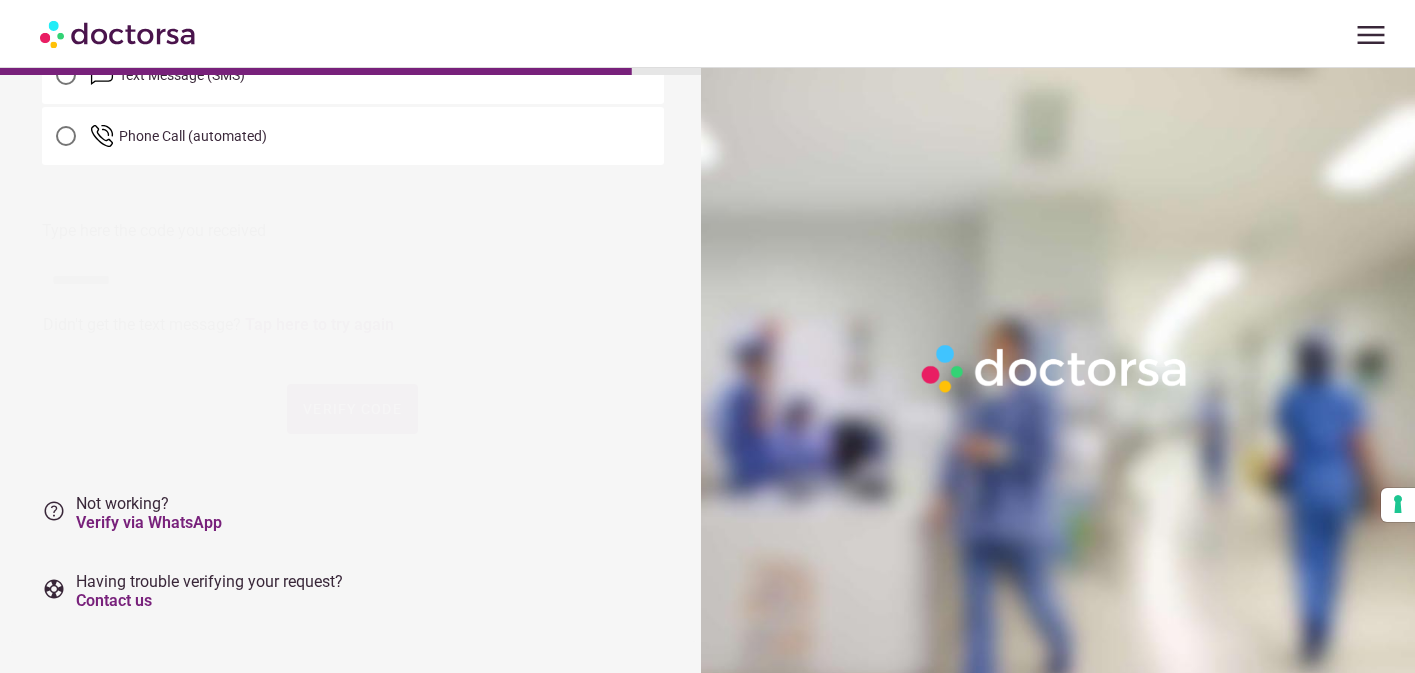 scroll, scrollTop: 0, scrollLeft: 0, axis: both 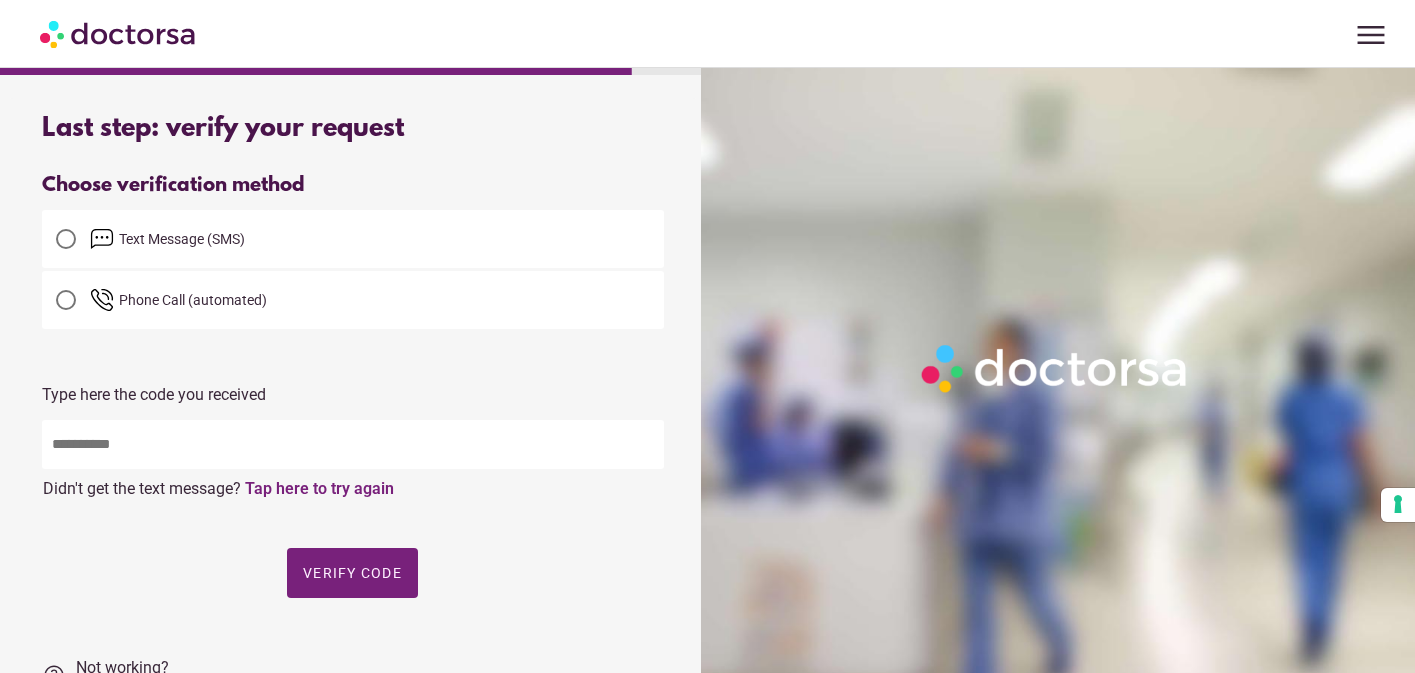 click at bounding box center (353, 444) 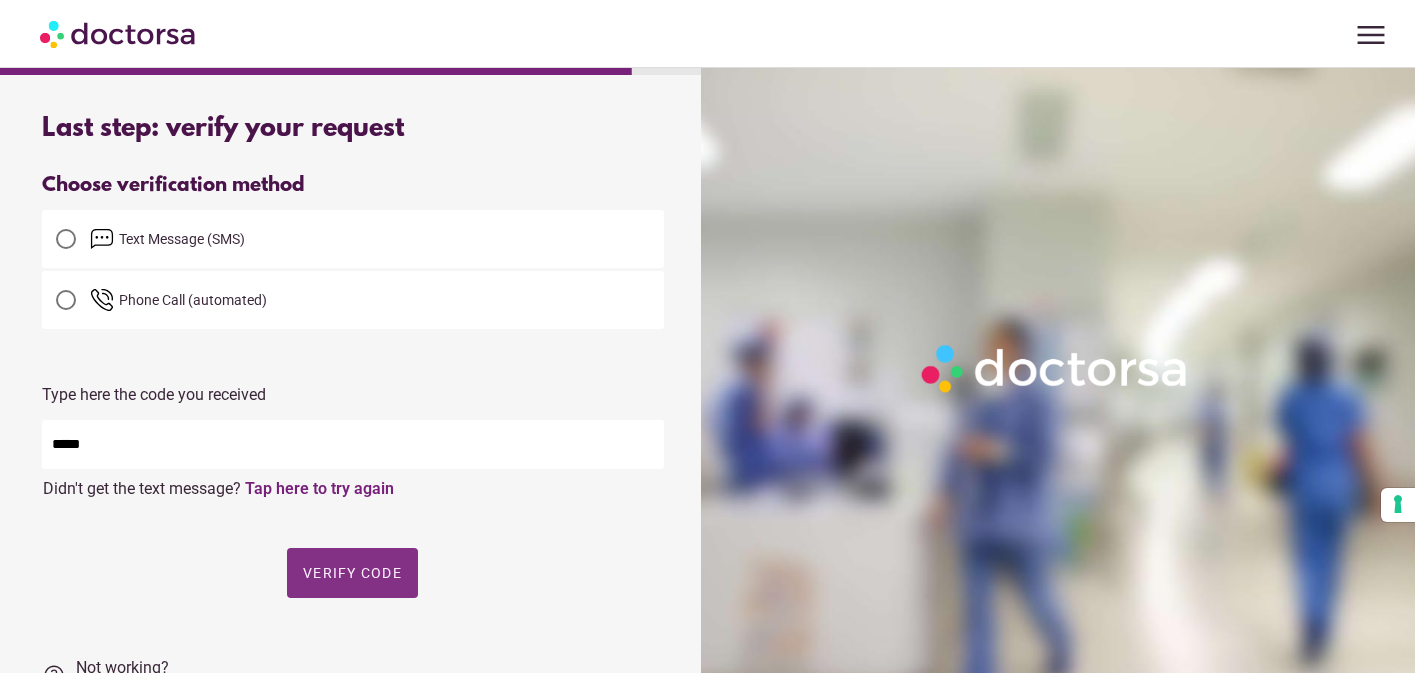 type on "*****" 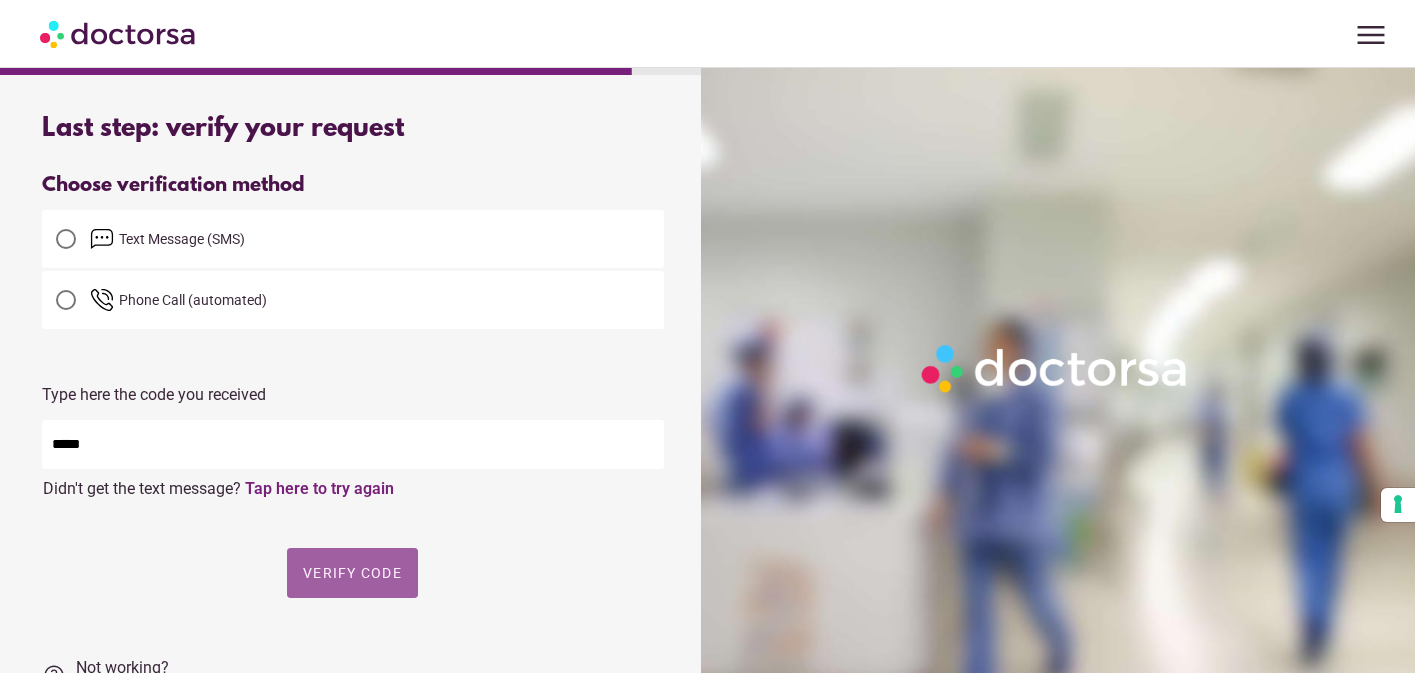 click at bounding box center (352, 573) 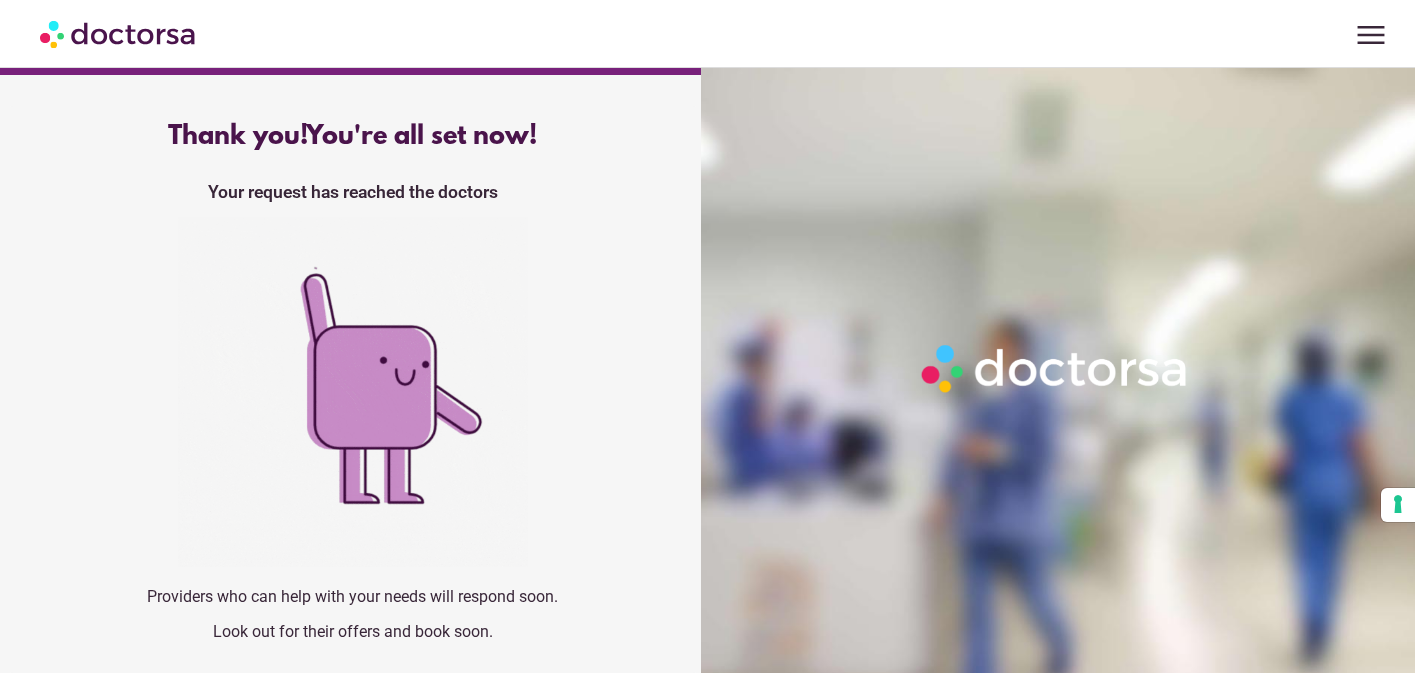 scroll, scrollTop: 42, scrollLeft: 0, axis: vertical 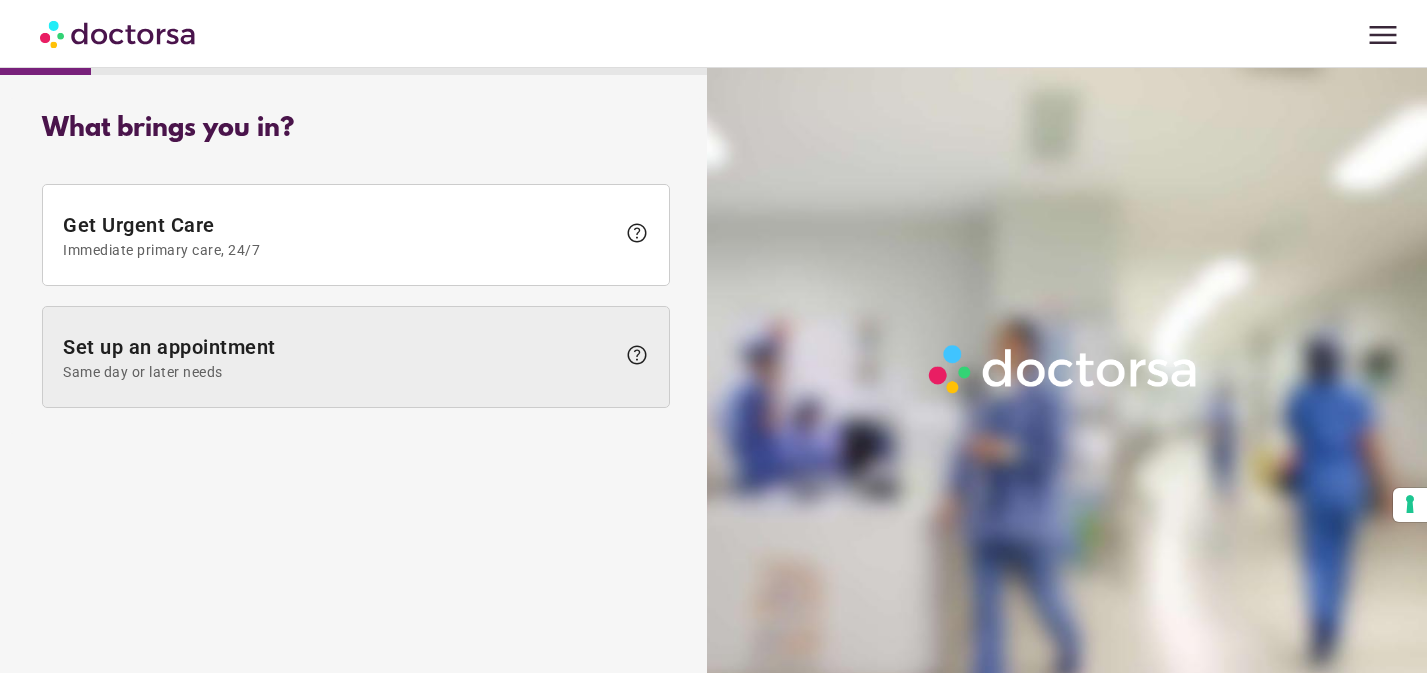 click on "Set up an appointment
Same day or later needs" at bounding box center (339, 357) 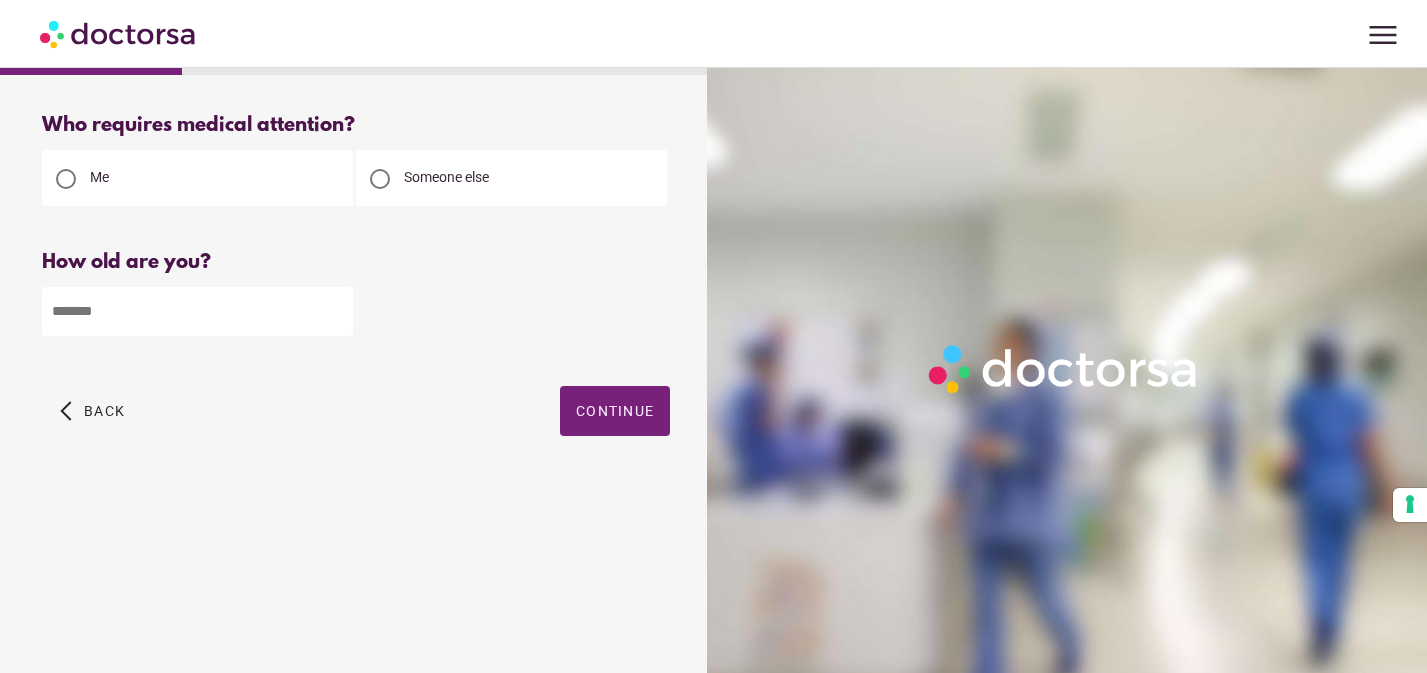 click at bounding box center [197, 311] 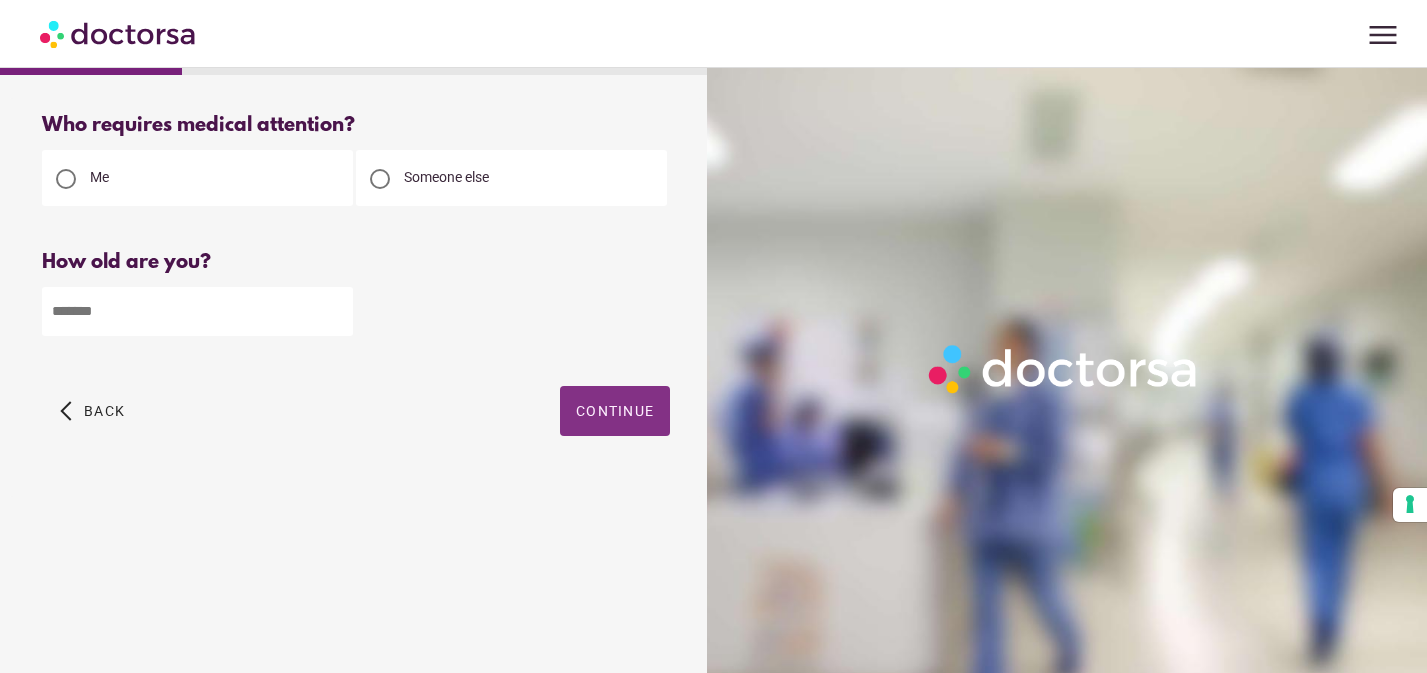 type on "**" 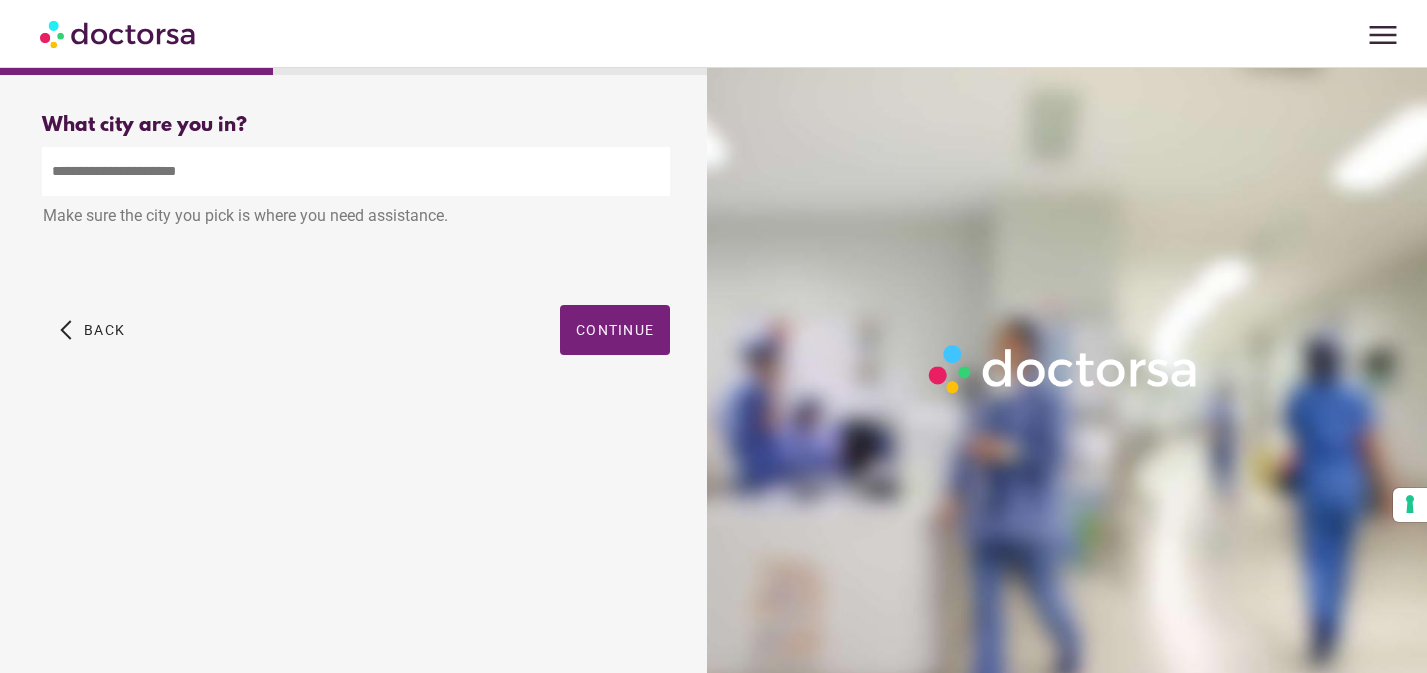 click at bounding box center [356, 171] 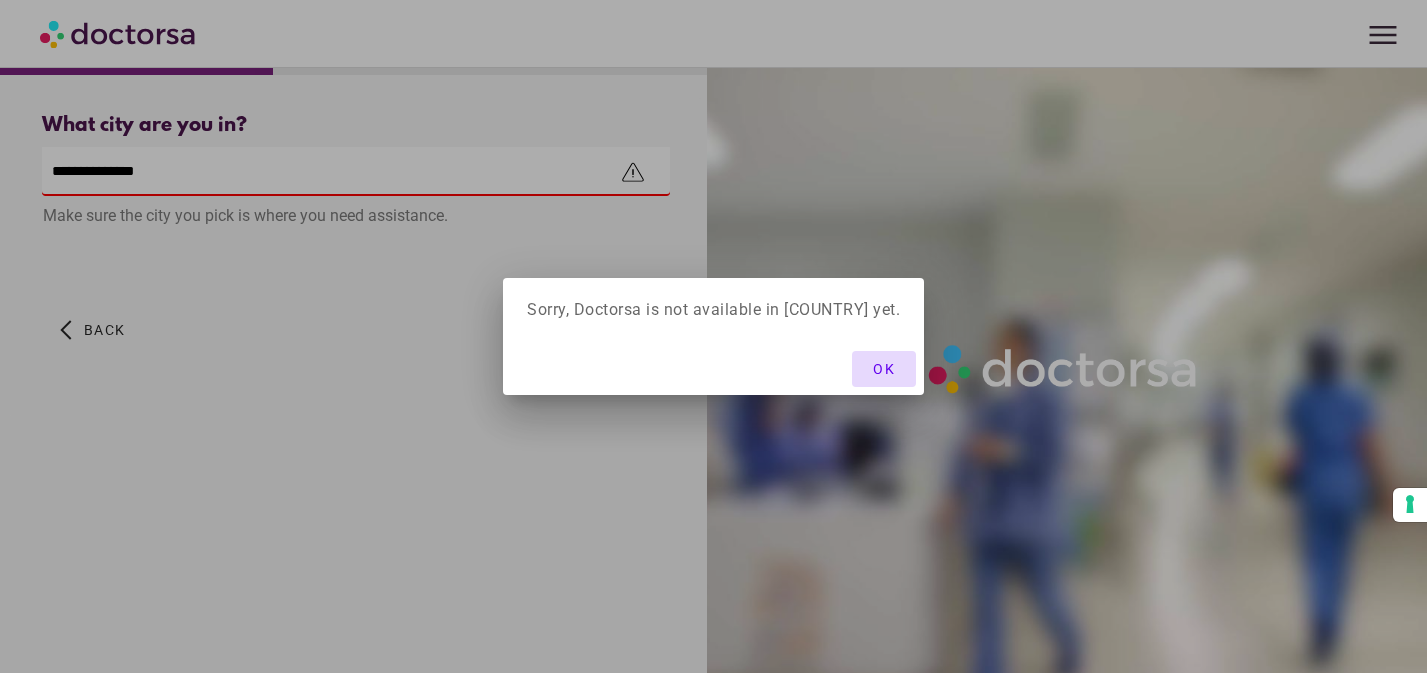click at bounding box center [884, 369] 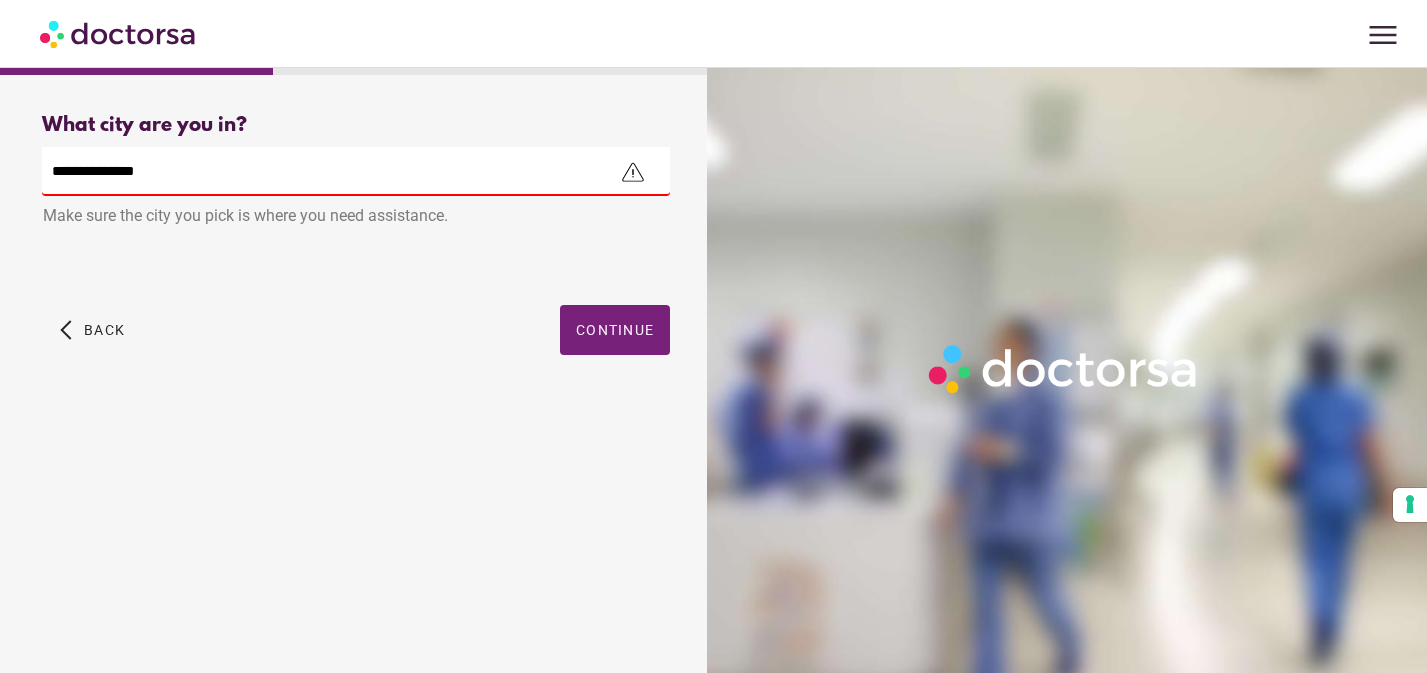 drag, startPoint x: 263, startPoint y: 167, endPoint x: 86, endPoint y: 164, distance: 177.02542 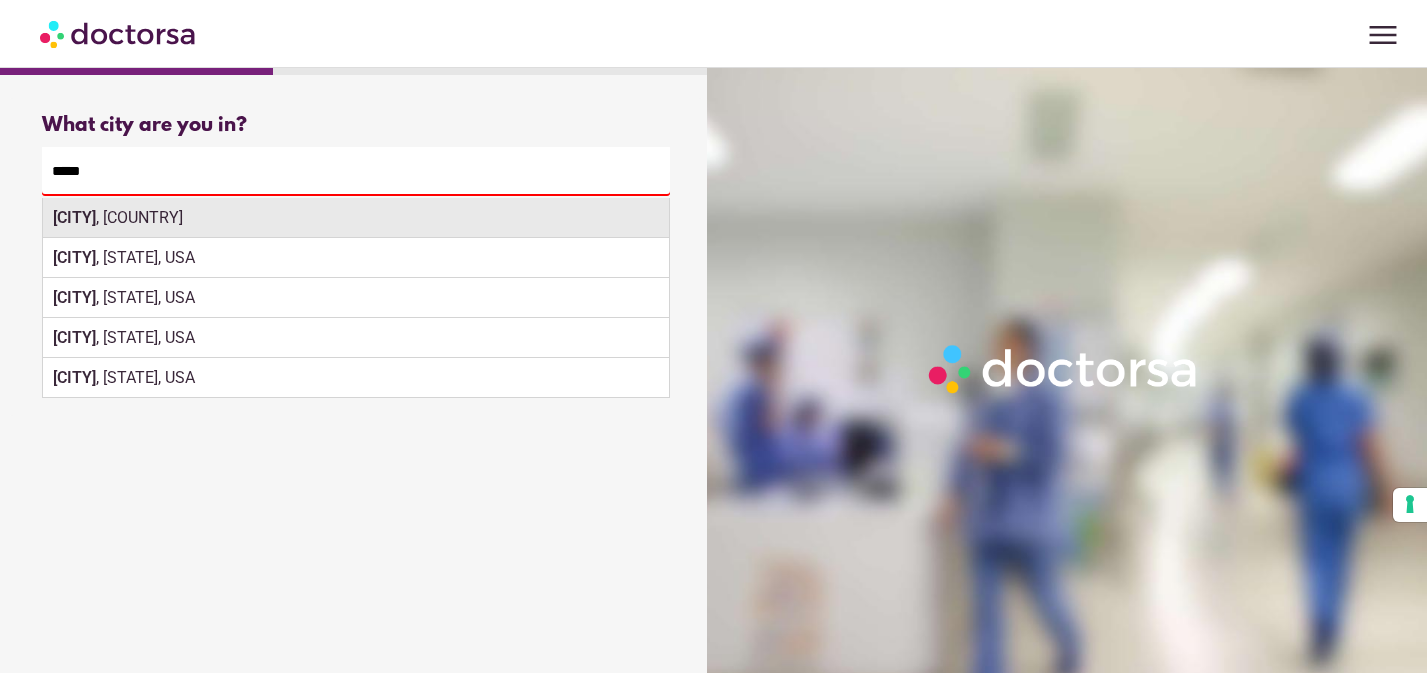 type on "*****" 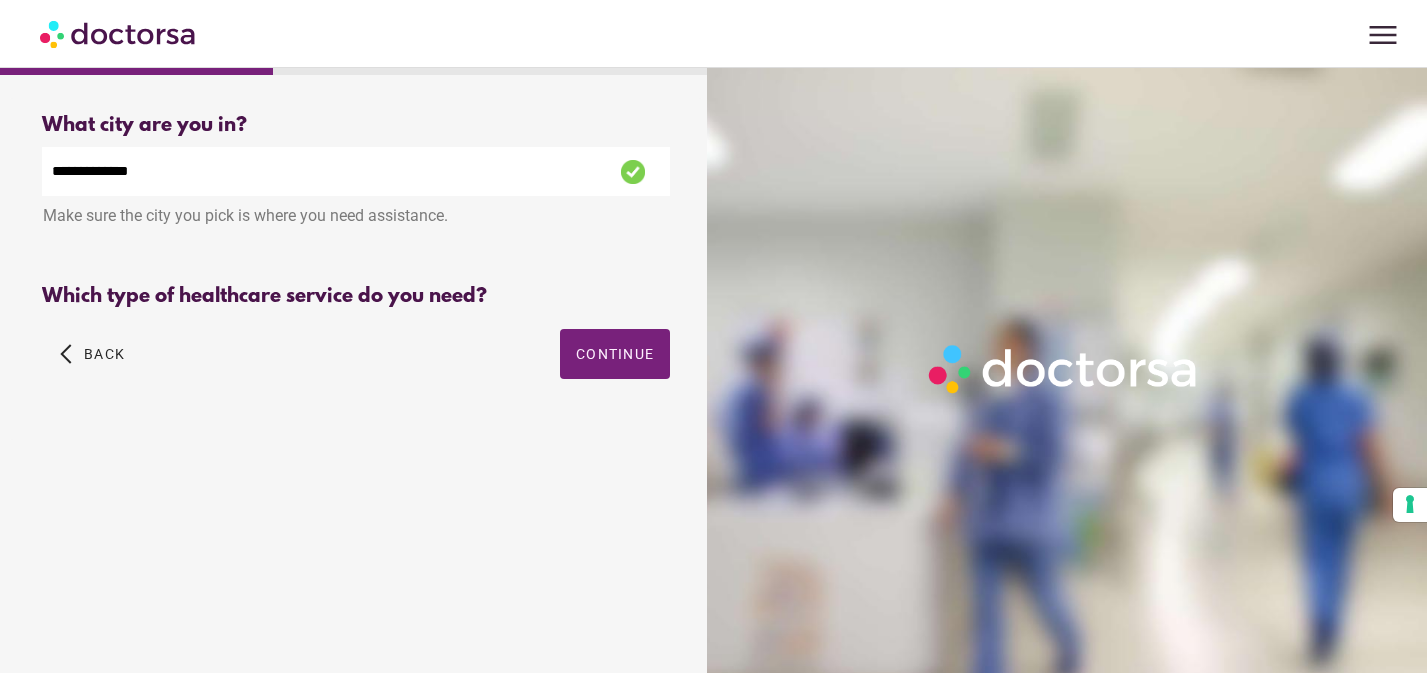 click on "What city are you in?
What city is the patient in?
[CITY]
Make sure the city you pick is where you need assistance.
City Not Found. Please begin typing the city name and select the correct option from the list
Which type of healthcare service do you need?
Primary Care
Pediatrics
Dermatology
Ob-Gyn" at bounding box center [356, 269] 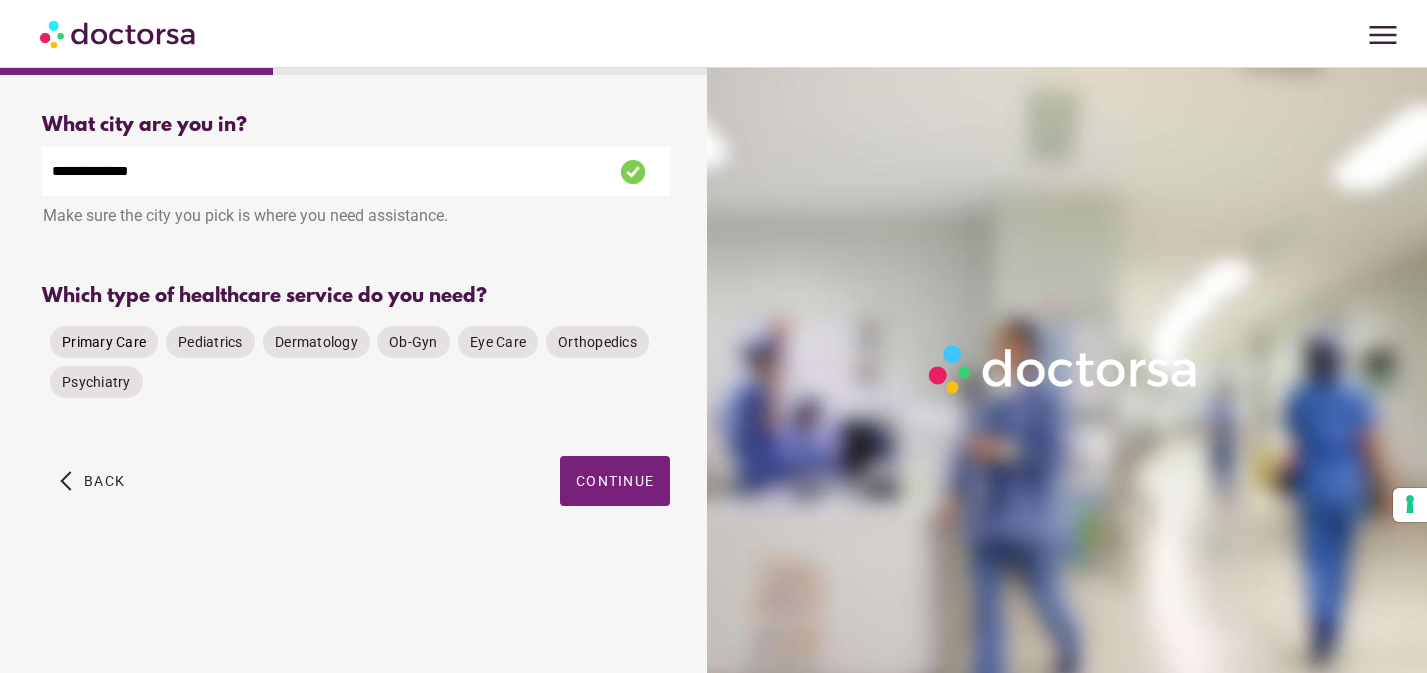 click on "Primary Care" at bounding box center [104, 342] 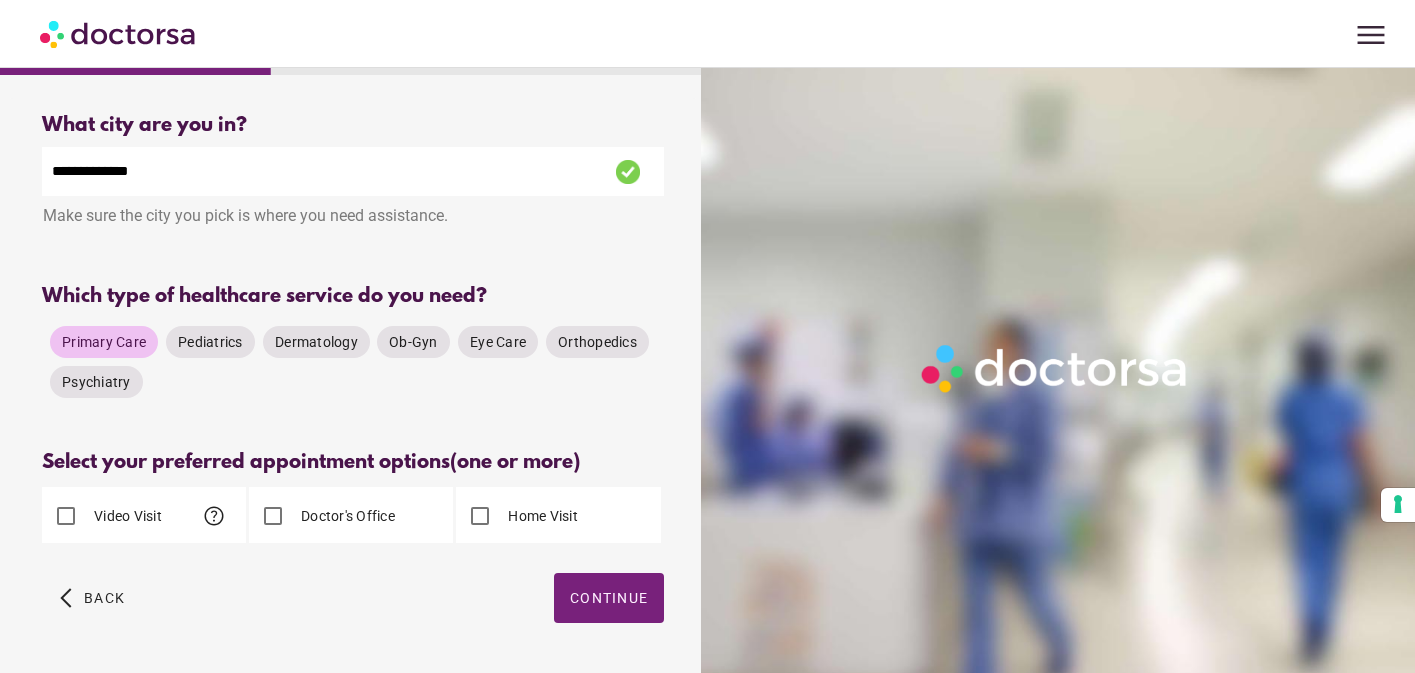 click on "Select your preferred appointment options  (one or more)" at bounding box center [353, 462] 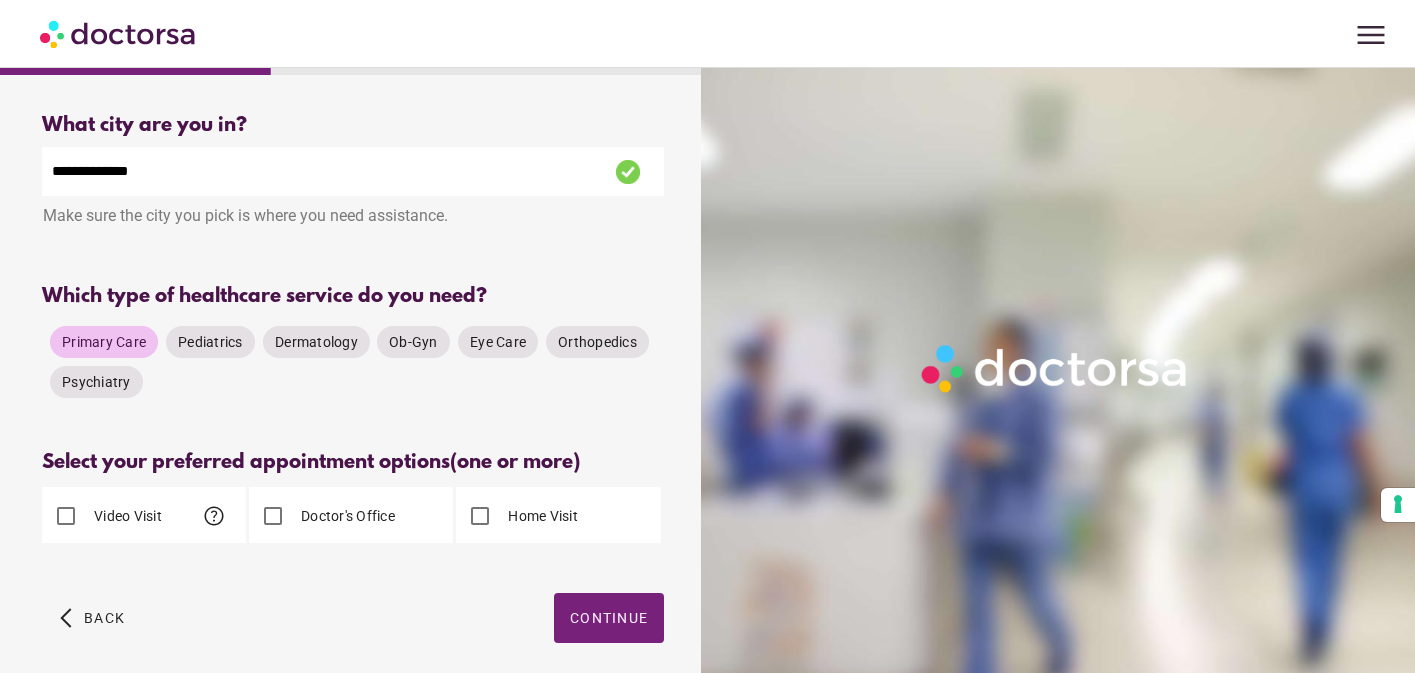 click on "Video Visit
help" at bounding box center [102, 516] 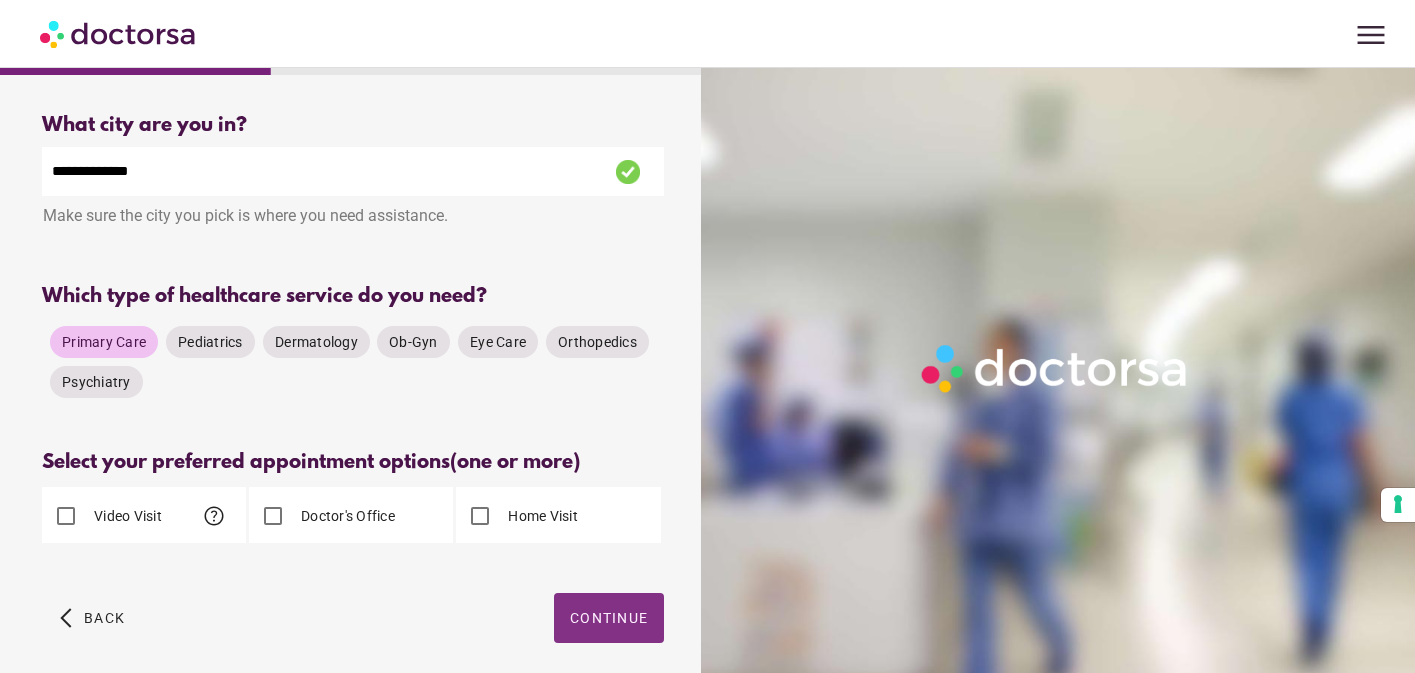 click at bounding box center (609, 618) 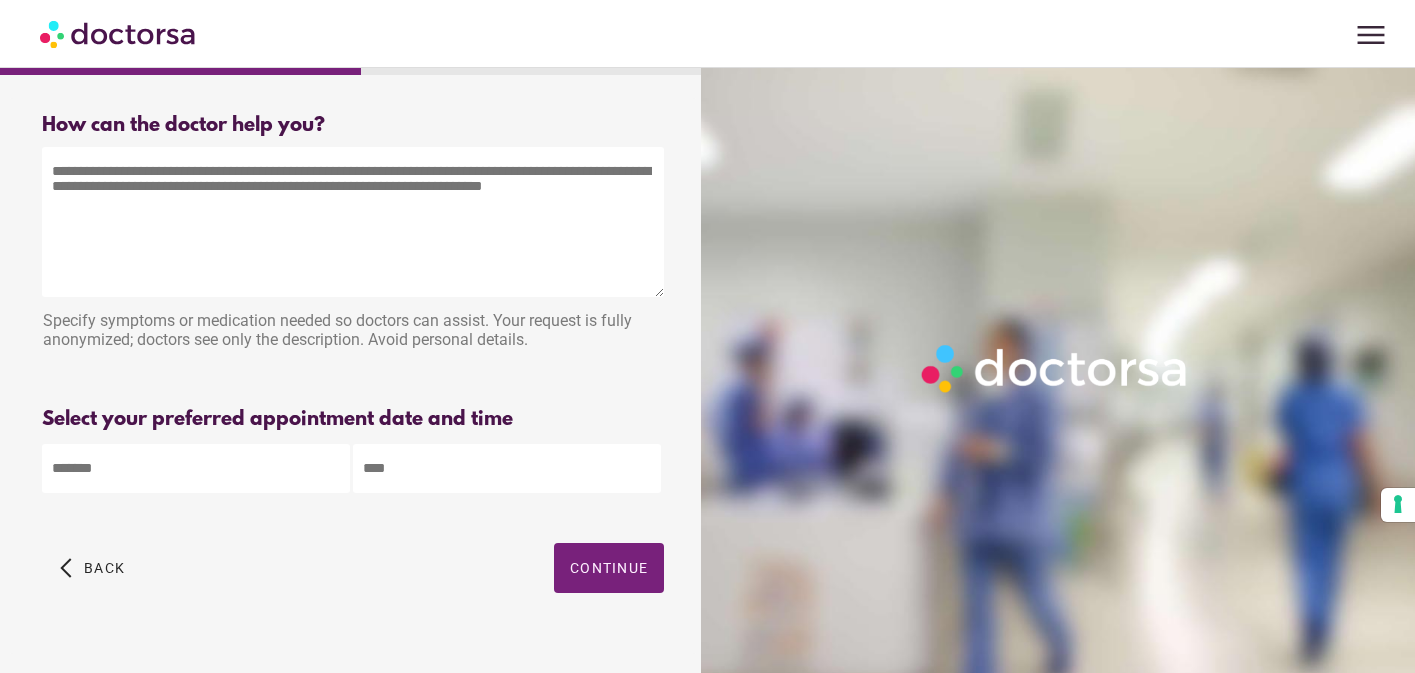 click at bounding box center [353, 222] 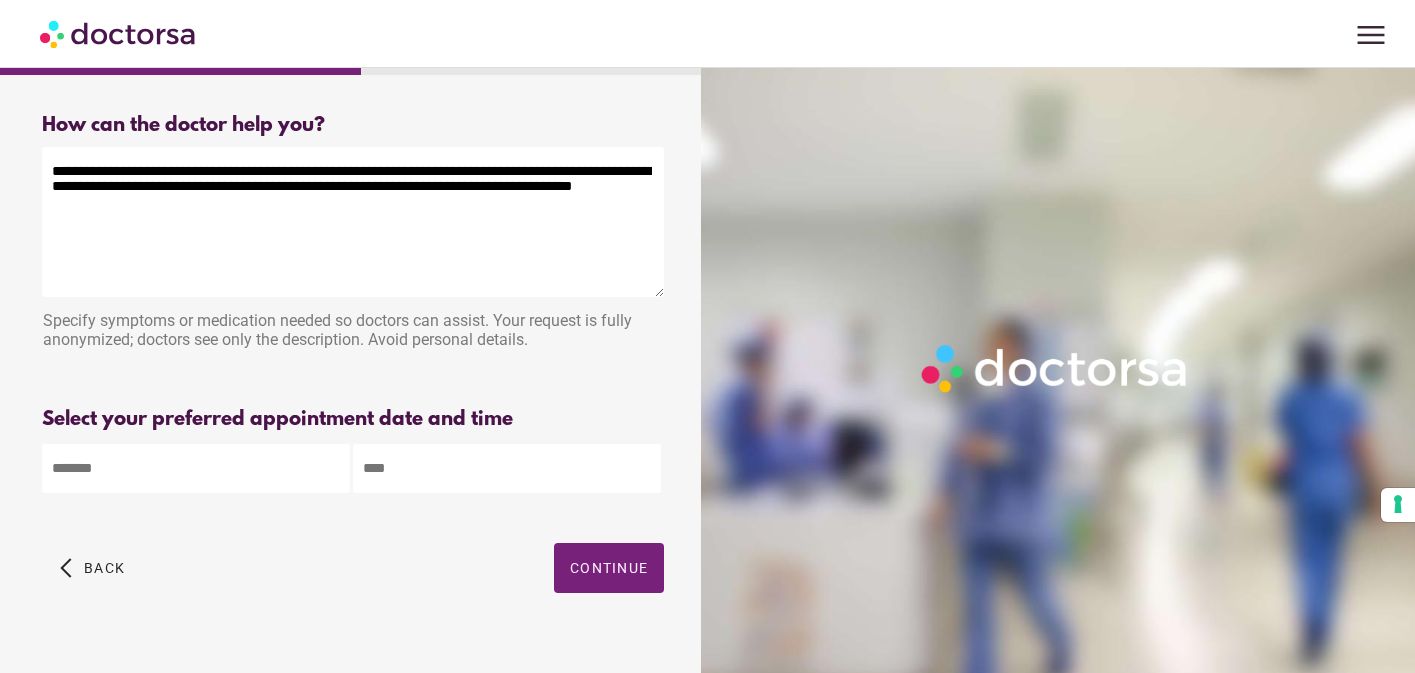 click on "**********" at bounding box center (353, 222) 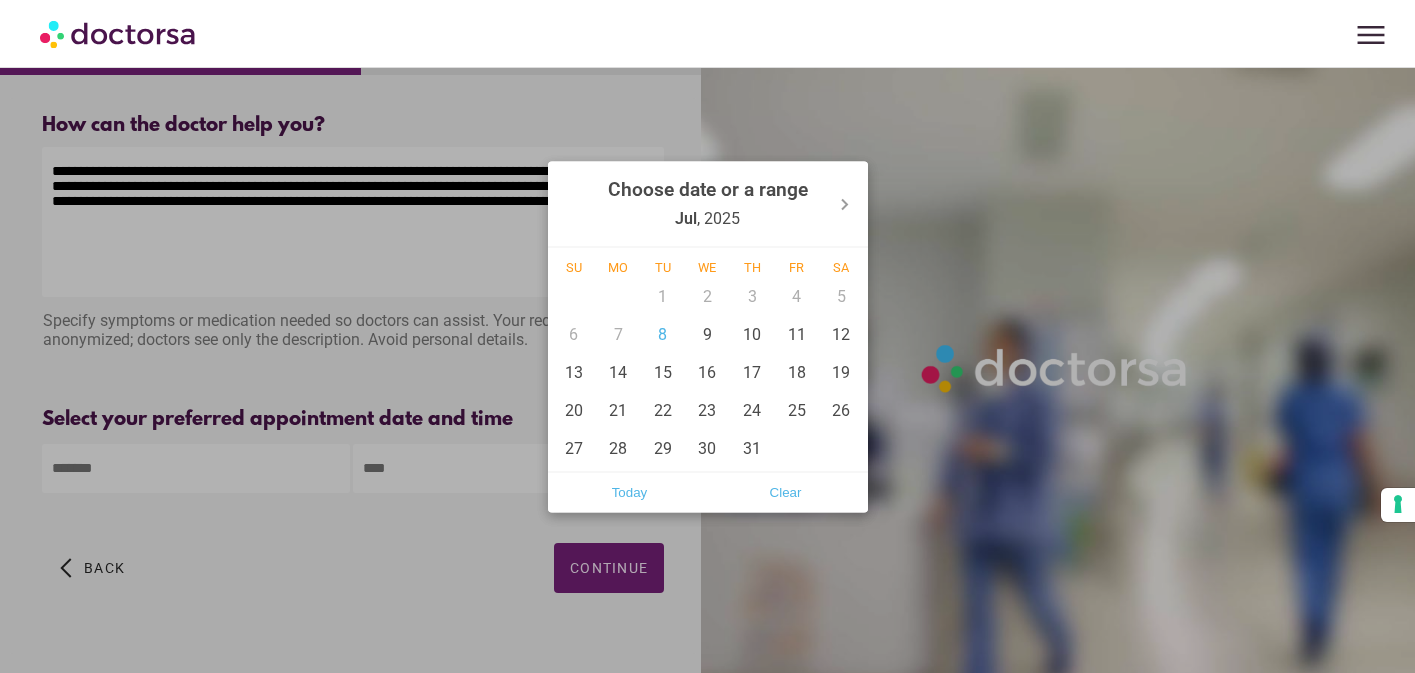 click on "**********" at bounding box center (707, 352) 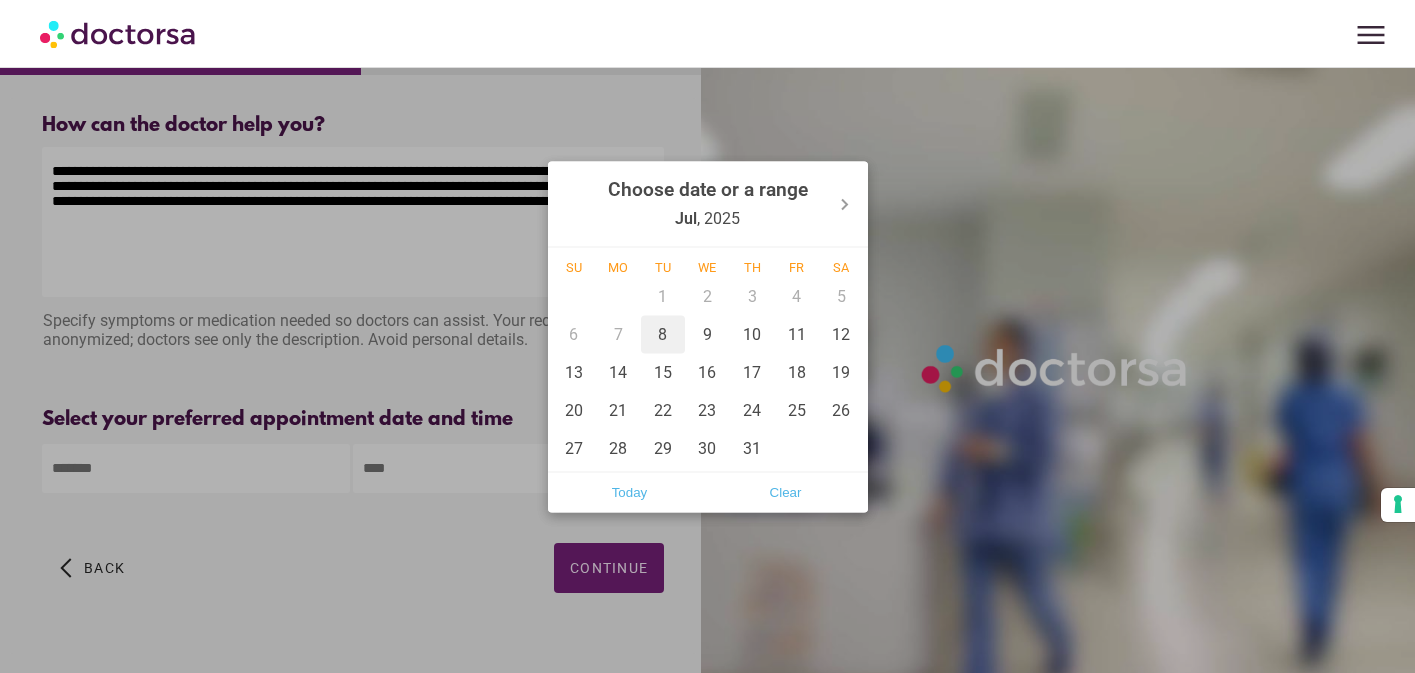 click on "8" at bounding box center [663, 334] 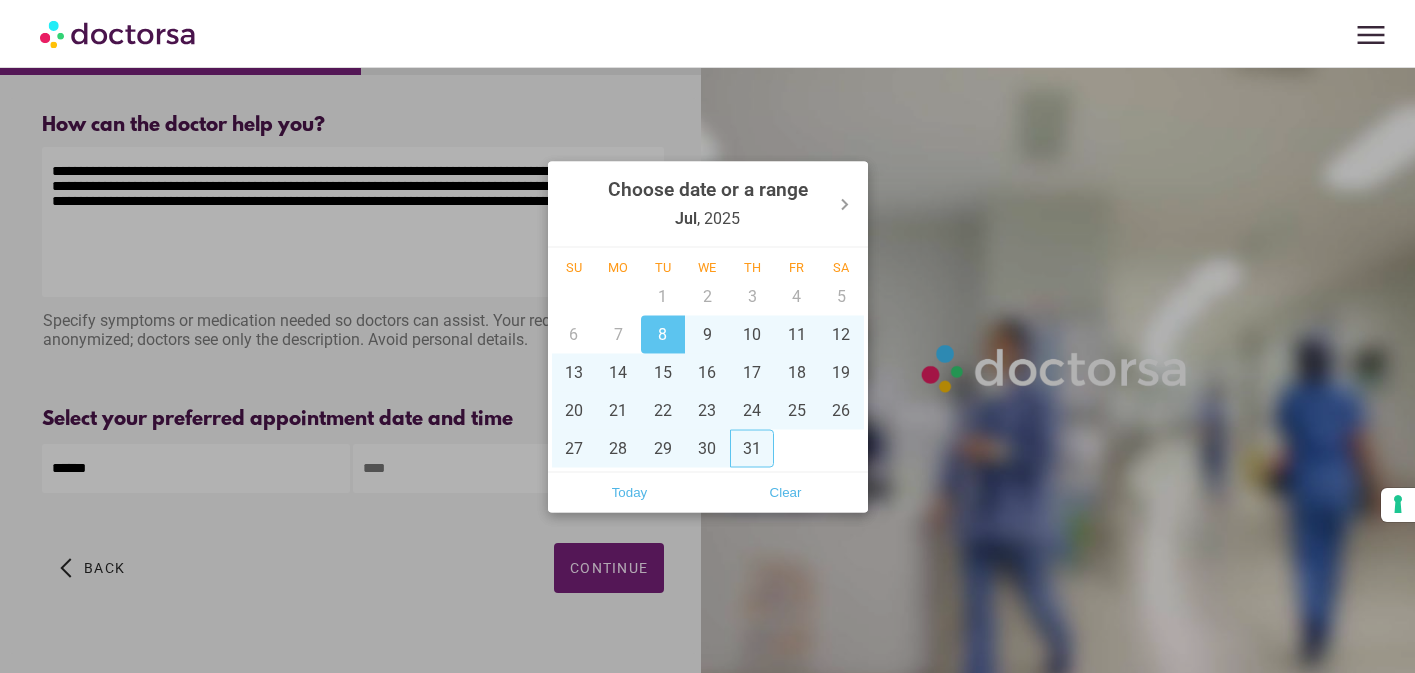 click on "31" at bounding box center (752, 448) 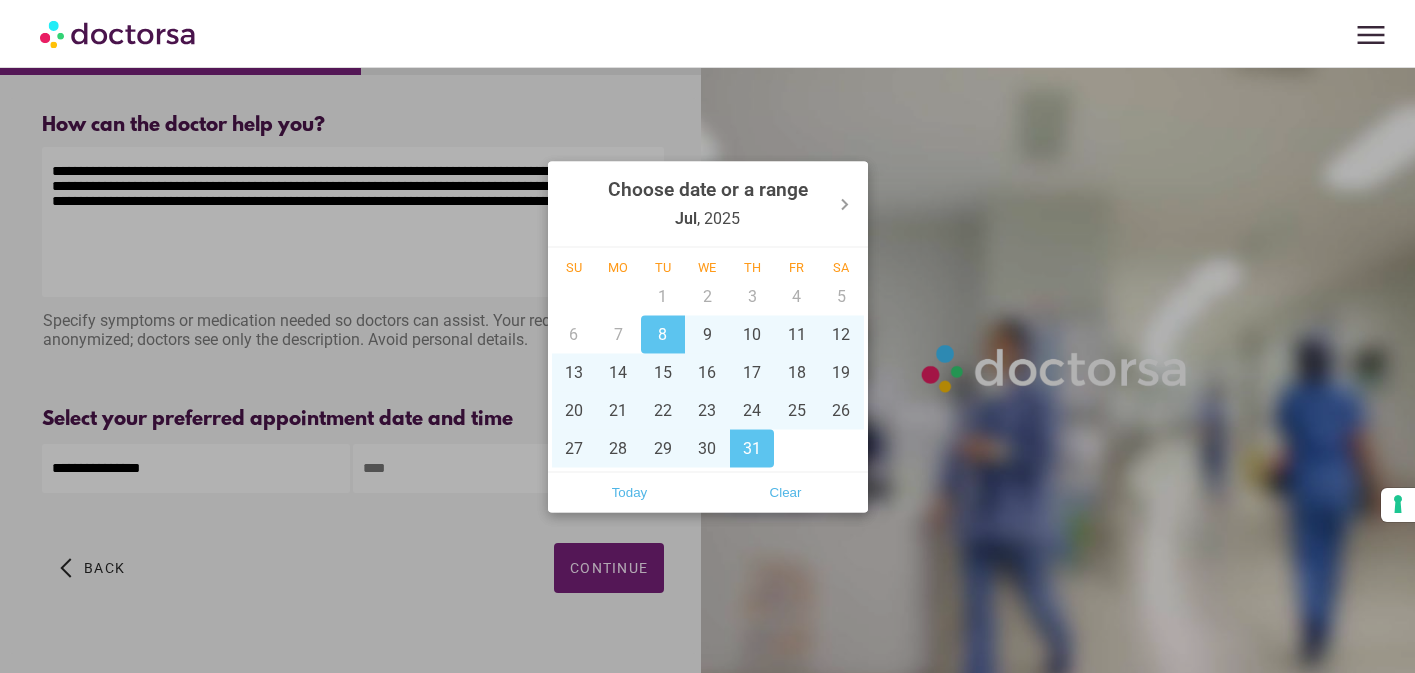 click at bounding box center [707, 336] 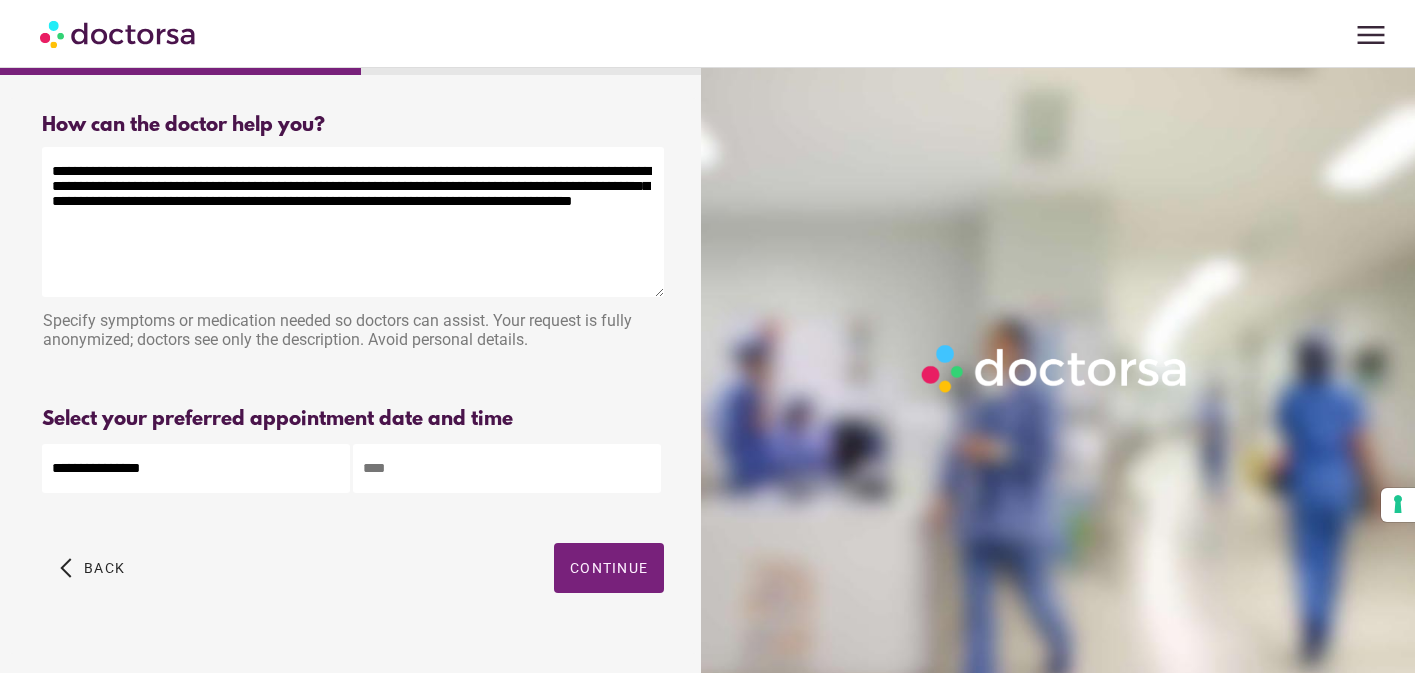 click at bounding box center (507, 468) 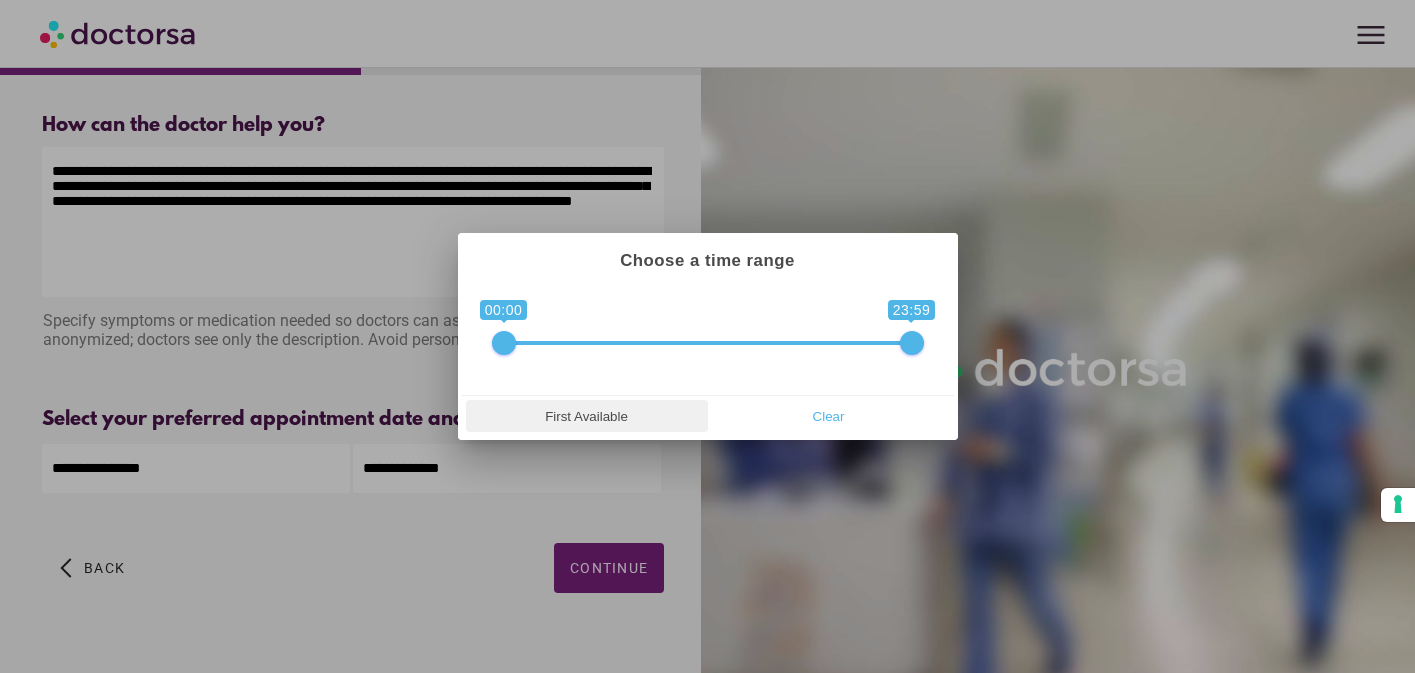click on "First Available" at bounding box center [587, 416] 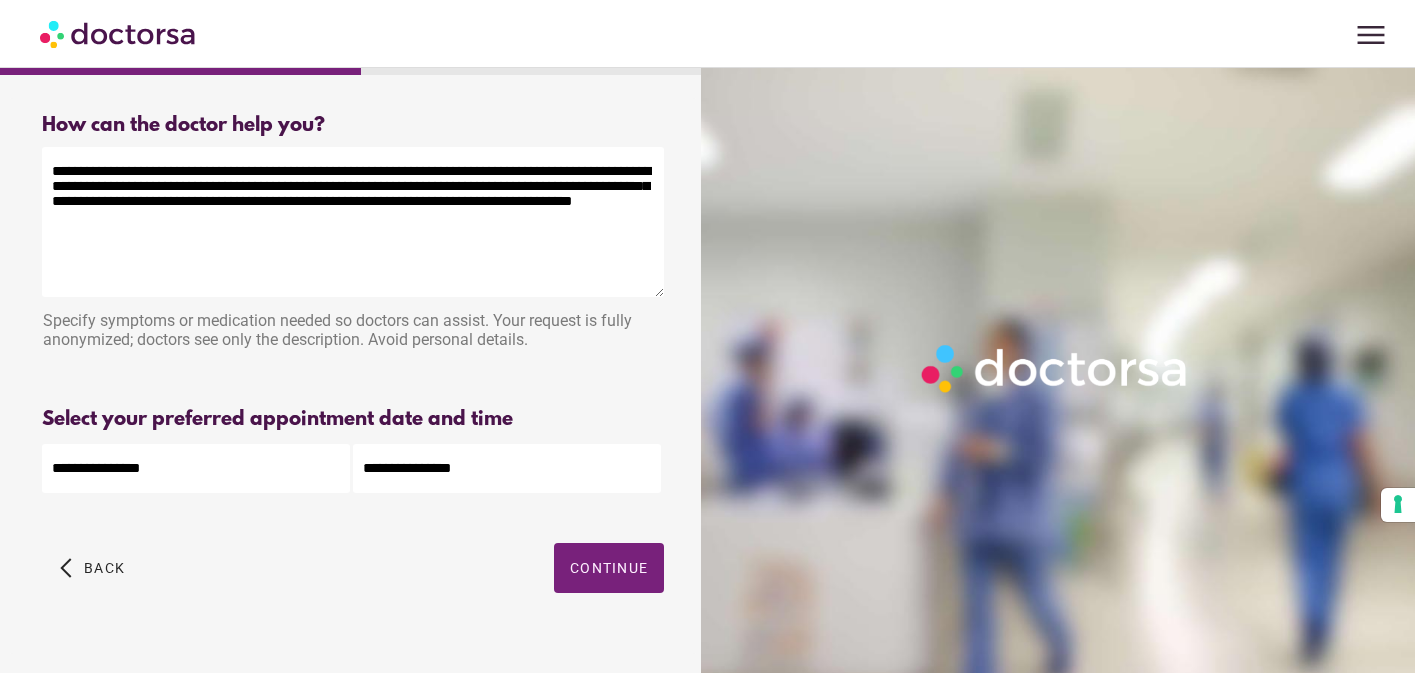 click on "**********" at bounding box center [353, 222] 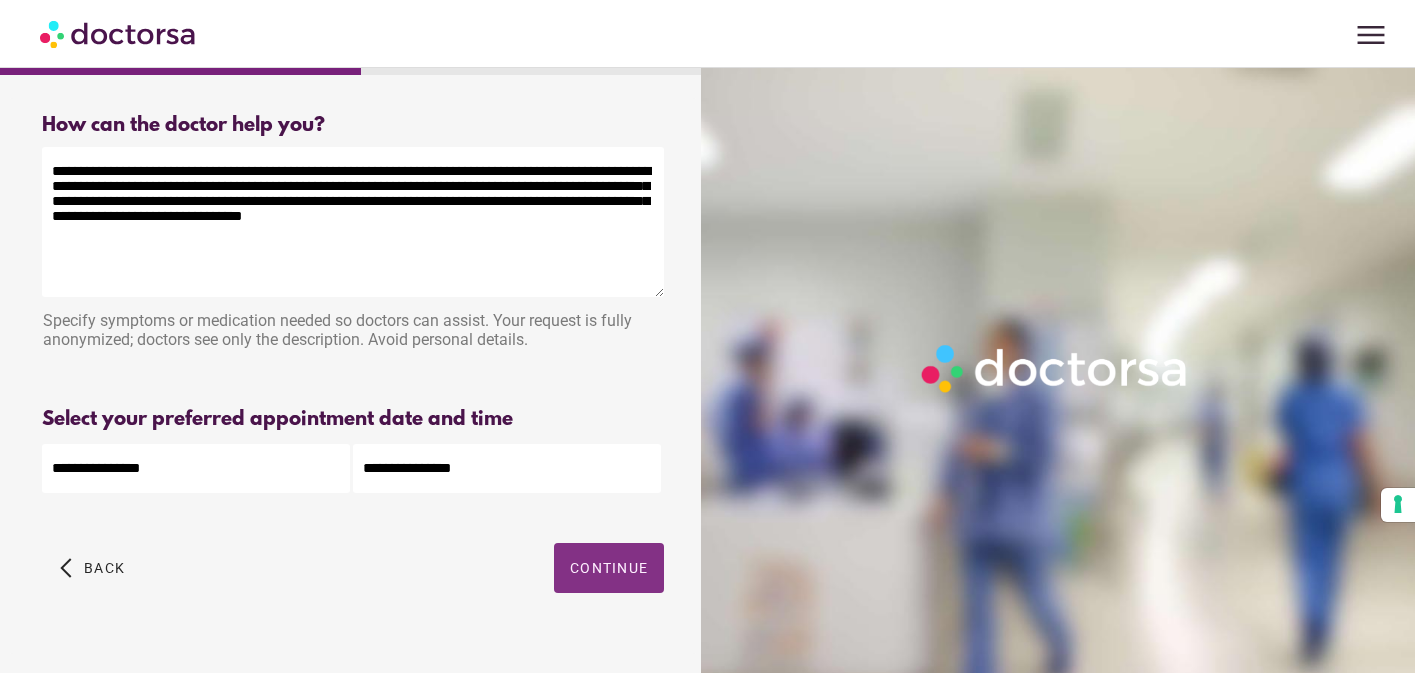 type on "**********" 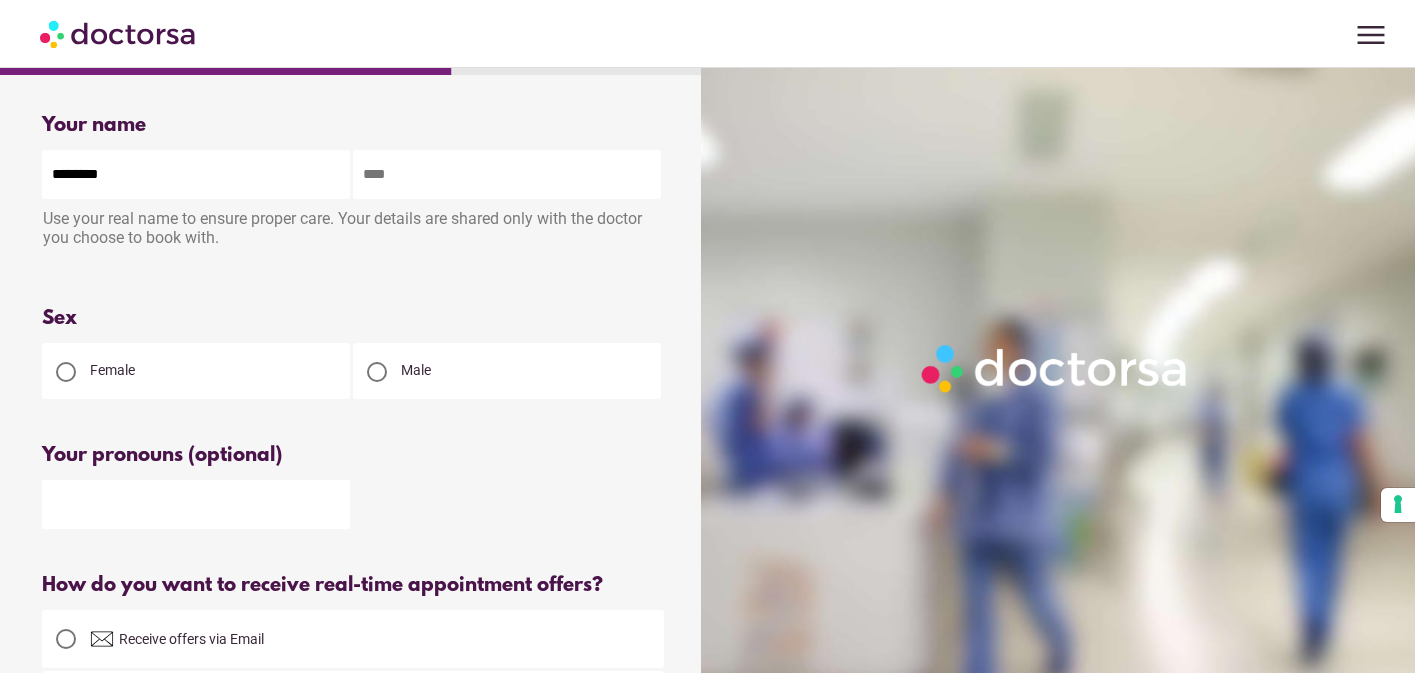 type on "********" 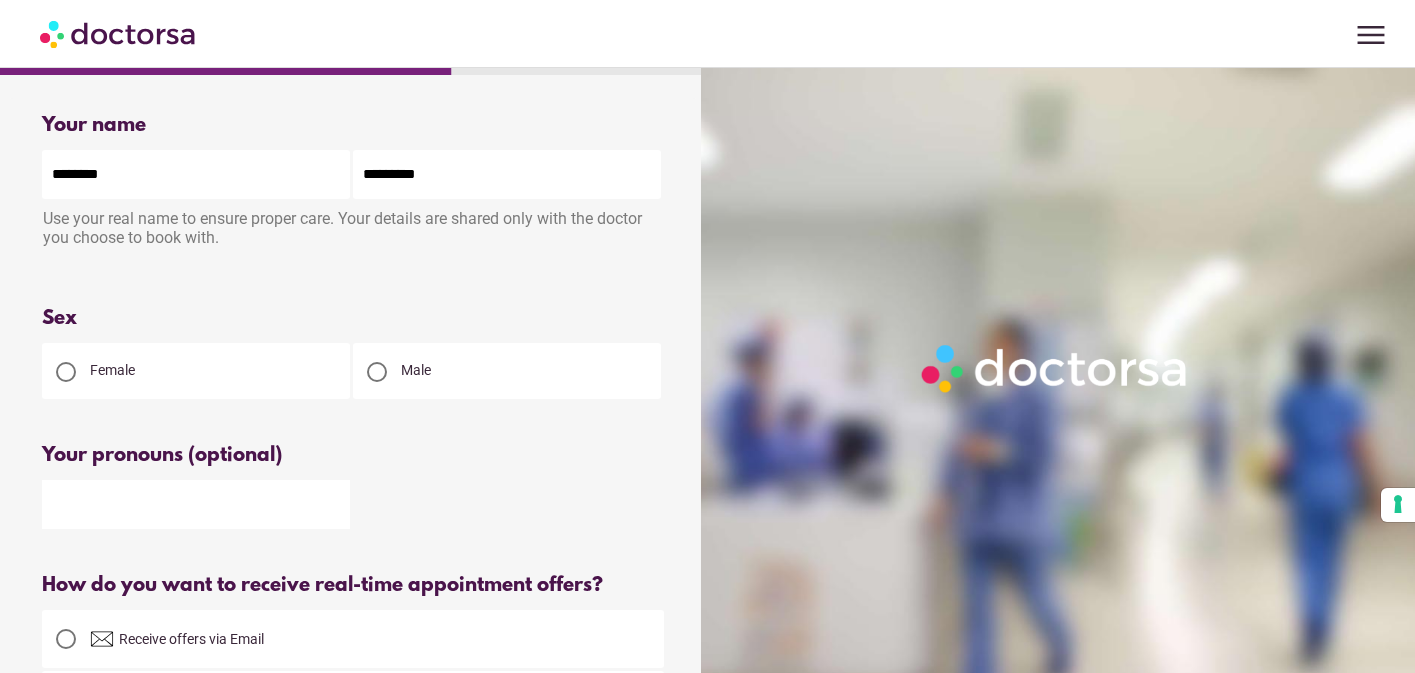 type on "*********" 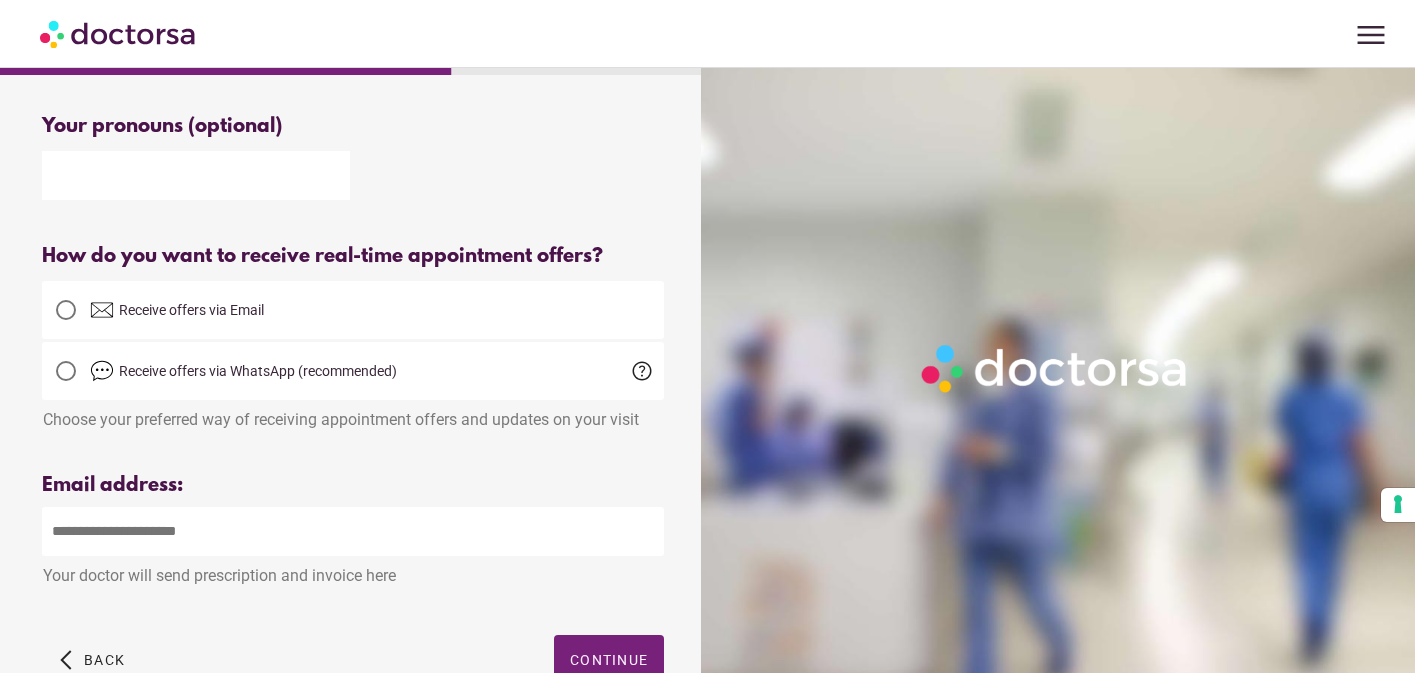 scroll, scrollTop: 328, scrollLeft: 0, axis: vertical 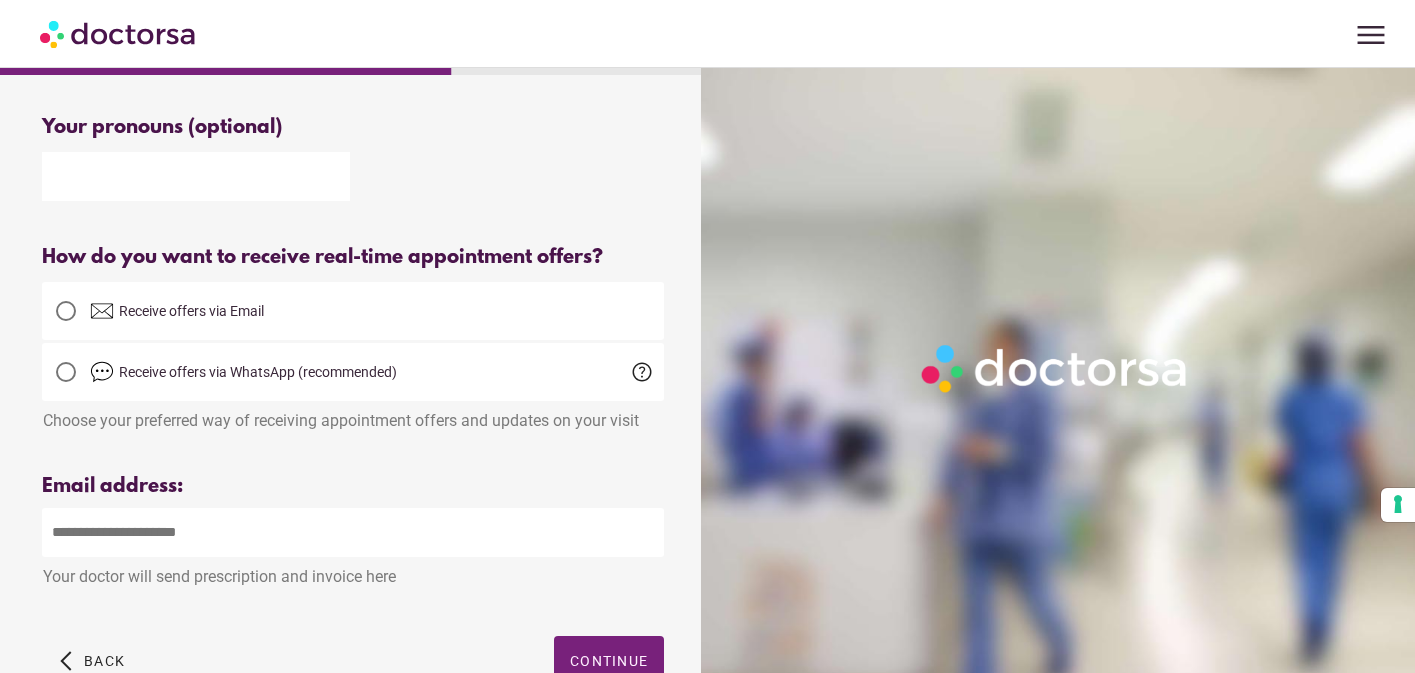 click on "Receive offers via Email" at bounding box center (377, 311) 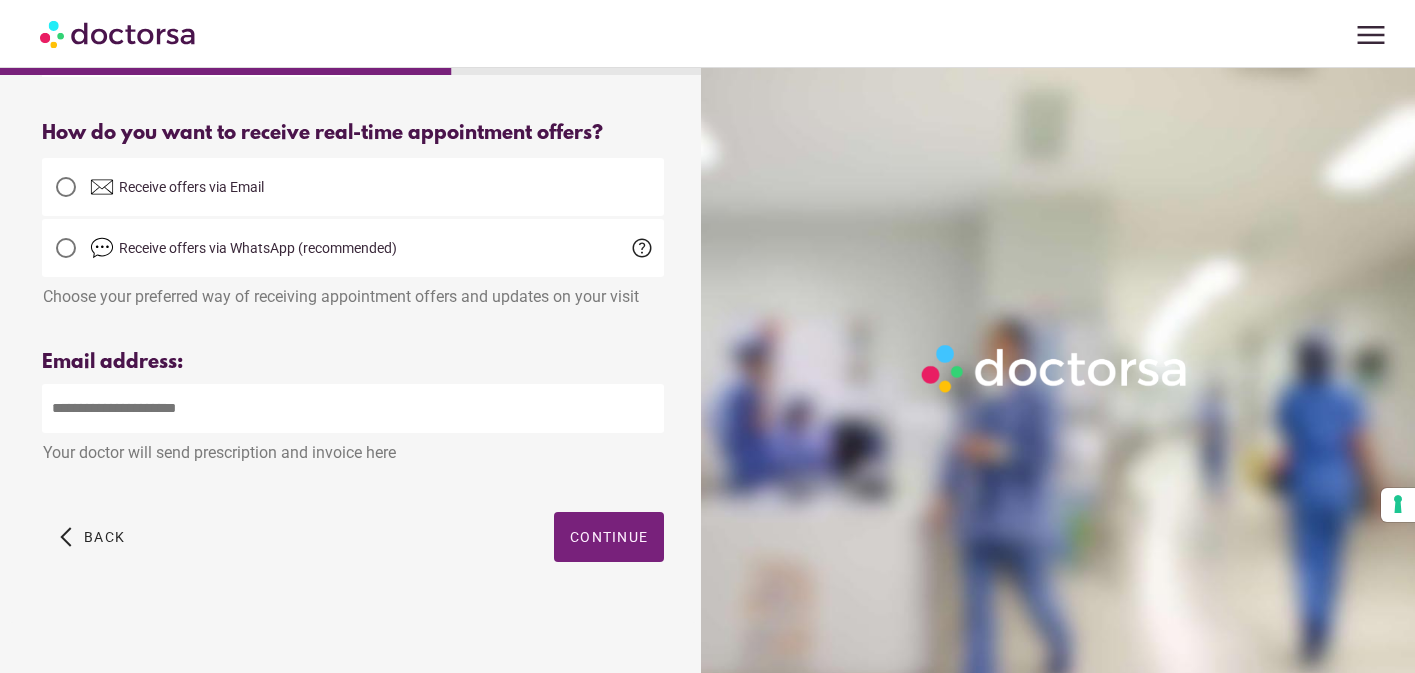scroll, scrollTop: 458, scrollLeft: 0, axis: vertical 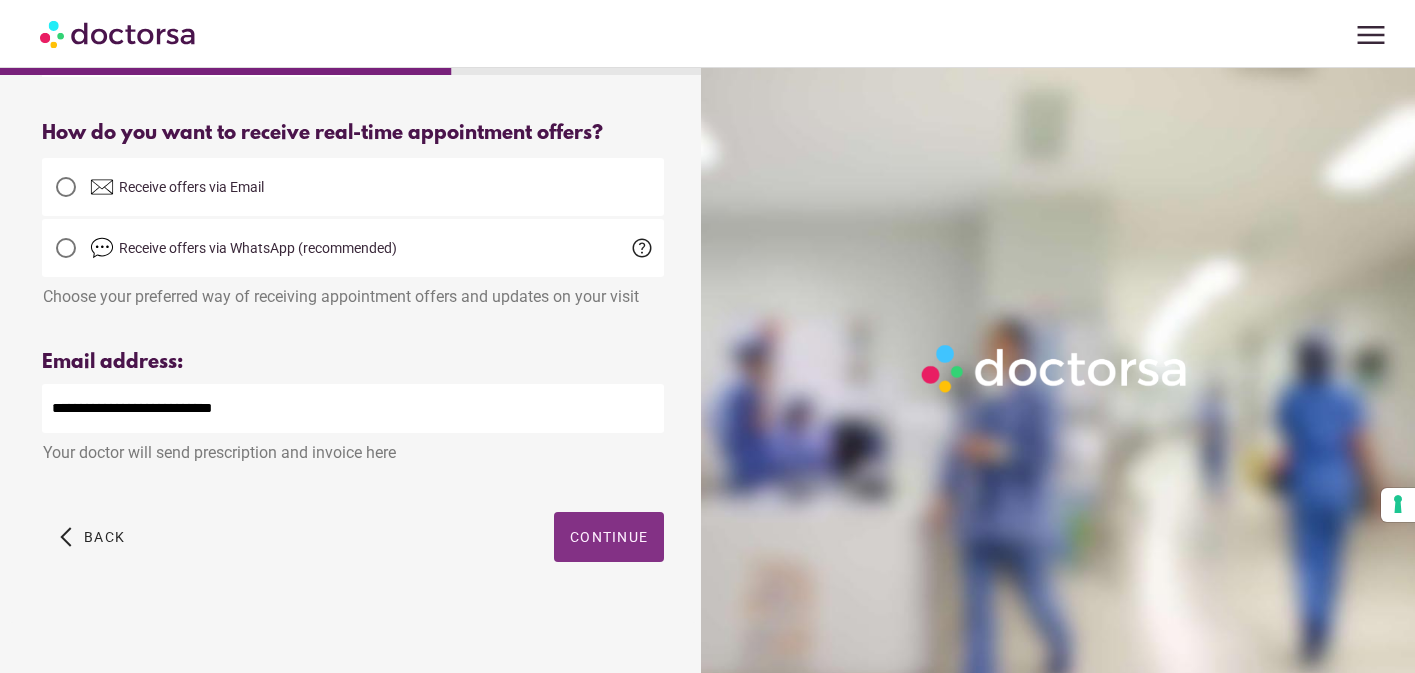 click on "Continue" at bounding box center [609, 537] 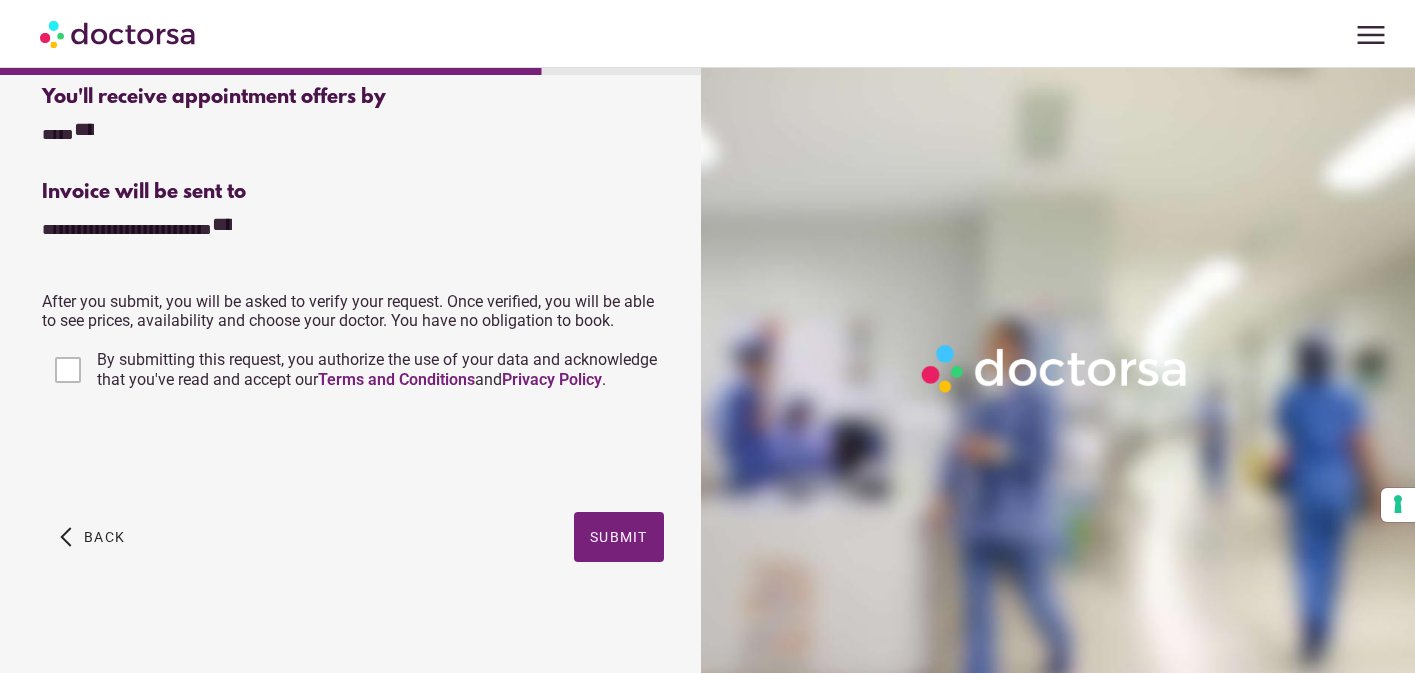 scroll, scrollTop: 834, scrollLeft: 0, axis: vertical 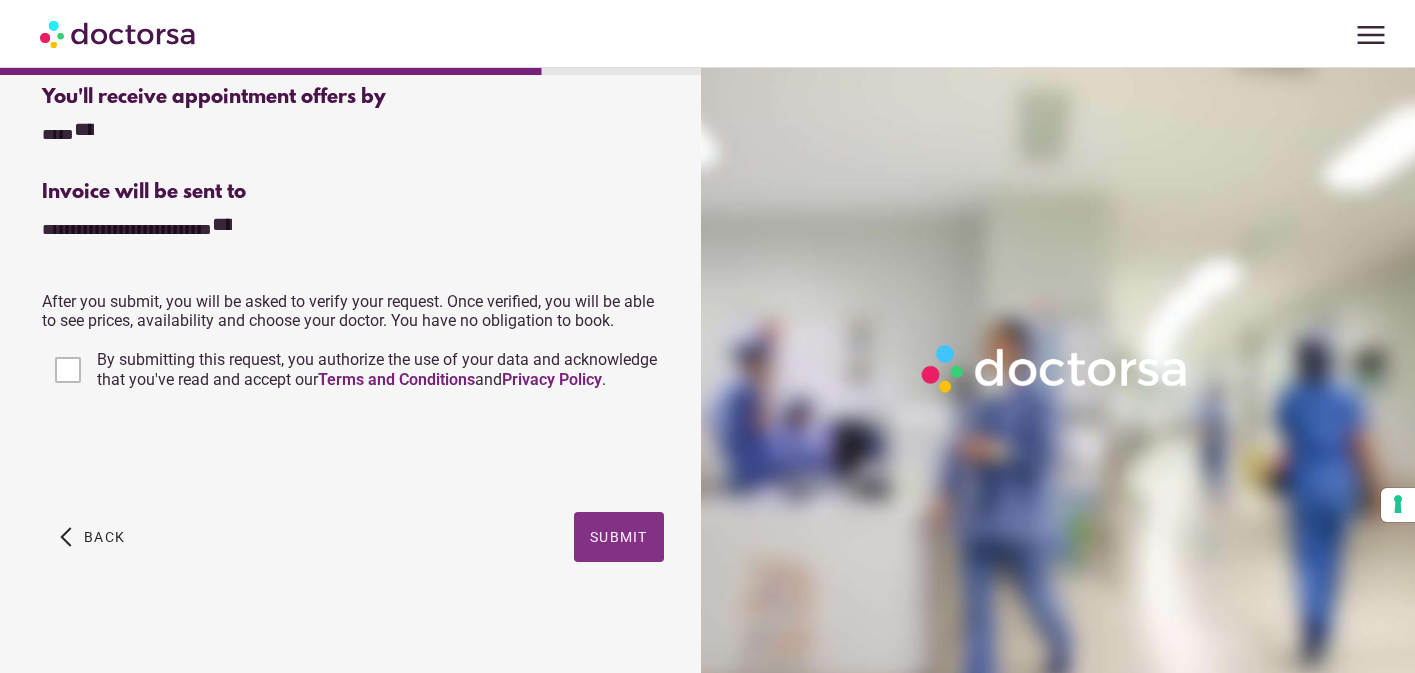 click at bounding box center (619, 537) 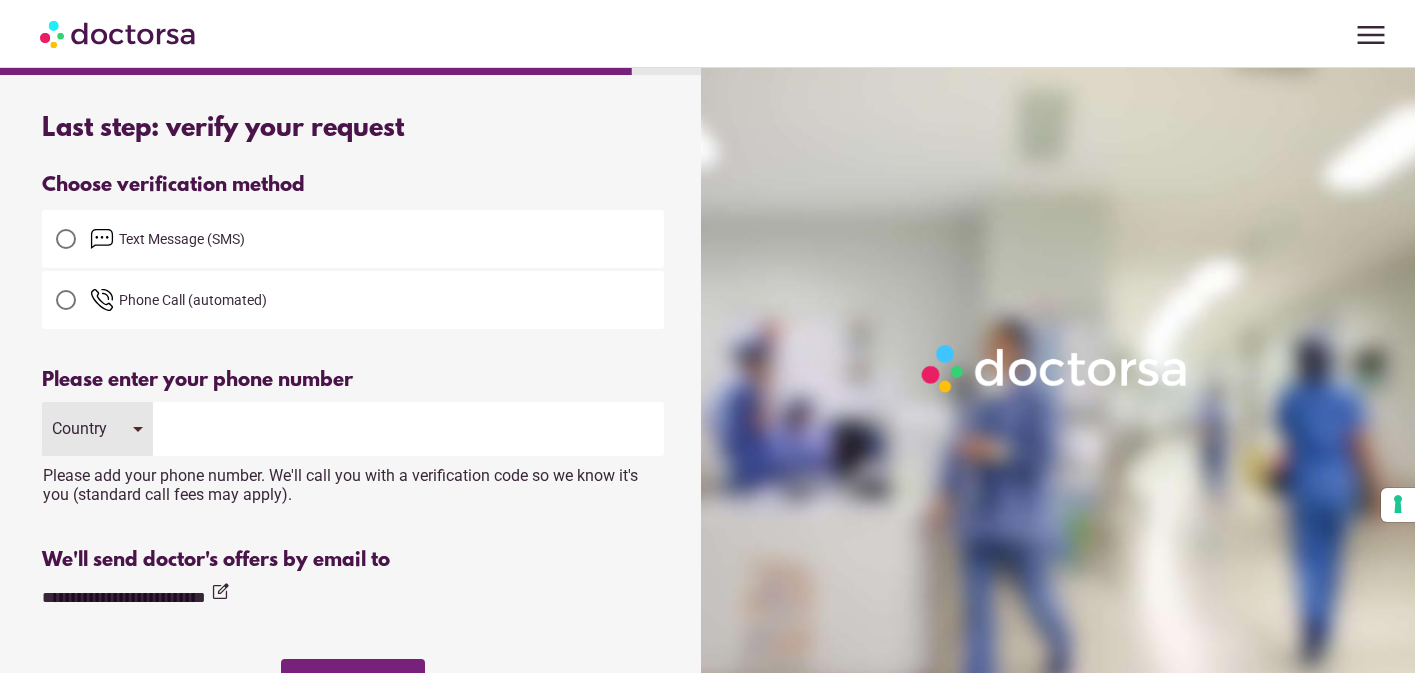 scroll, scrollTop: 0, scrollLeft: 0, axis: both 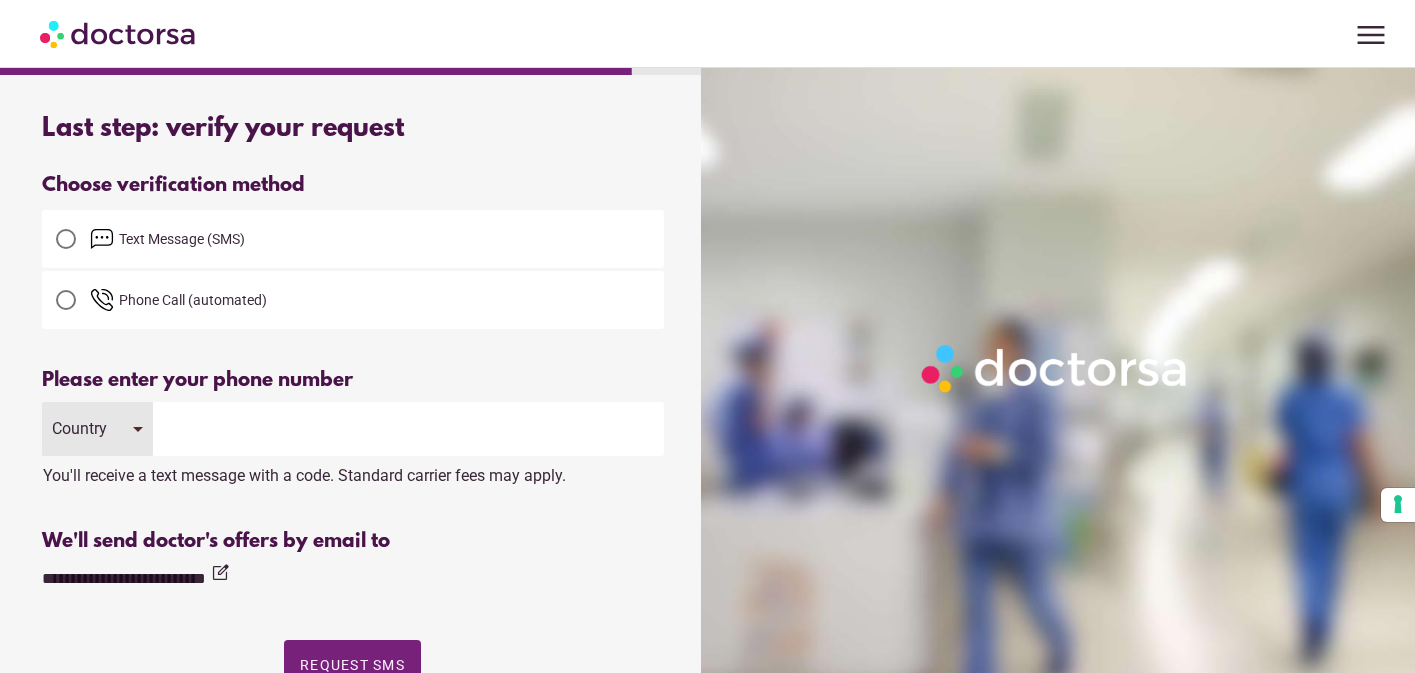 click at bounding box center [408, 429] 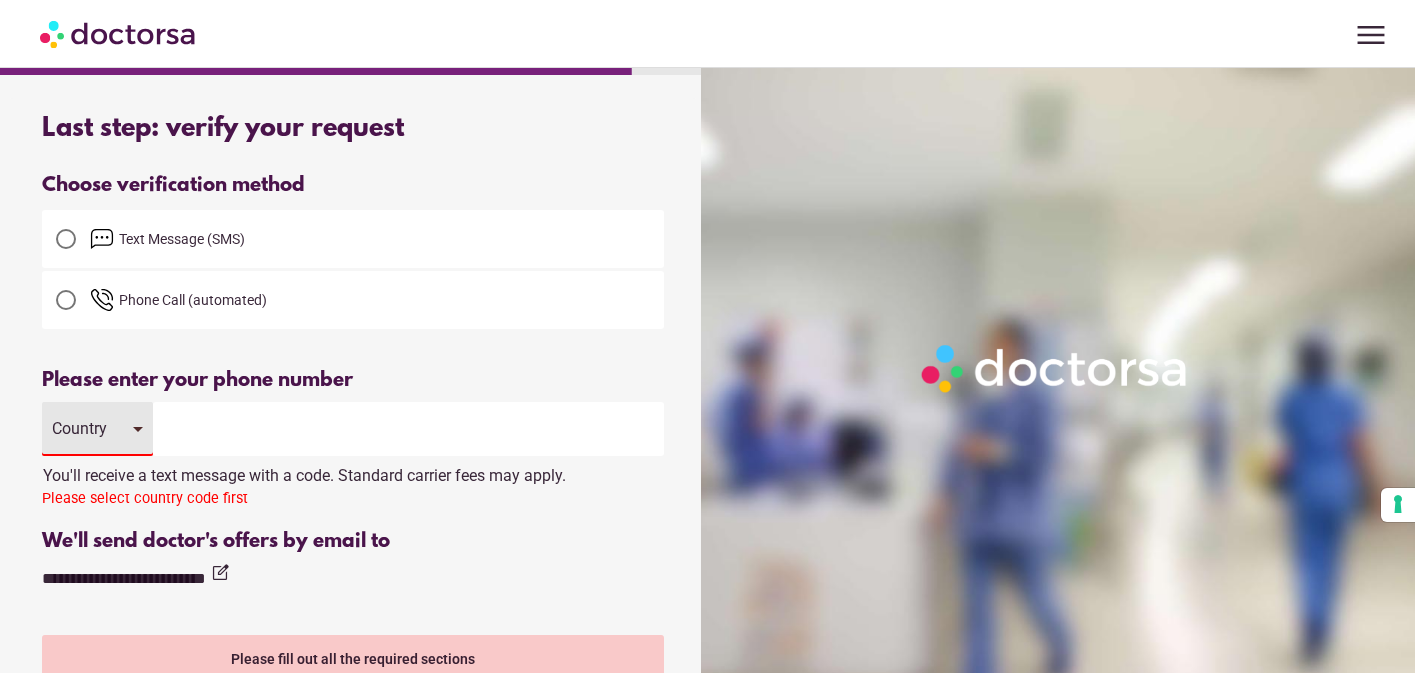 click on "Country" at bounding box center (82, 428) 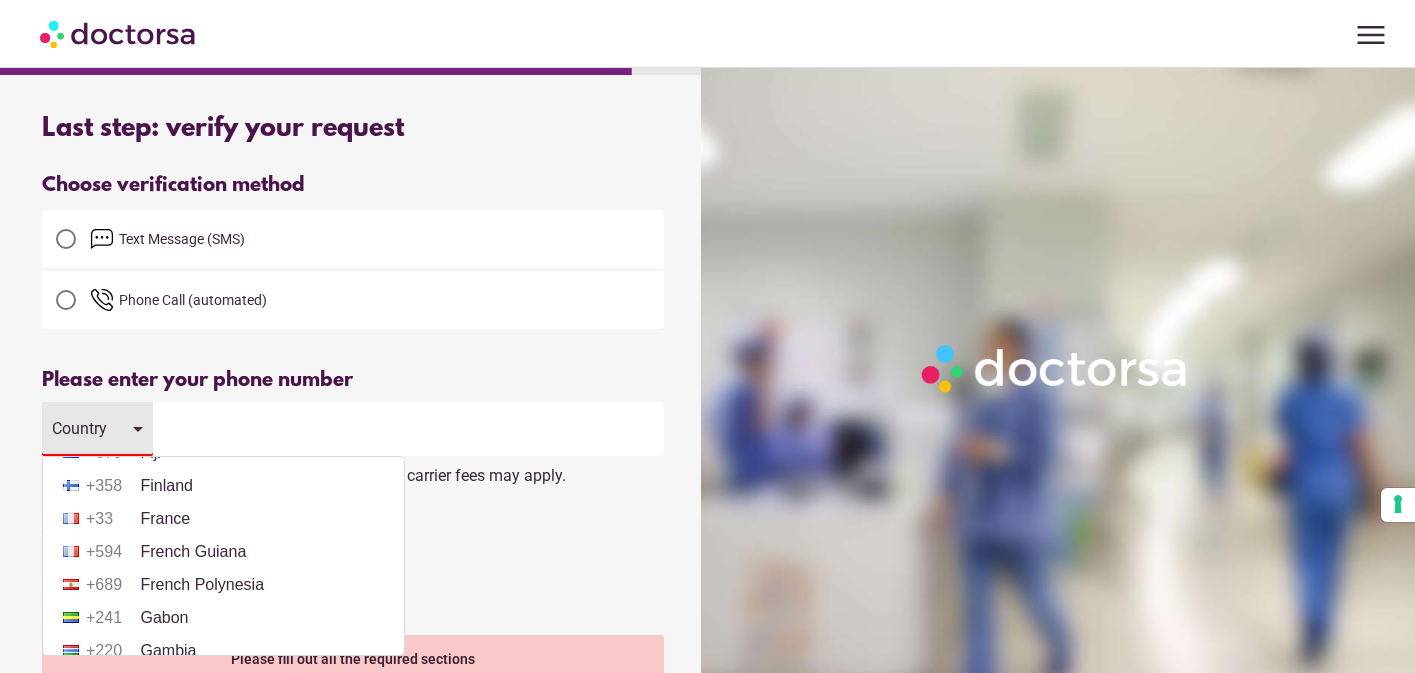 scroll, scrollTop: 2500, scrollLeft: 0, axis: vertical 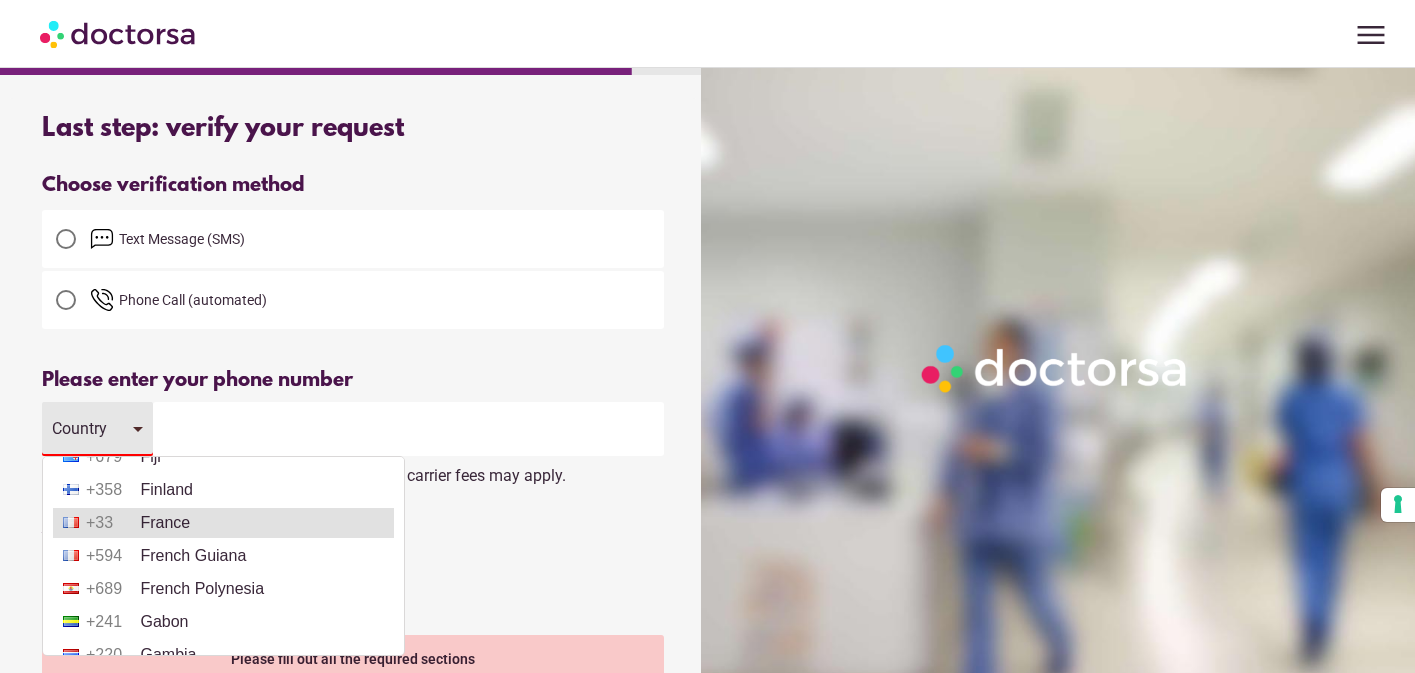click on "+33   France" at bounding box center (223, 523) 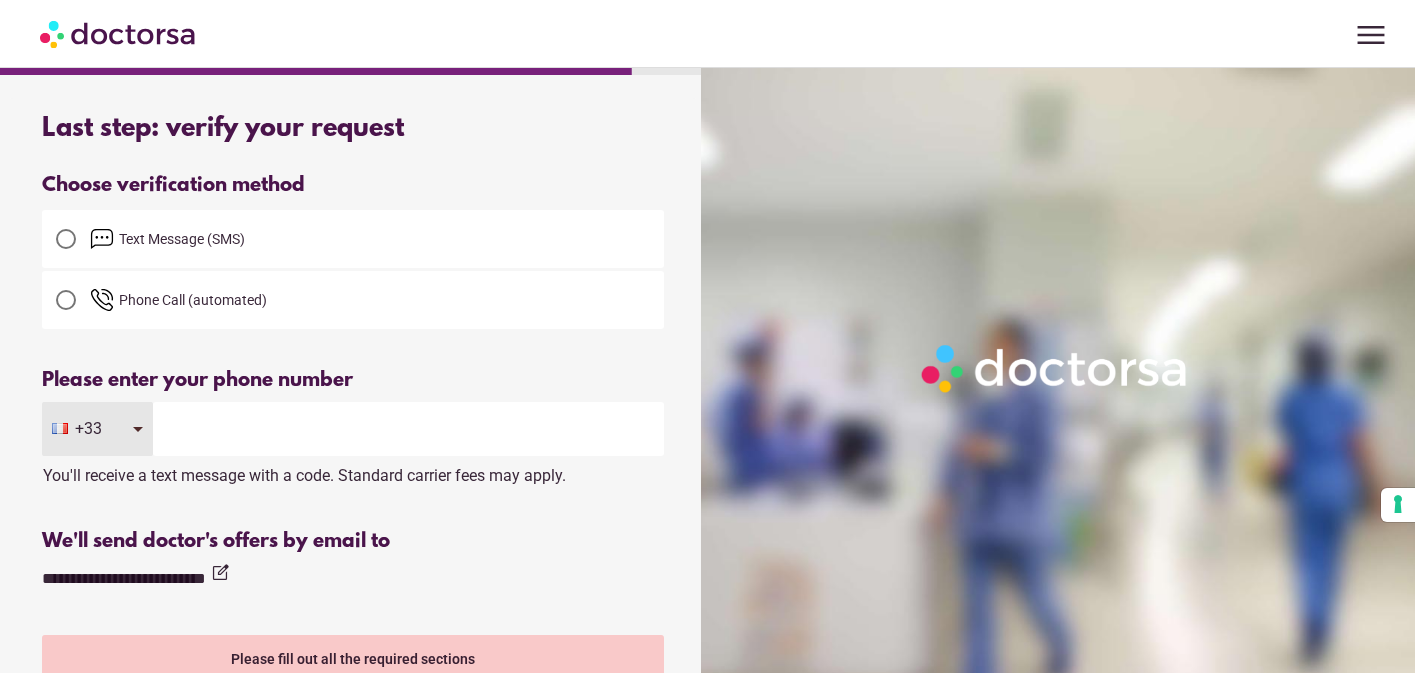 click at bounding box center (408, 429) 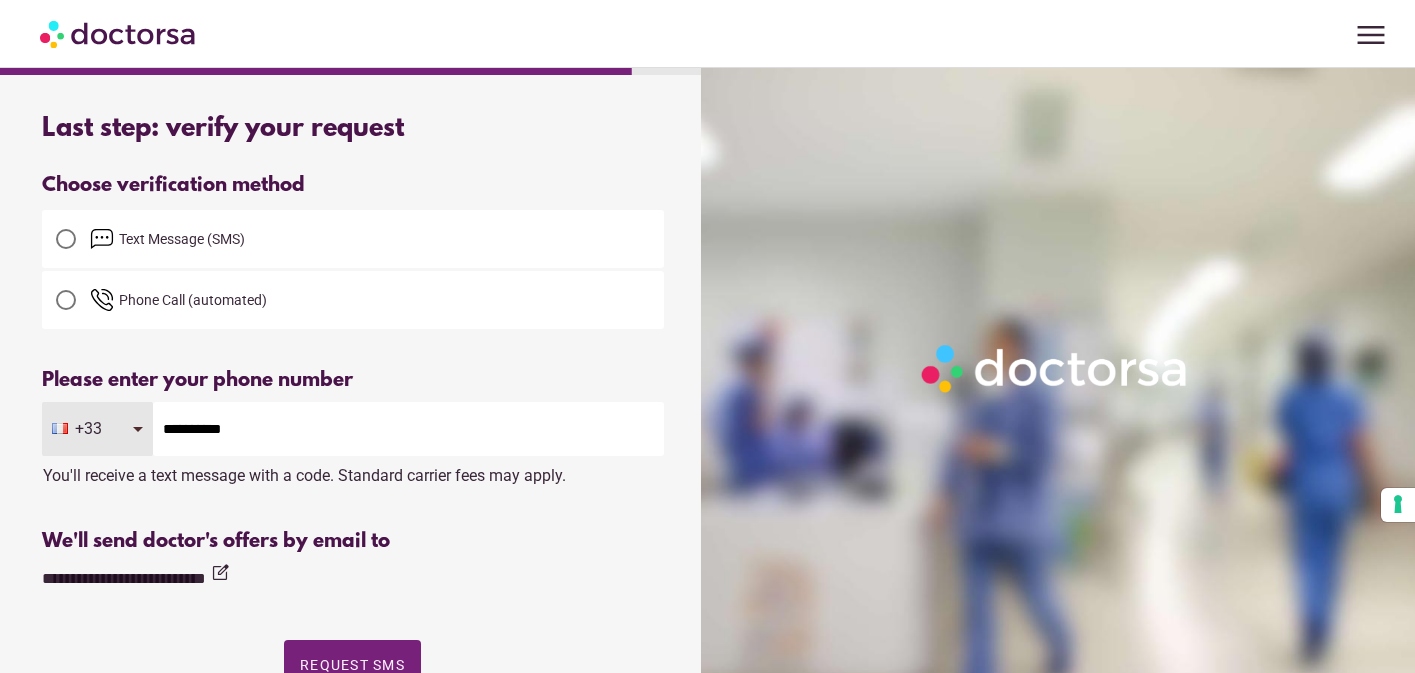 scroll, scrollTop: 127, scrollLeft: 0, axis: vertical 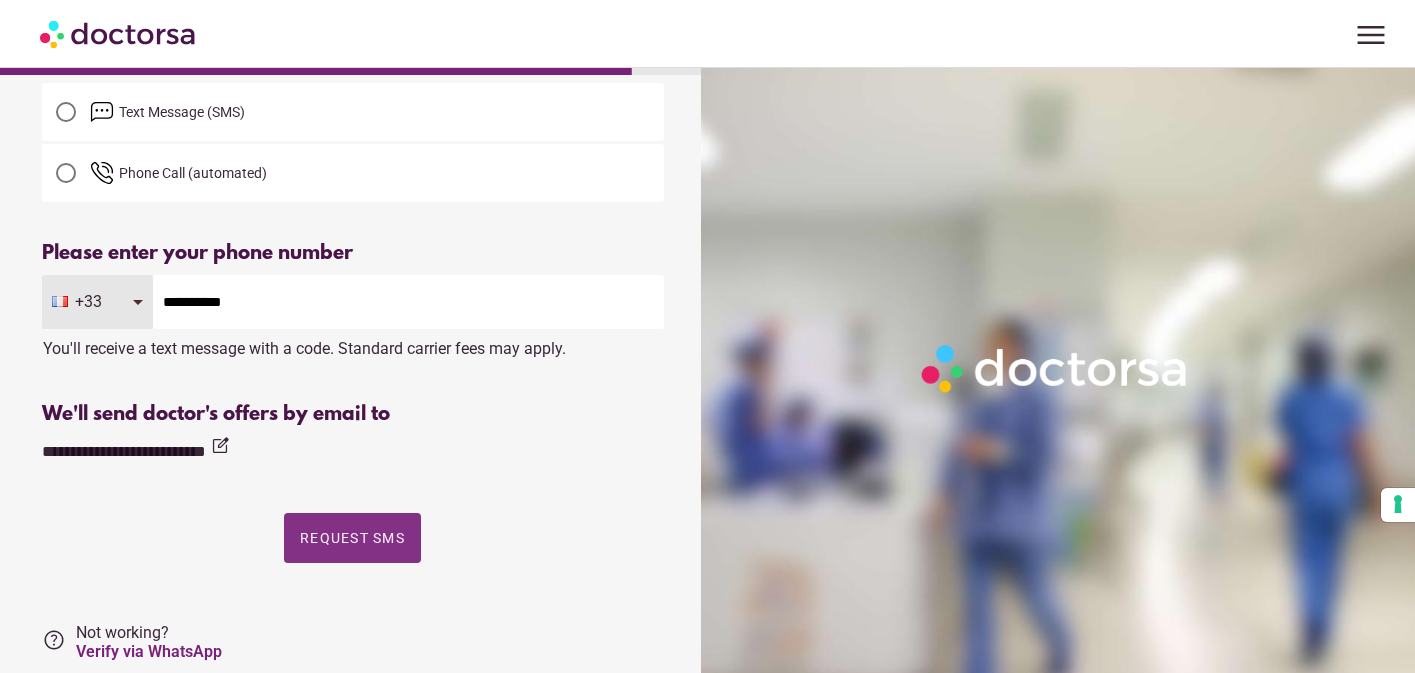 type on "**********" 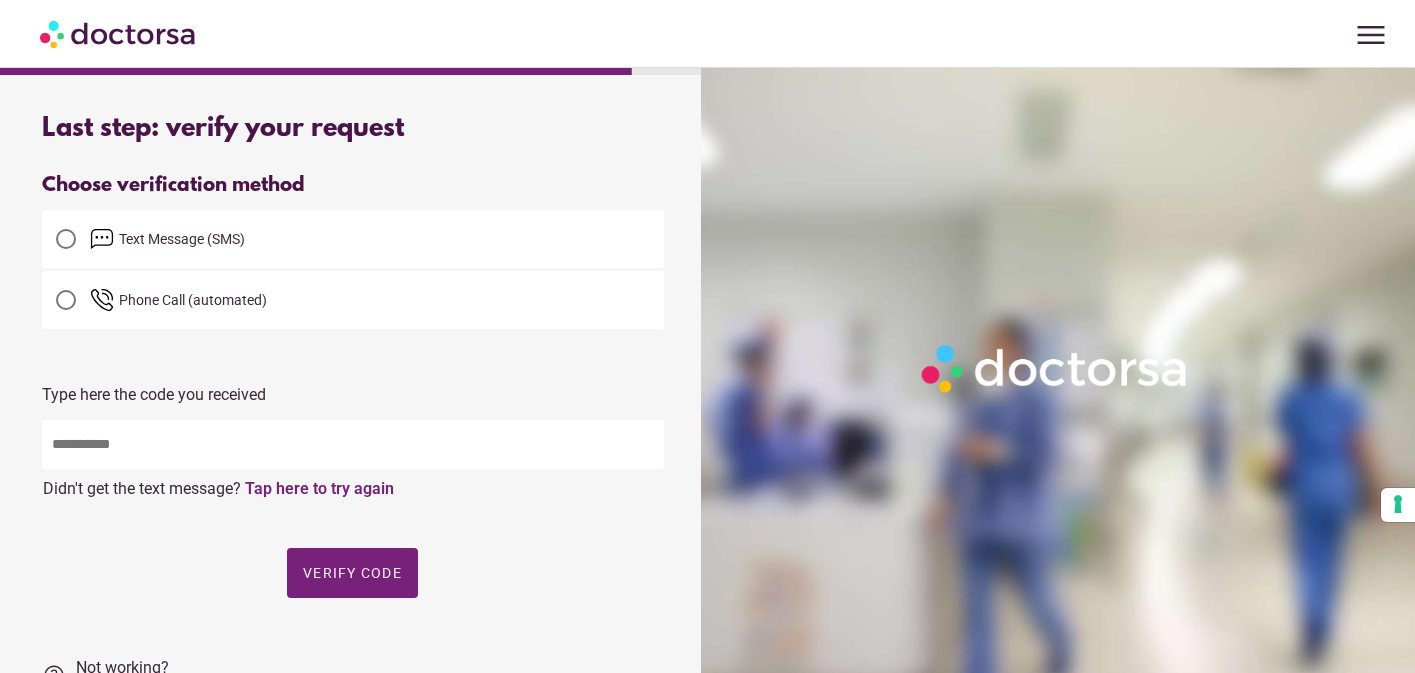 click at bounding box center (353, 444) 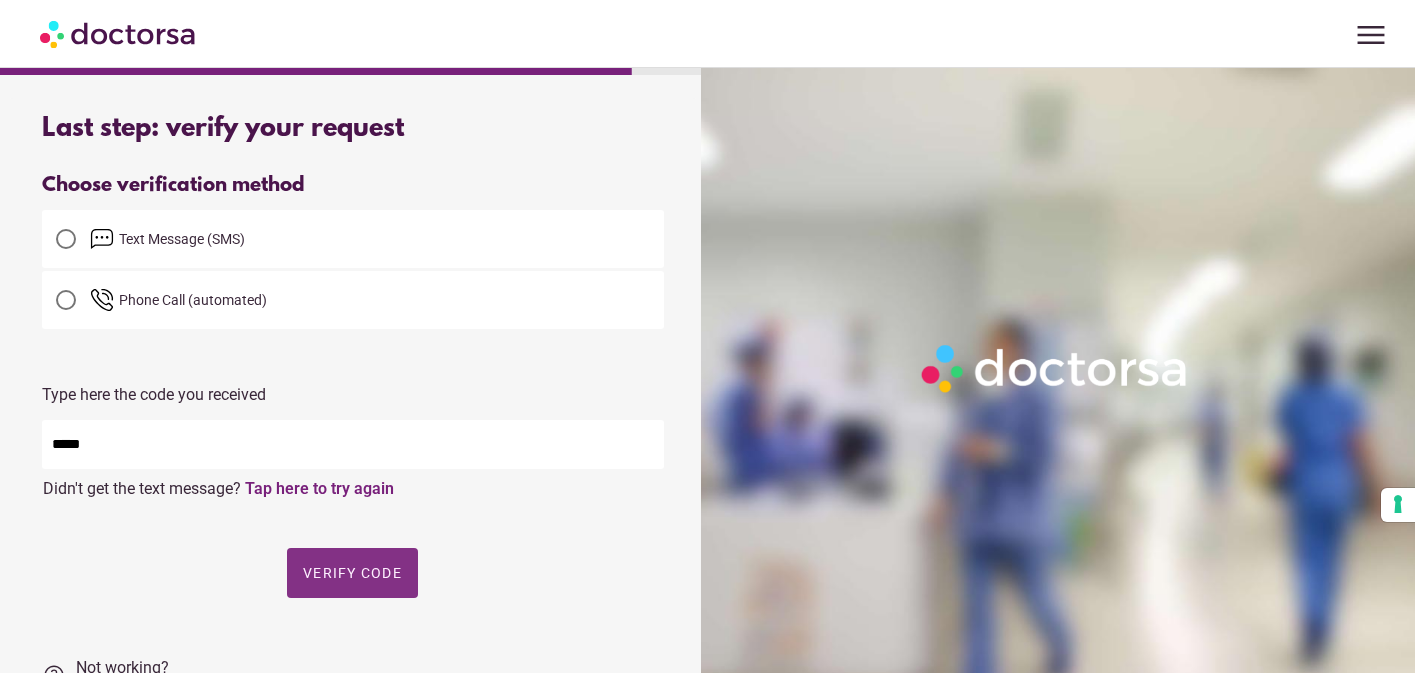 type on "*****" 